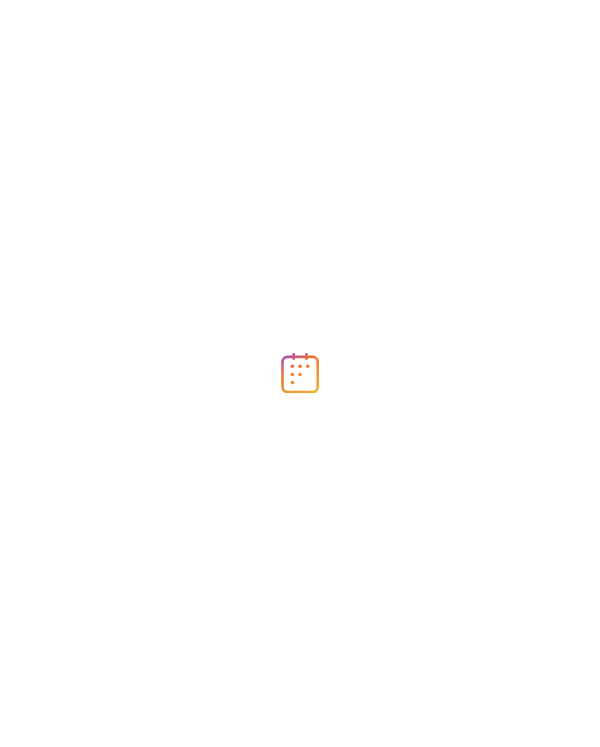scroll, scrollTop: 0, scrollLeft: 0, axis: both 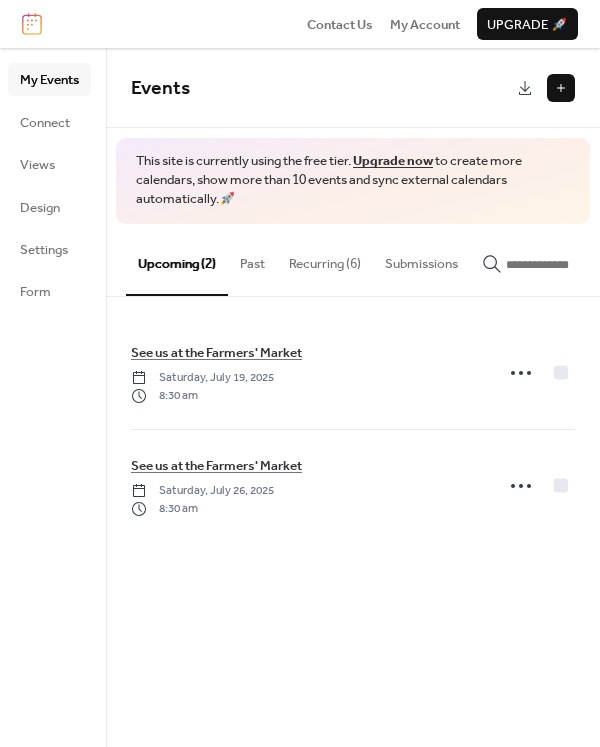 click on "Recurring  (6)" at bounding box center (325, 259) 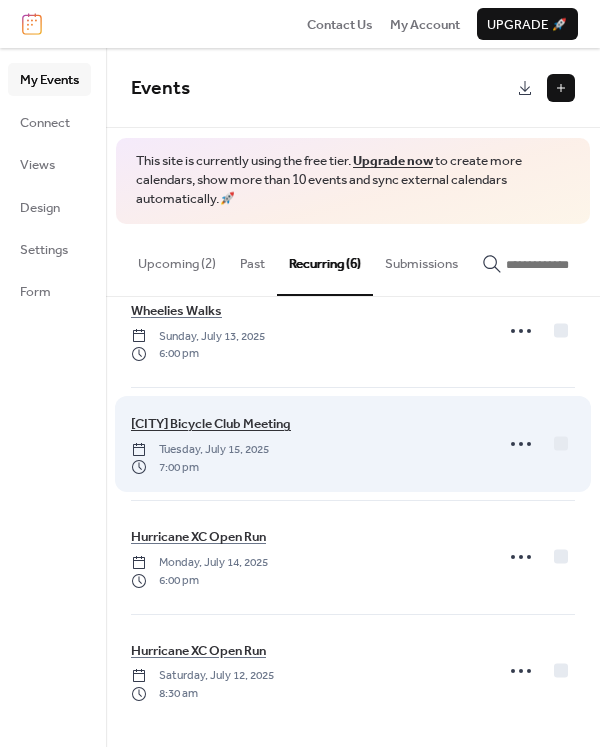 scroll, scrollTop: 273, scrollLeft: 0, axis: vertical 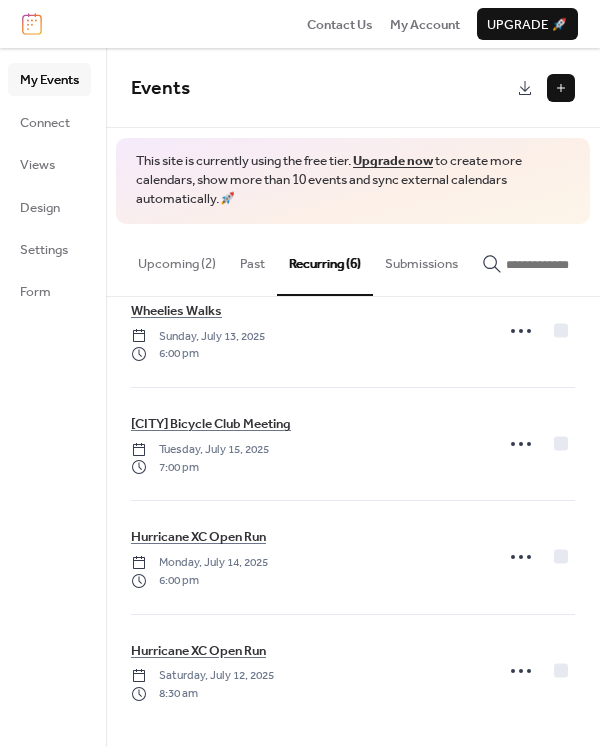 click on "Upcoming  (2)" at bounding box center (177, 259) 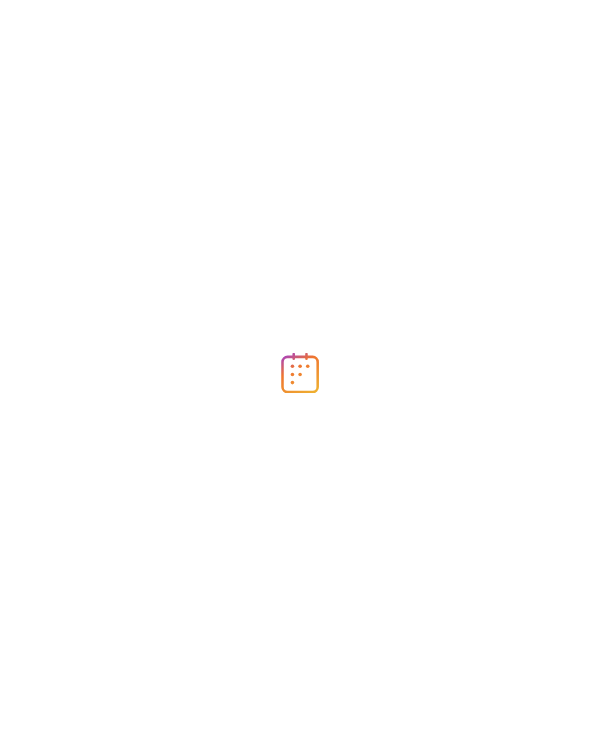 scroll, scrollTop: 0, scrollLeft: 0, axis: both 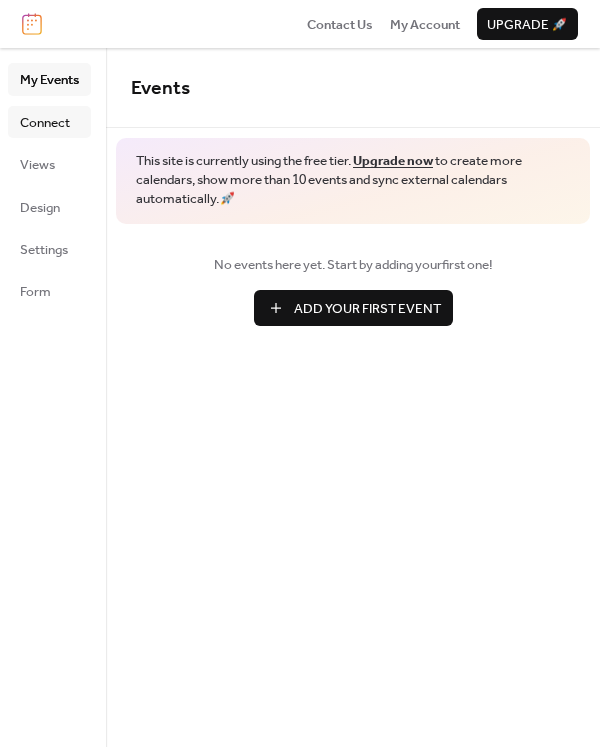 click on "Connect" at bounding box center [45, 123] 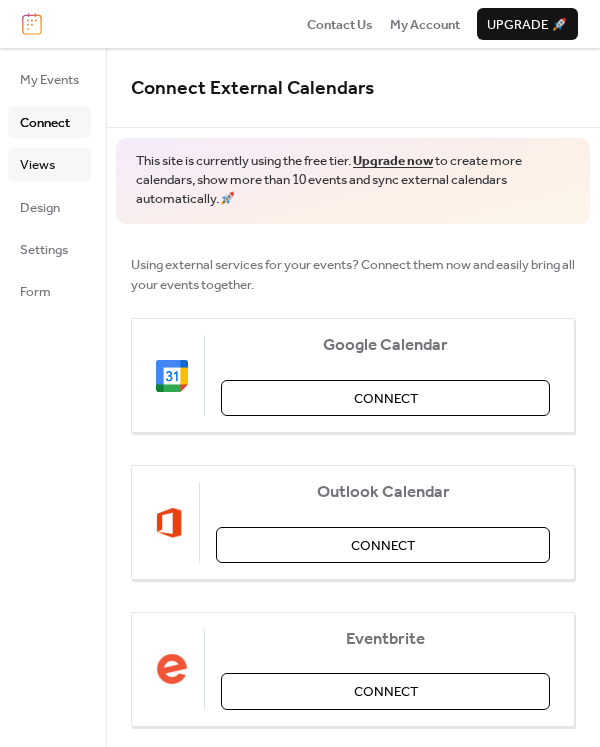 click on "Views" at bounding box center [37, 165] 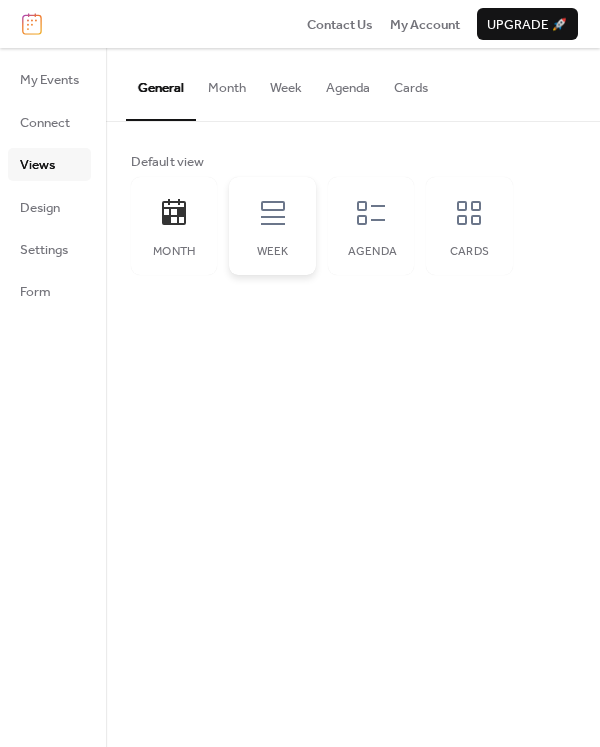 click 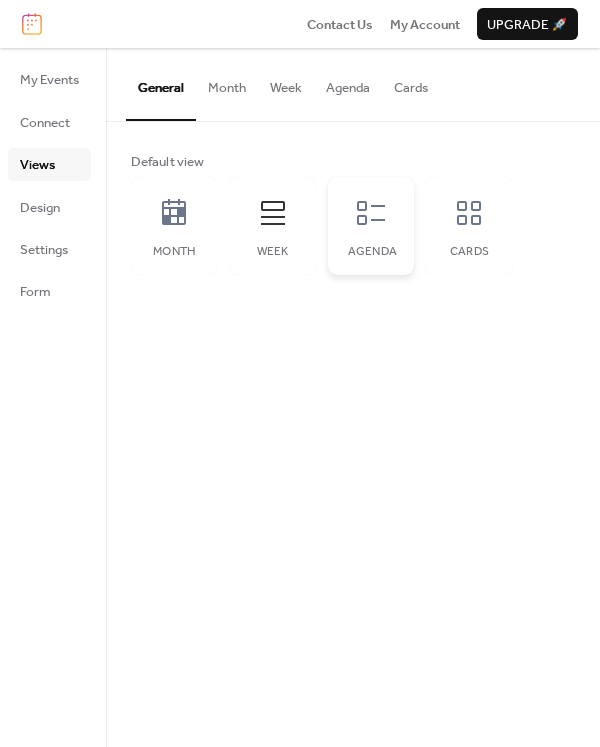 click on "Agenda" at bounding box center [371, 226] 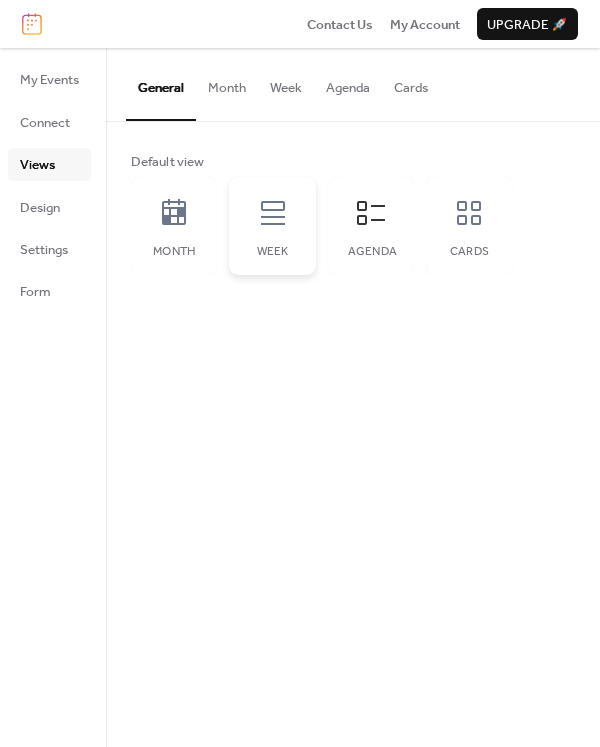 click 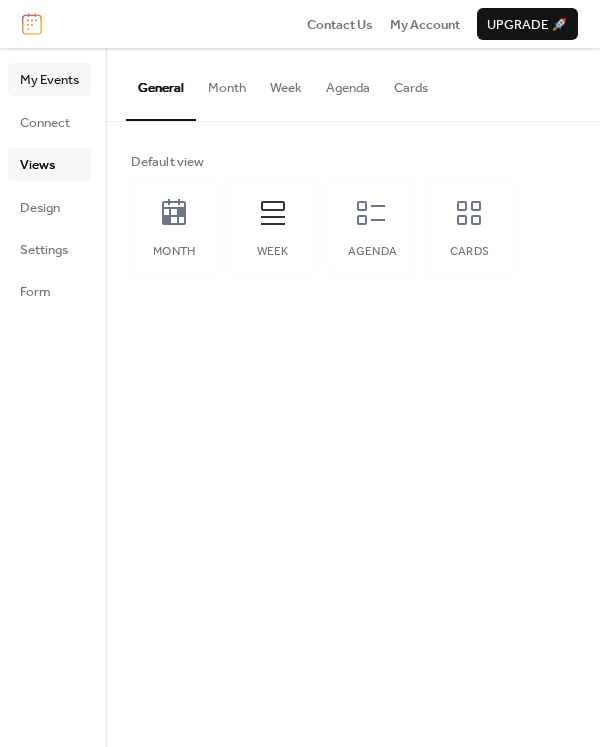 click on "My Events" at bounding box center [49, 80] 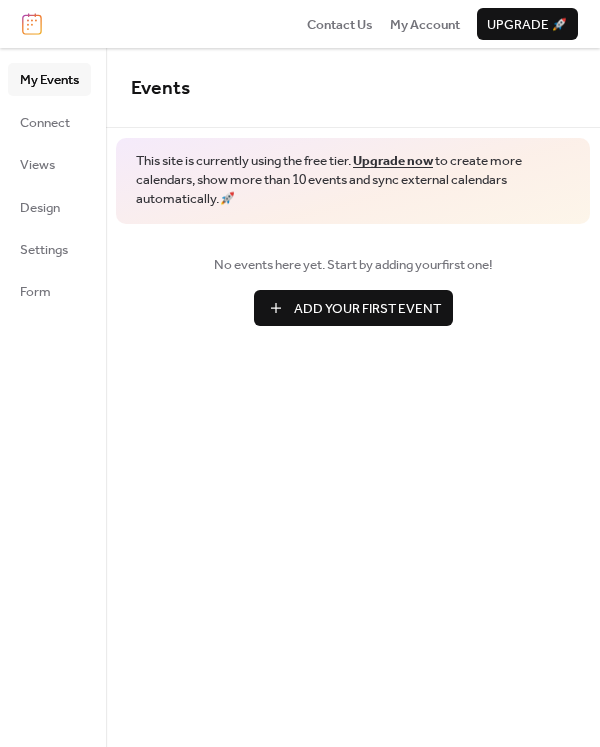 click on "No events here yet. Start by adding your  first one! Add Your First Event" at bounding box center [353, 290] 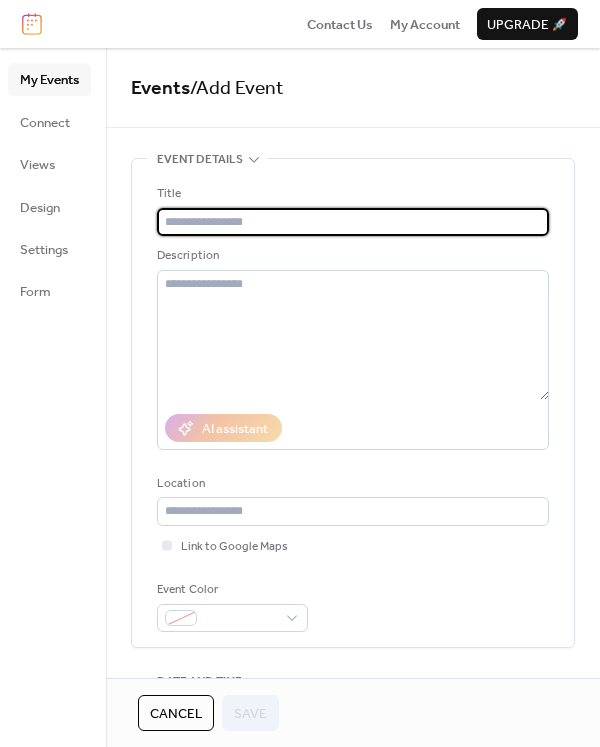 click at bounding box center (353, 222) 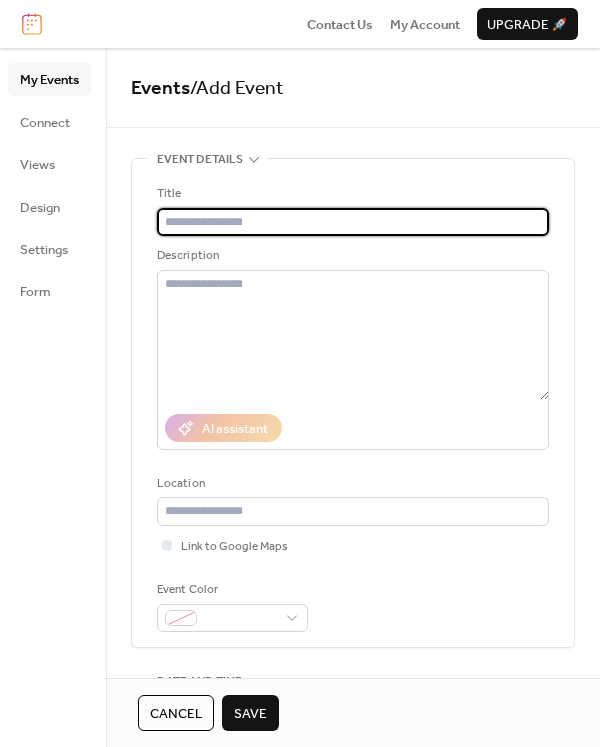 type on "*" 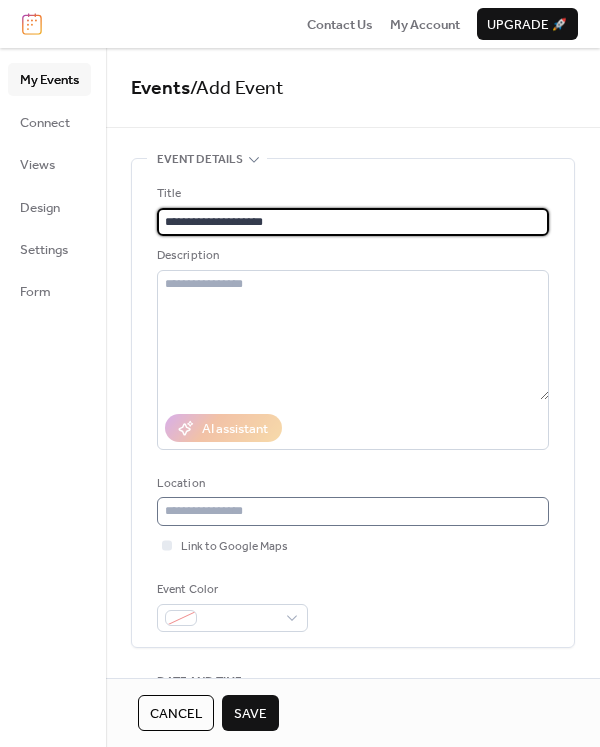 type on "**********" 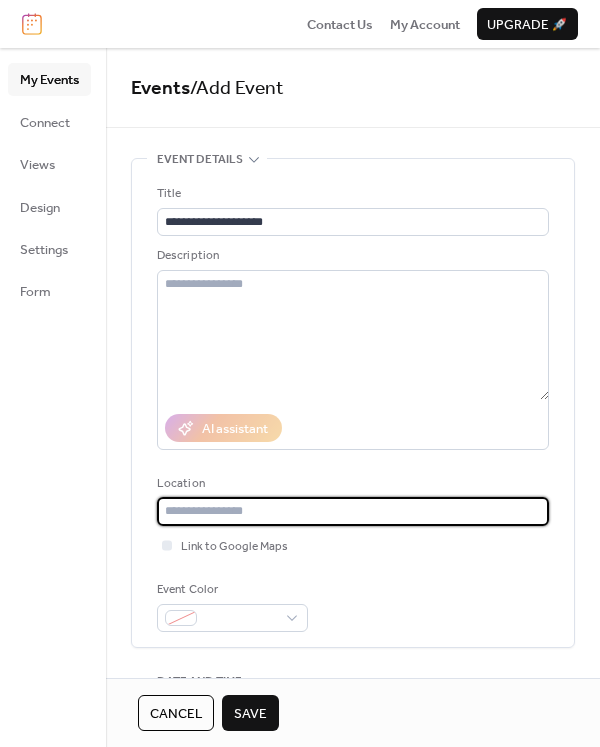 click at bounding box center [353, 511] 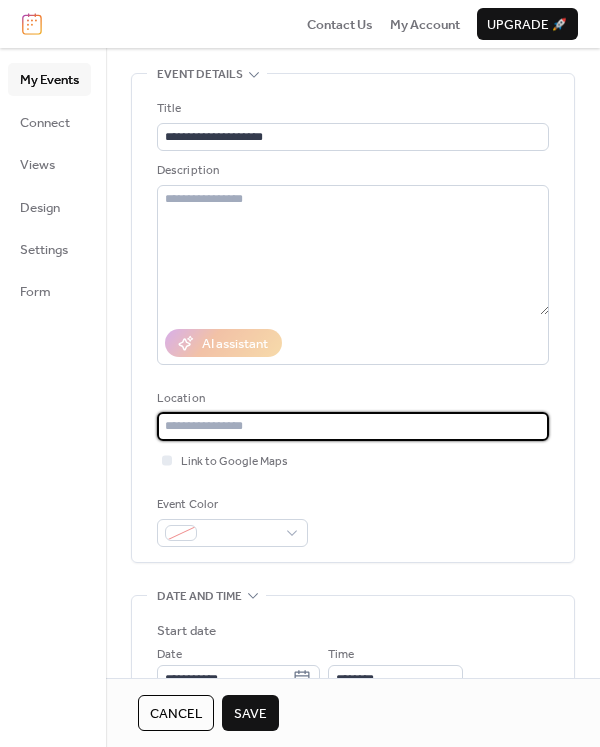 scroll, scrollTop: 102, scrollLeft: 0, axis: vertical 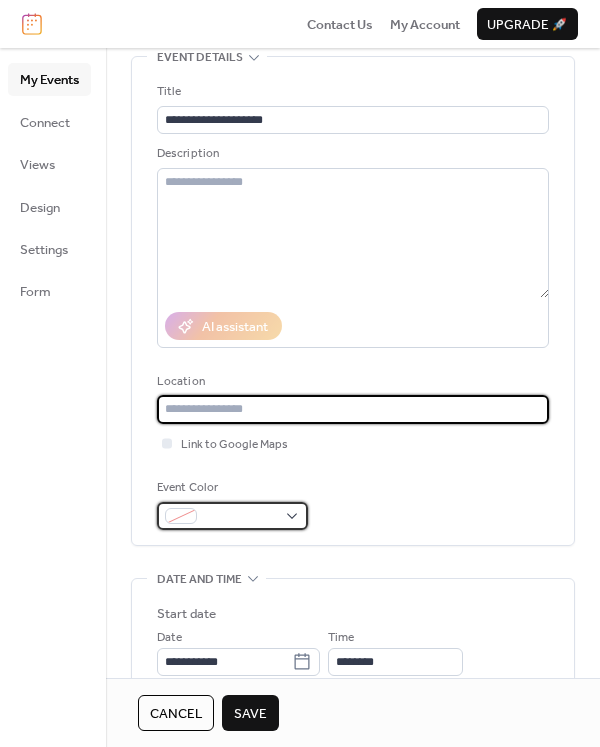 click at bounding box center [232, 516] 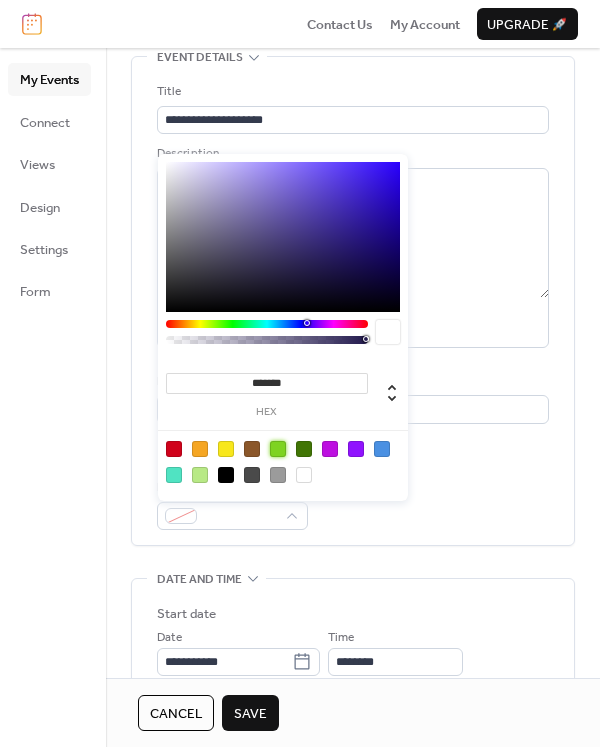 click at bounding box center [278, 449] 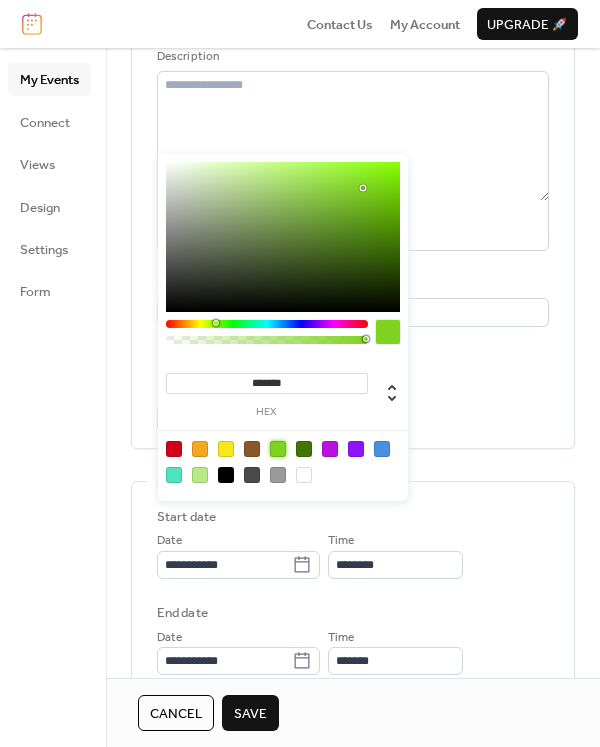 scroll, scrollTop: 200, scrollLeft: 0, axis: vertical 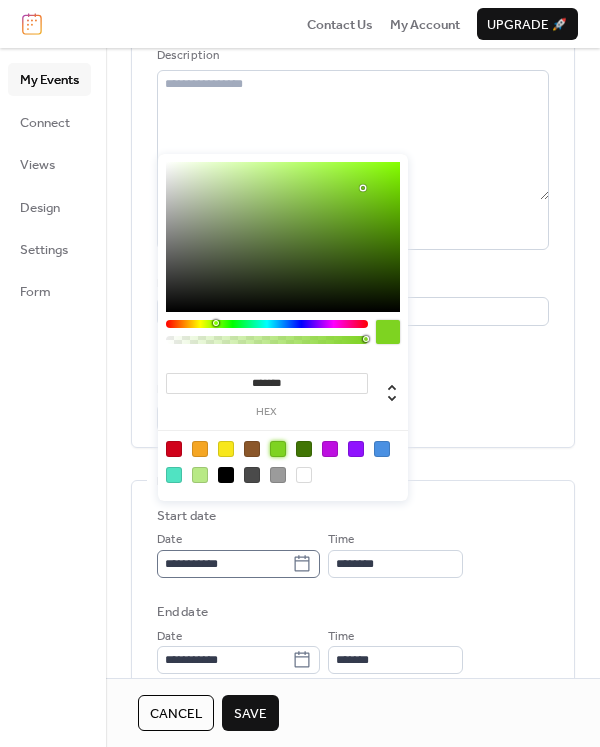 click 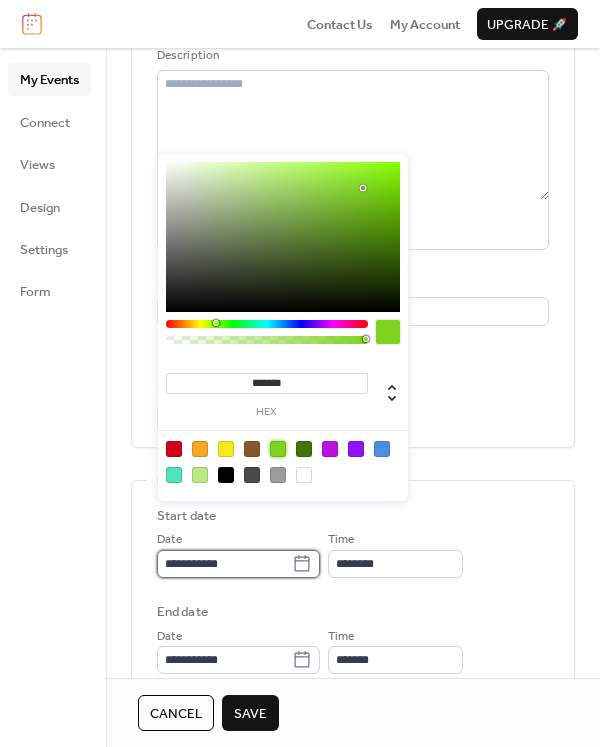 click on "**********" at bounding box center (224, 564) 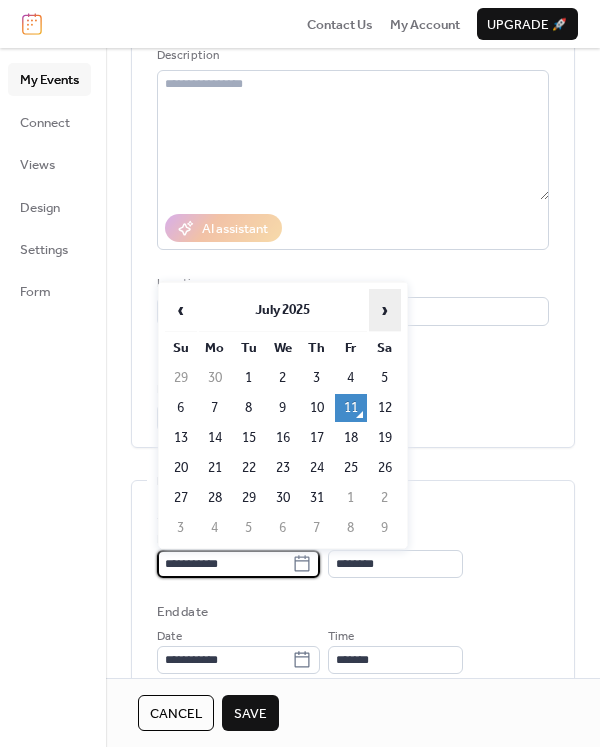 click on "›" at bounding box center [385, 310] 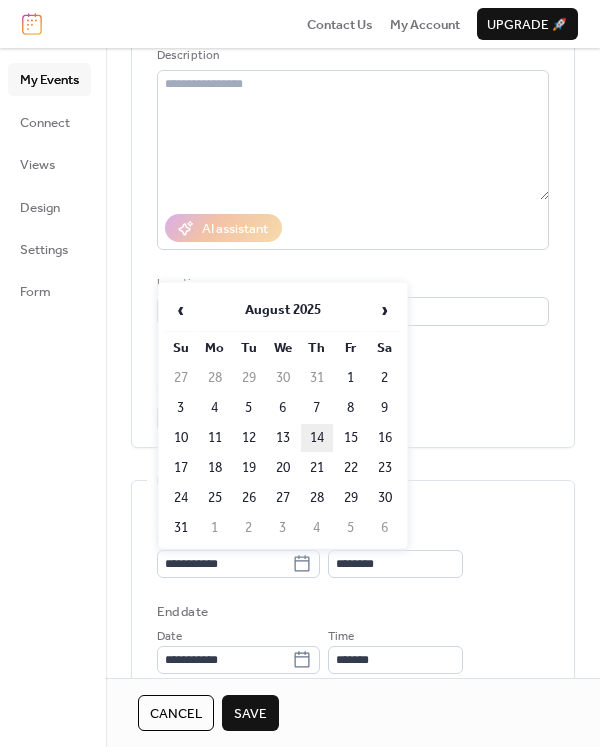 click on "14" at bounding box center [317, 438] 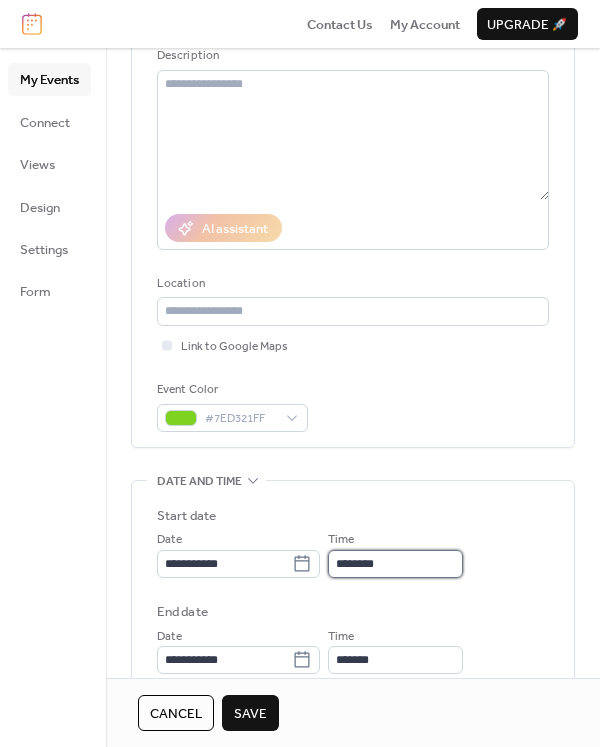 click on "********" at bounding box center [395, 564] 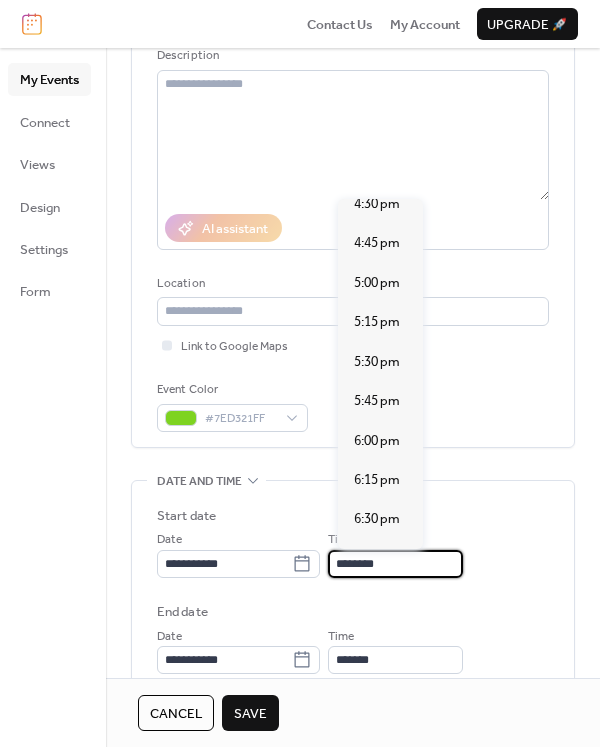 scroll, scrollTop: 2619, scrollLeft: 0, axis: vertical 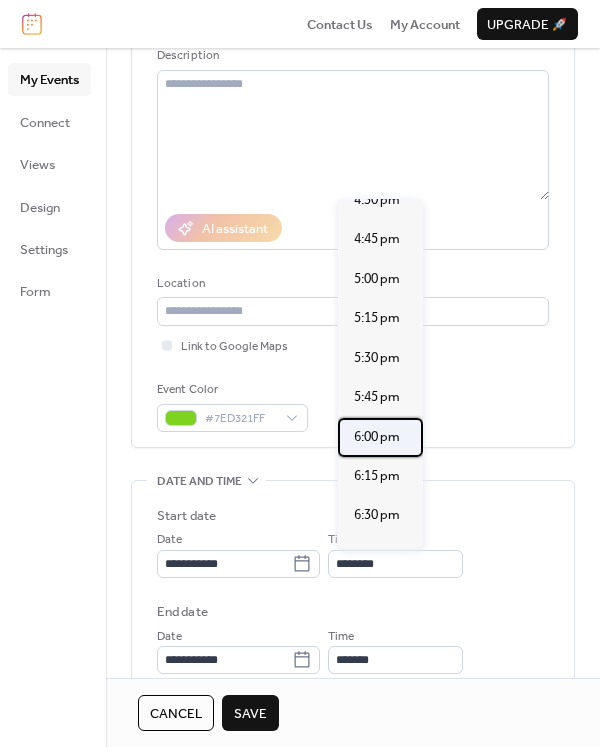 click on "6:00 pm" at bounding box center (377, 437) 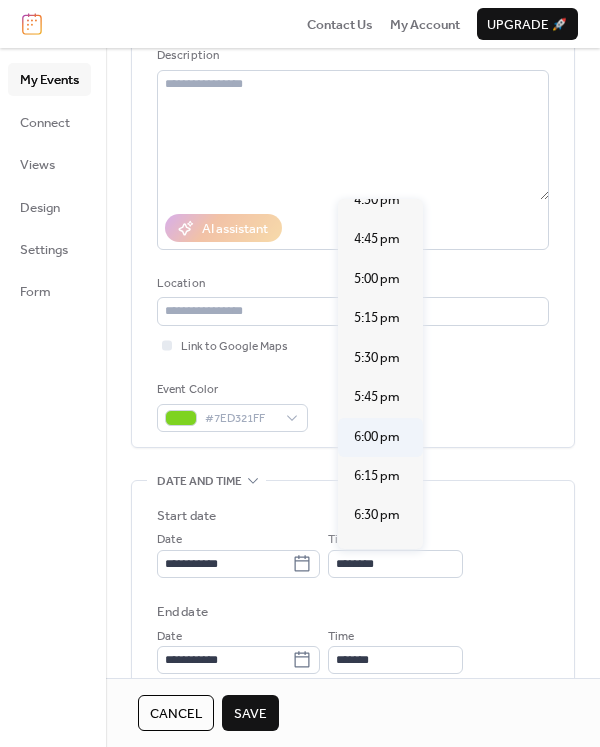 type on "*******" 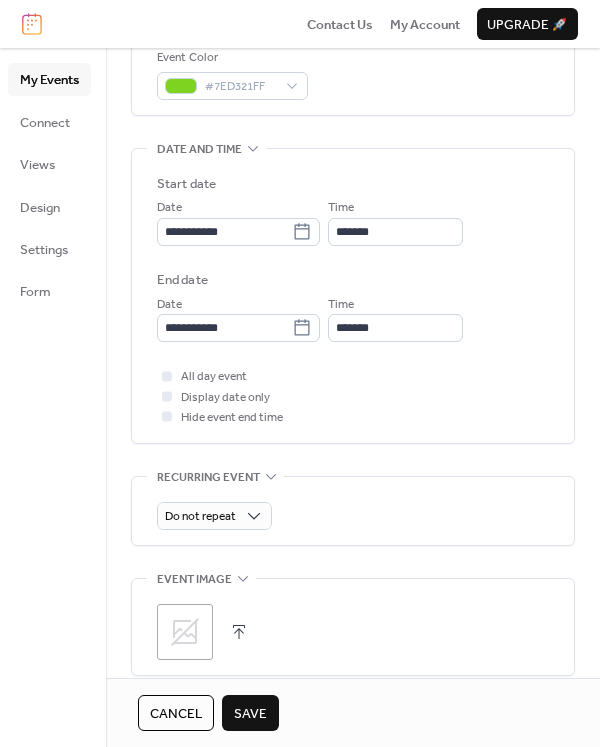 scroll, scrollTop: 539, scrollLeft: 0, axis: vertical 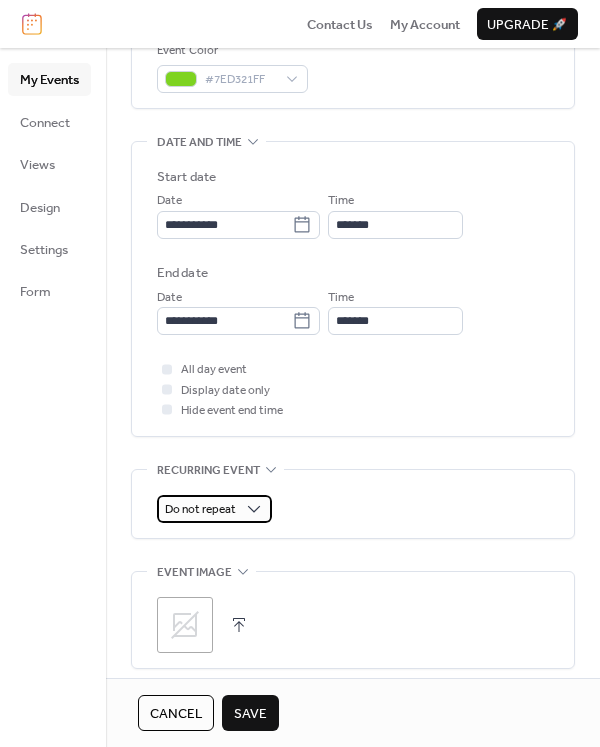 click on "Do not repeat" at bounding box center [214, 509] 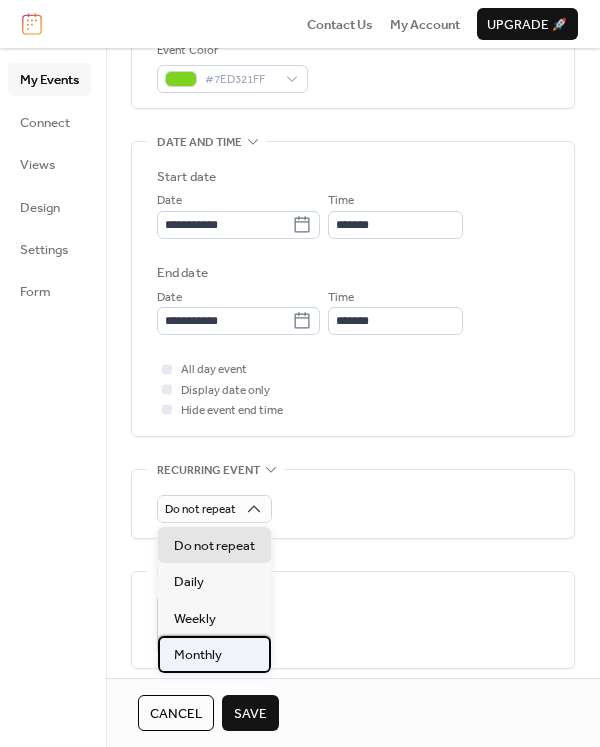 click on "Monthly" at bounding box center (198, 655) 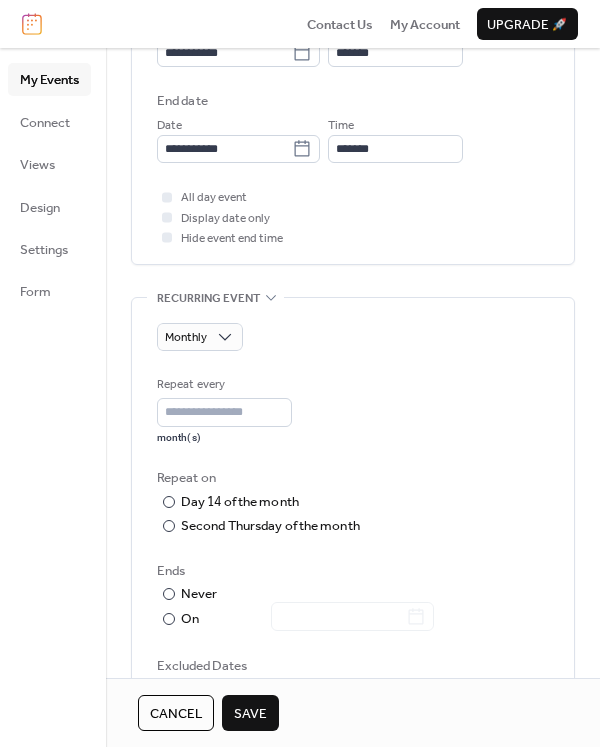 scroll, scrollTop: 712, scrollLeft: 0, axis: vertical 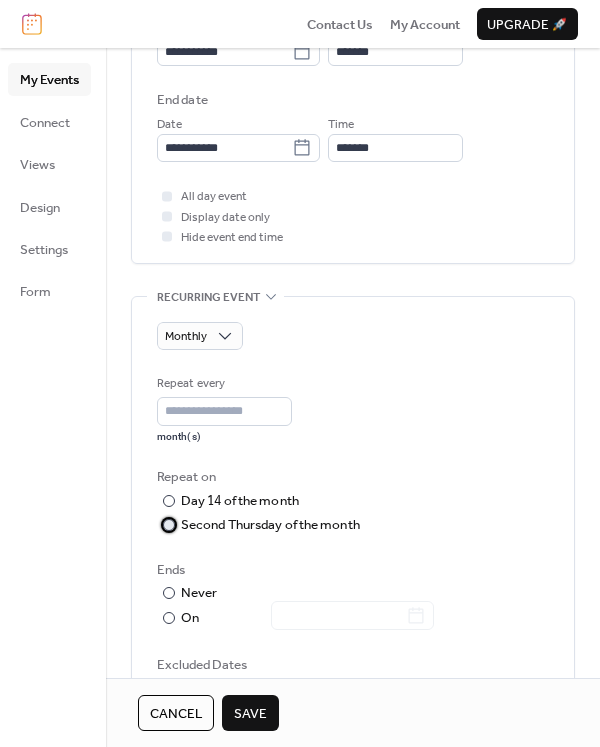 click on "Second Thursday of the month" at bounding box center (270, 525) 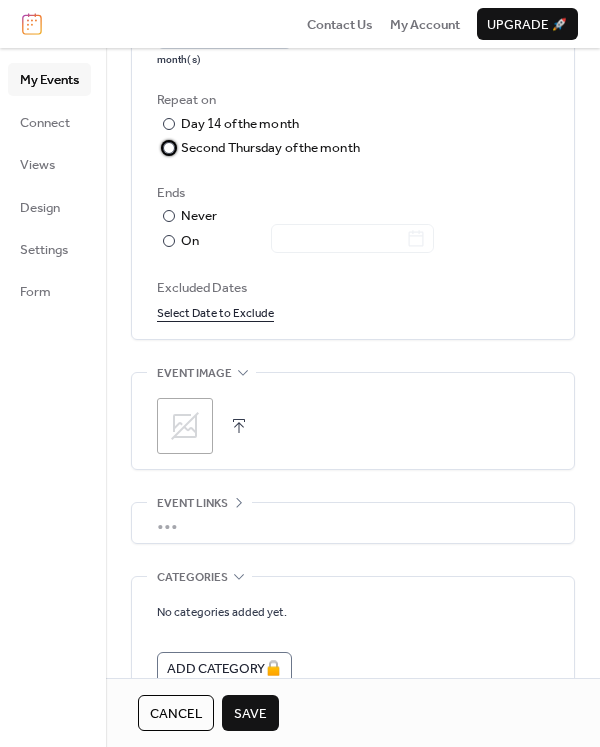 scroll, scrollTop: 1105, scrollLeft: 0, axis: vertical 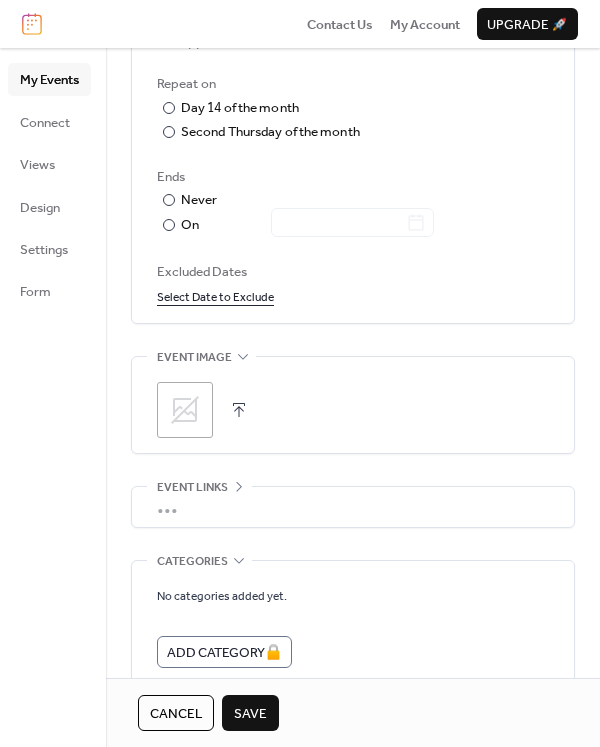 click 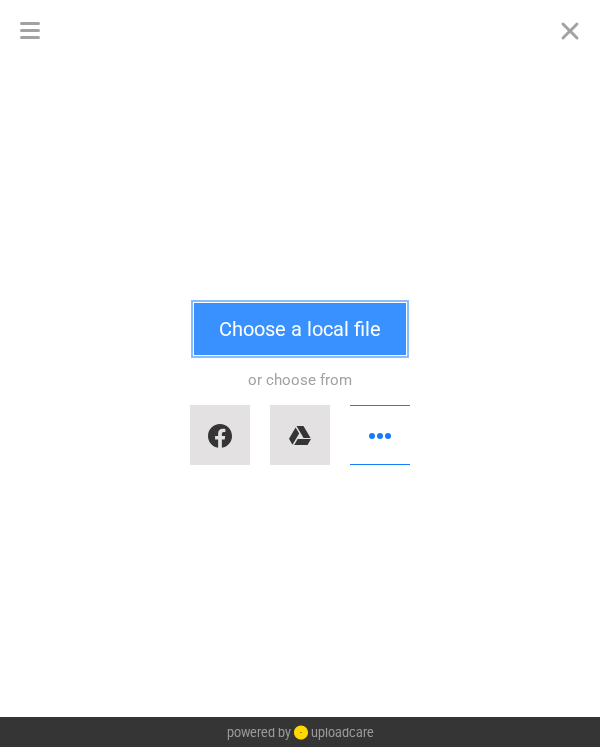 click on "Choose a local file" at bounding box center [300, 329] 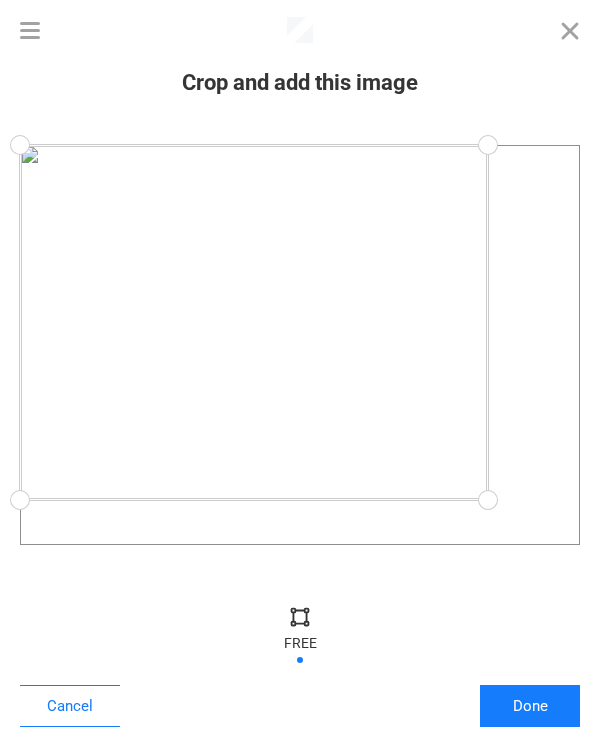 drag, startPoint x: 570, startPoint y: 546, endPoint x: 488, endPoint y: 500, distance: 94.02127 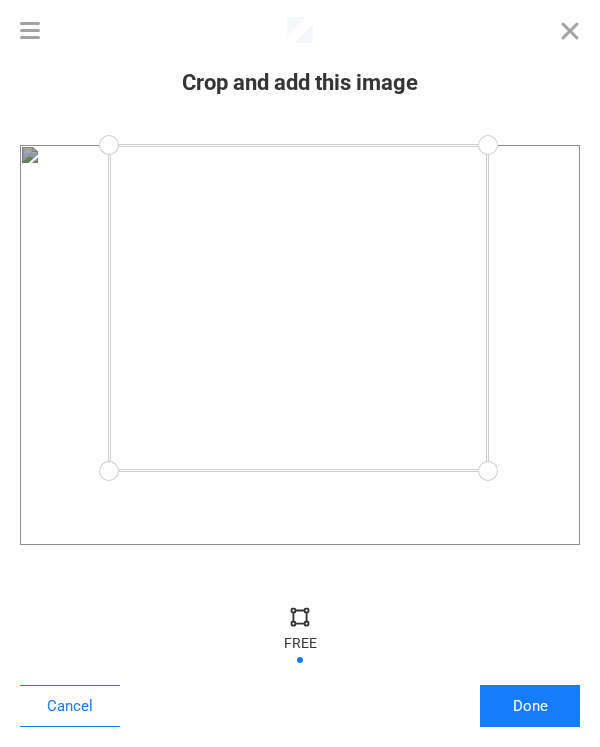 drag, startPoint x: 16, startPoint y: 494, endPoint x: 109, endPoint y: 471, distance: 95.80188 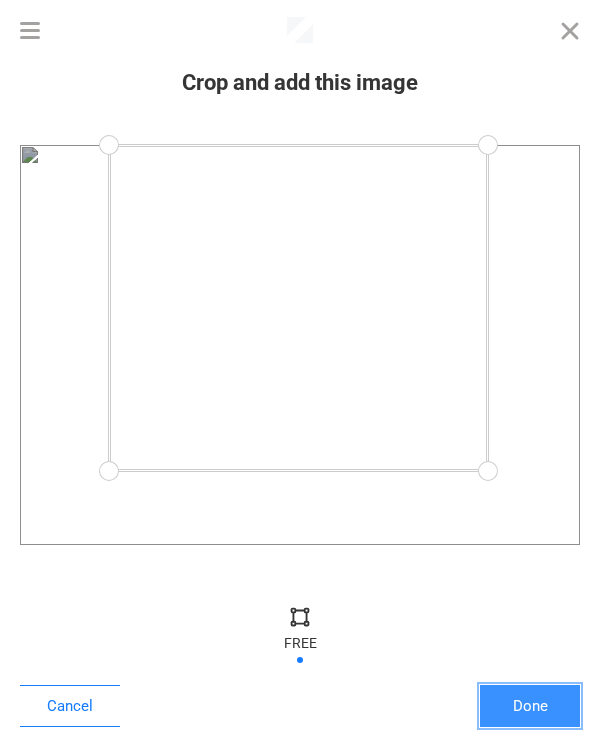 click on "Done" at bounding box center [530, 706] 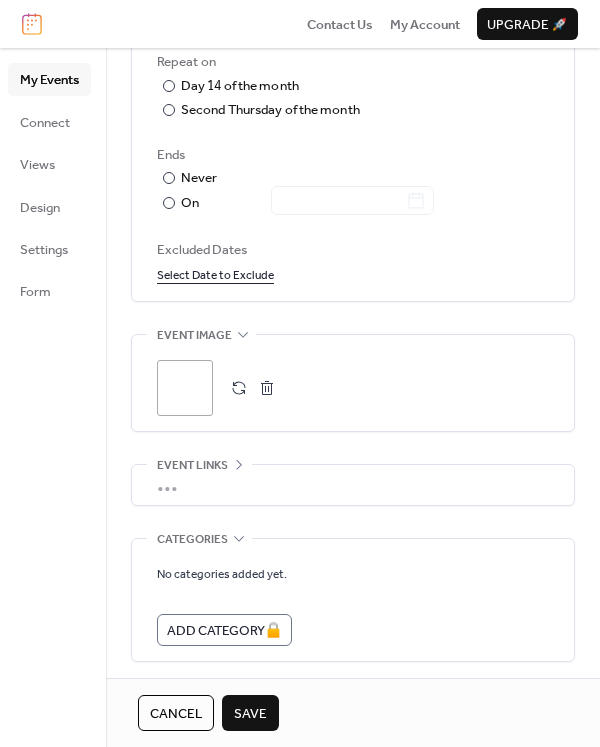 scroll, scrollTop: 1127, scrollLeft: 0, axis: vertical 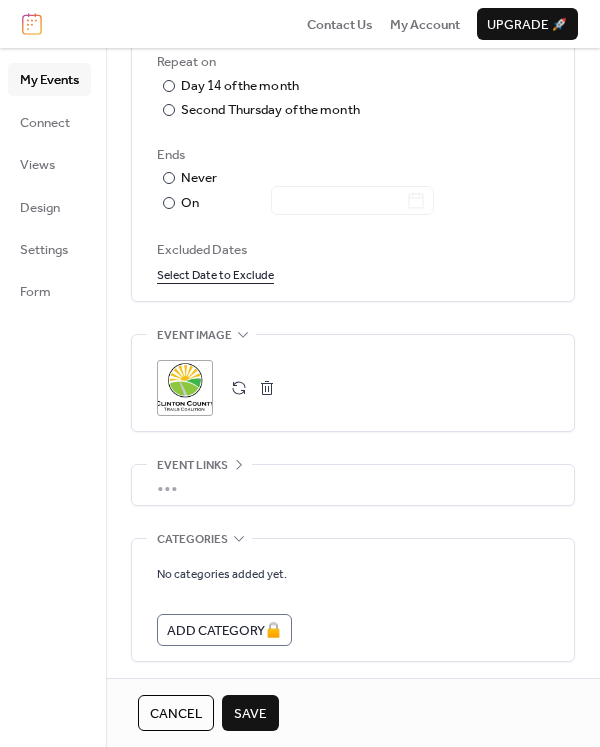 click on "Save" at bounding box center [250, 714] 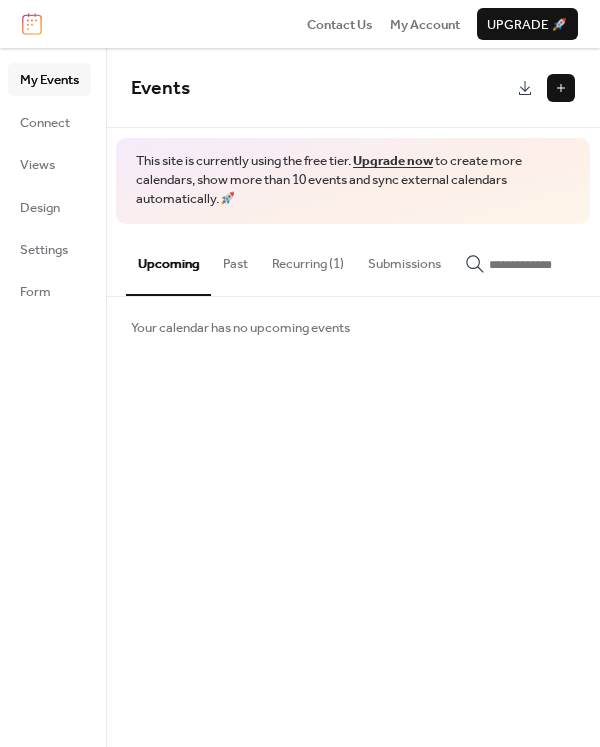 click on "Recurring  (1)" at bounding box center (308, 259) 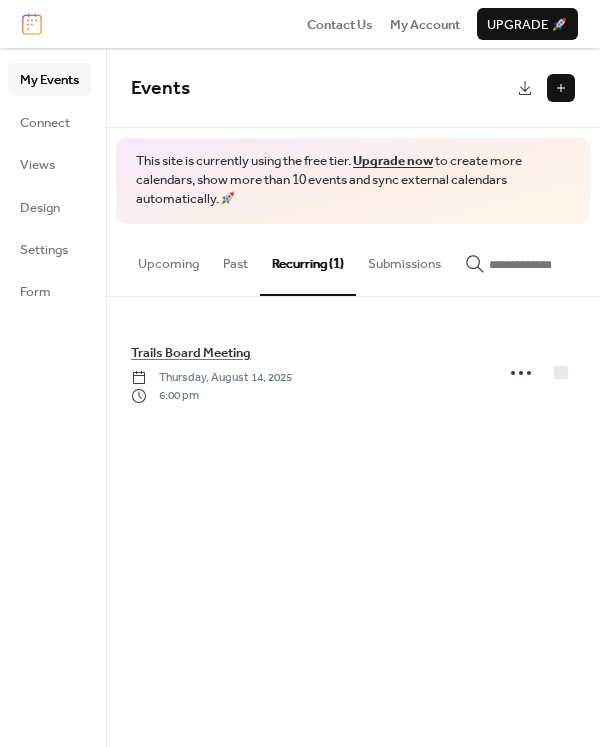 click at bounding box center (561, 88) 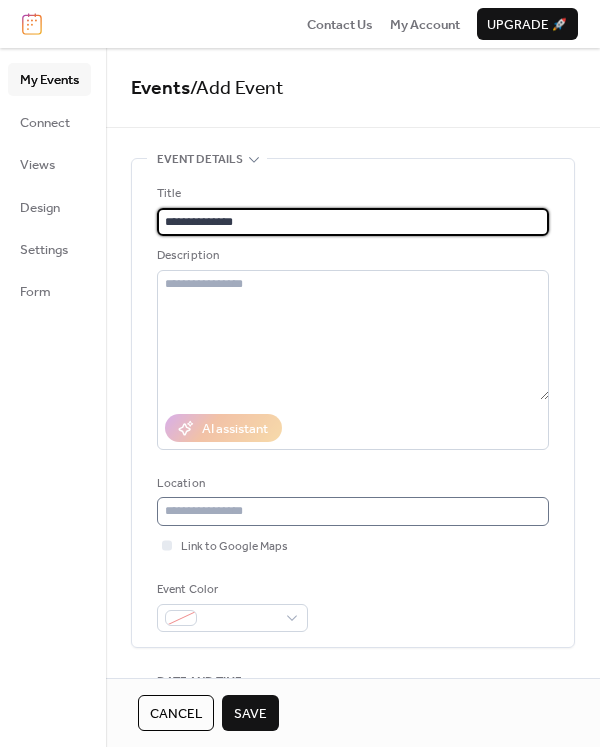 type on "**********" 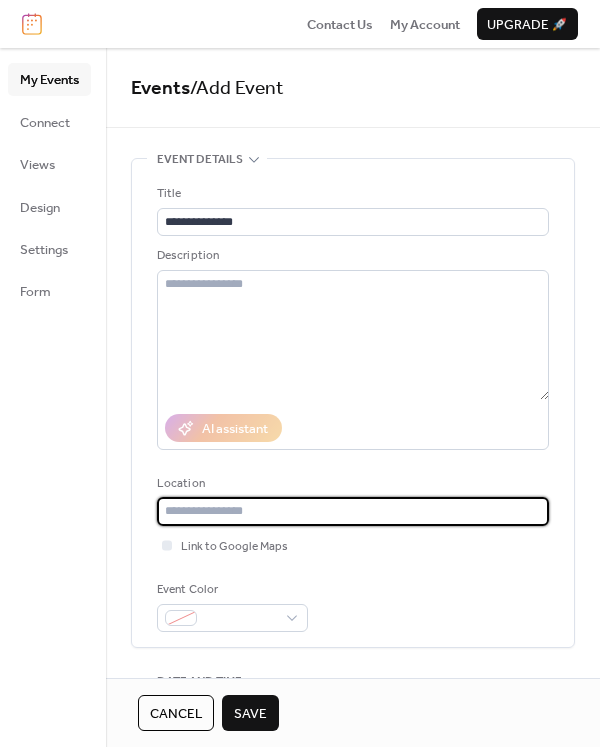 click at bounding box center (353, 511) 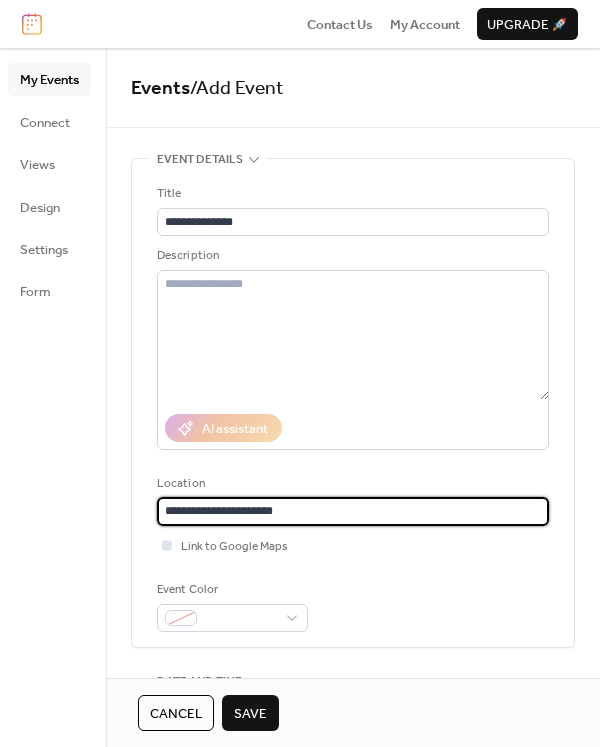 type on "**********" 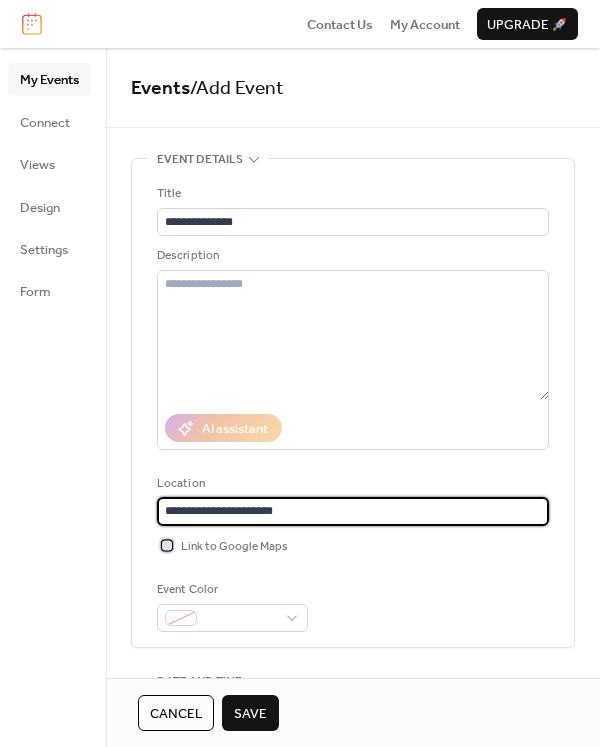 click on "Link to Google Maps" at bounding box center [234, 547] 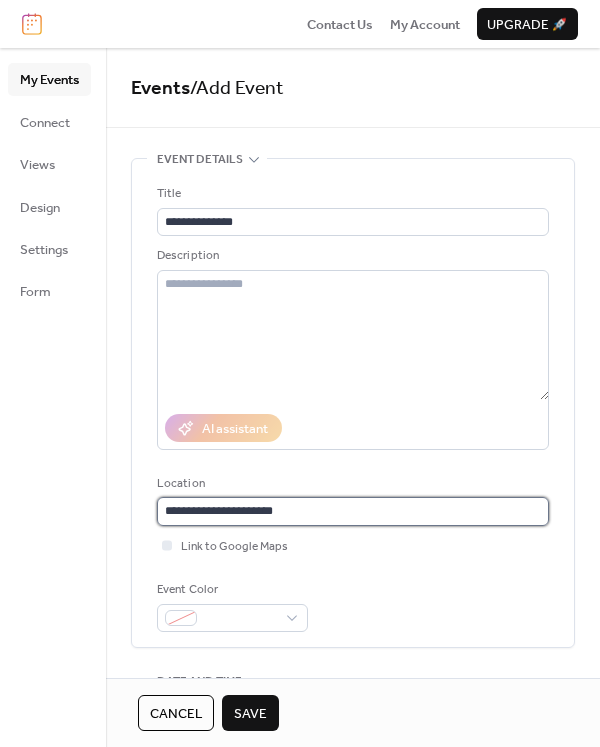 click on "**********" at bounding box center [353, 511] 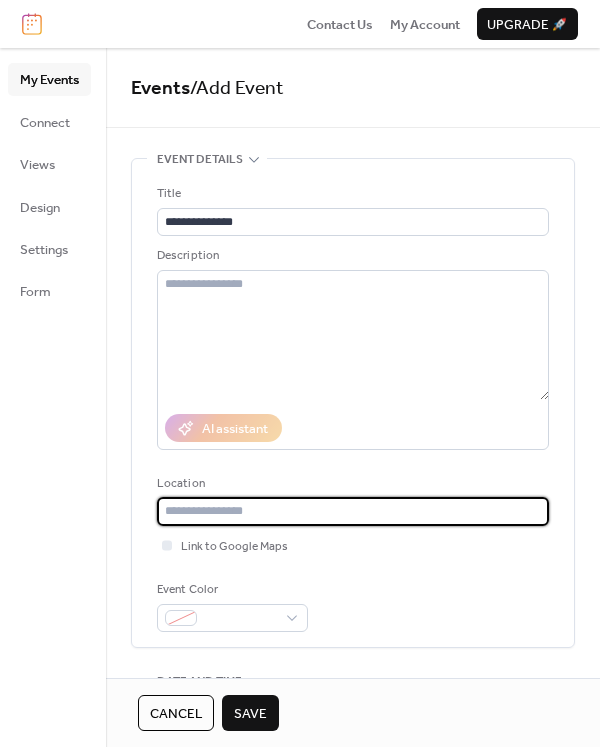 click at bounding box center [353, 511] 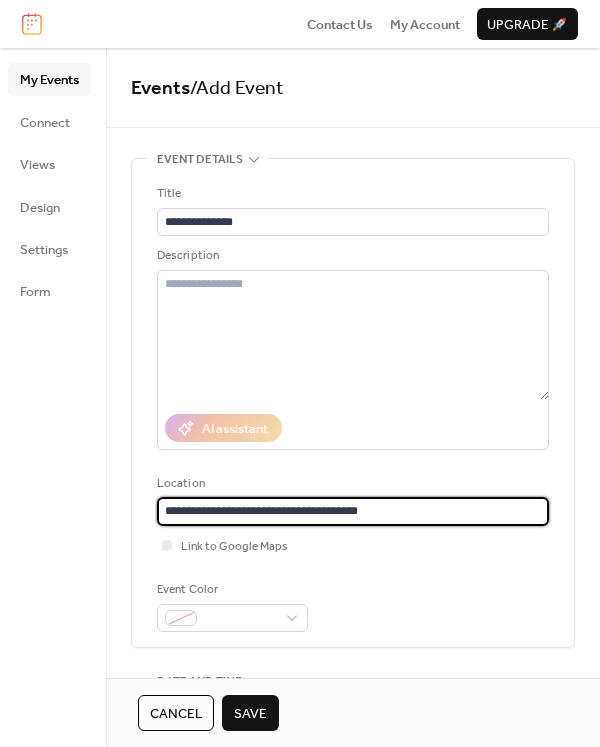 type on "**********" 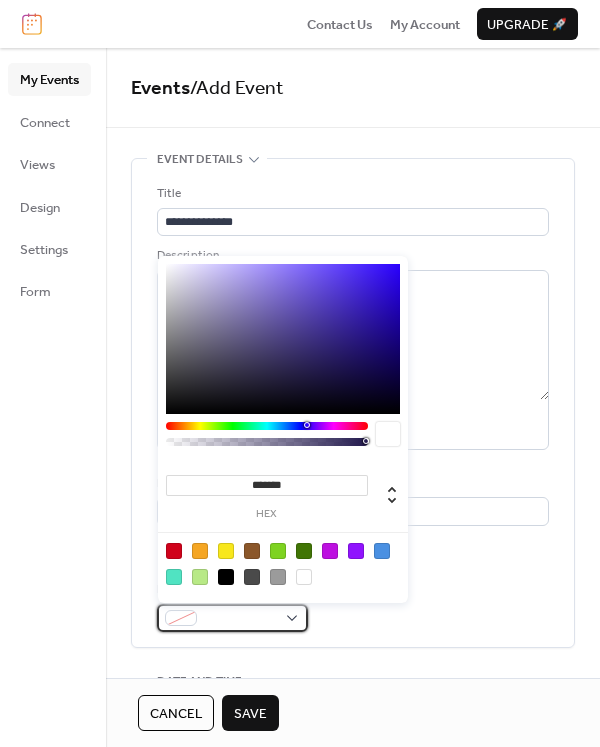click at bounding box center (232, 618) 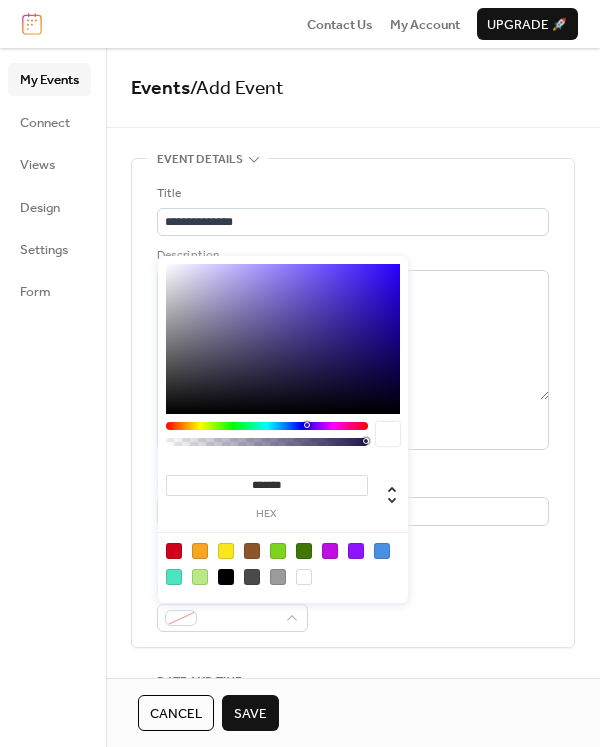 click at bounding box center (200, 551) 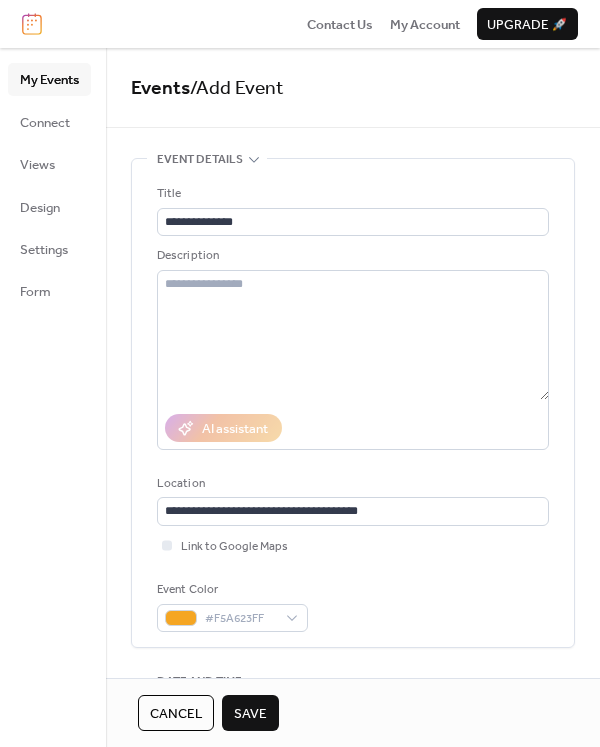 click on "Event Color #F5A623FF" at bounding box center [353, 606] 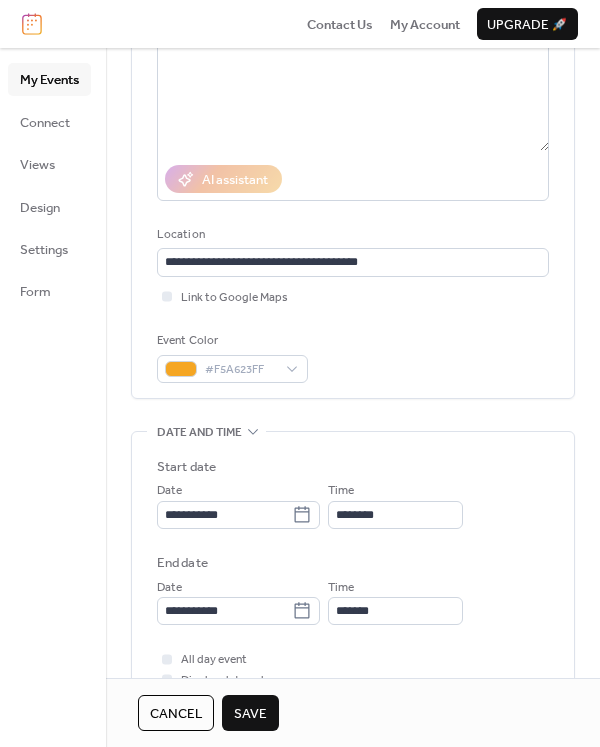scroll, scrollTop: 382, scrollLeft: 0, axis: vertical 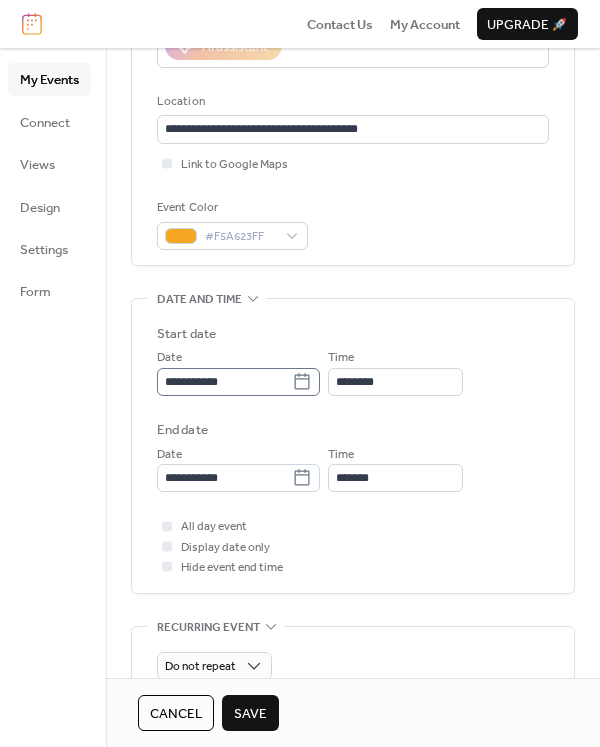 click 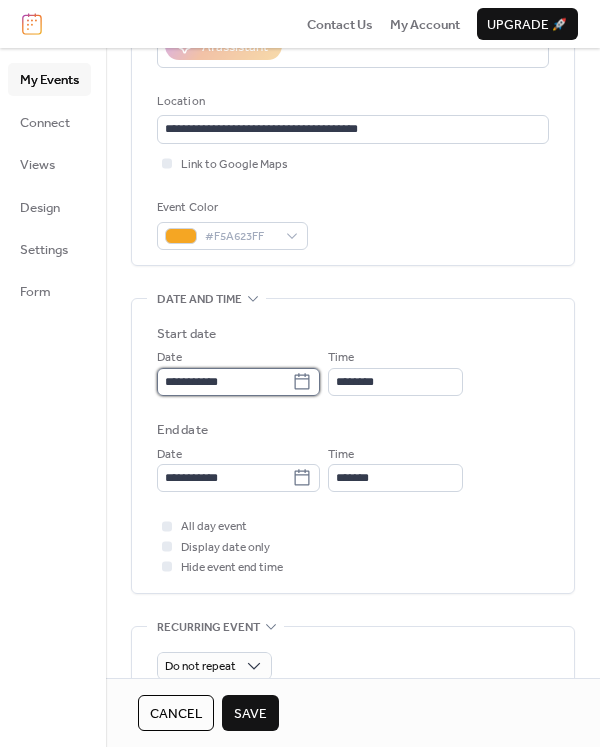 click on "**********" at bounding box center [224, 382] 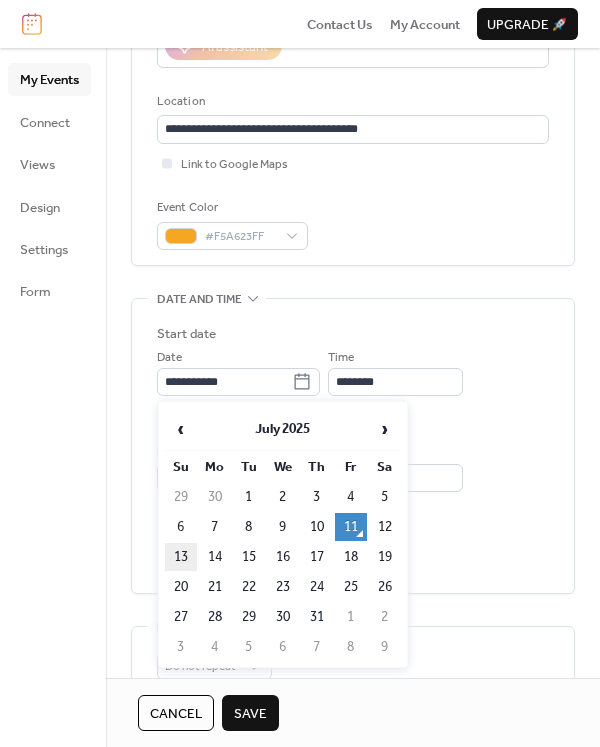 click on "13" at bounding box center [181, 557] 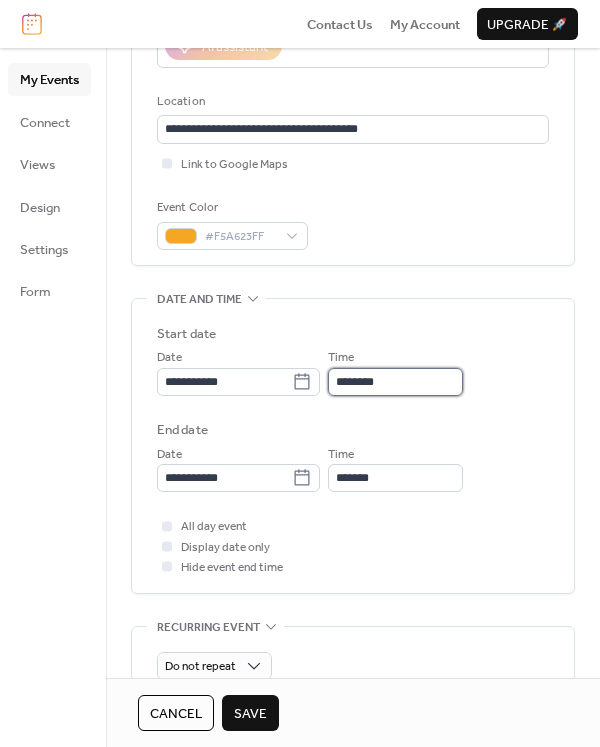 click on "********" at bounding box center (395, 382) 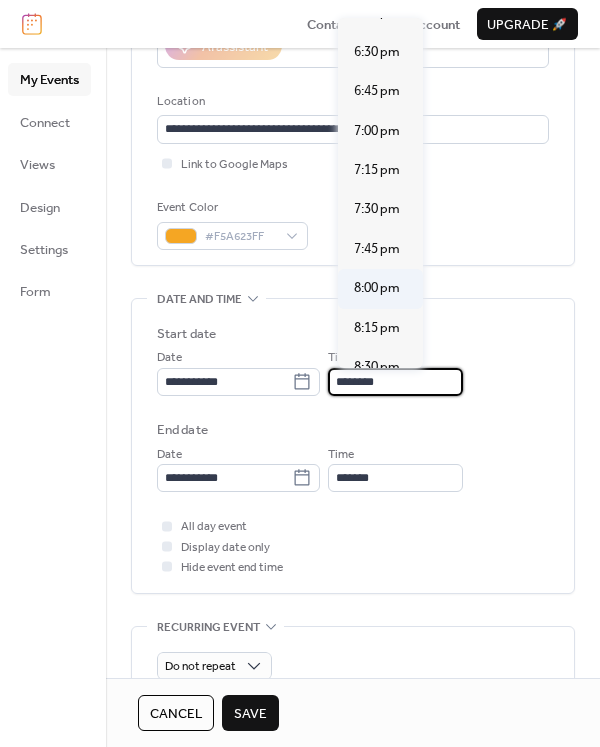 scroll, scrollTop: 2882, scrollLeft: 0, axis: vertical 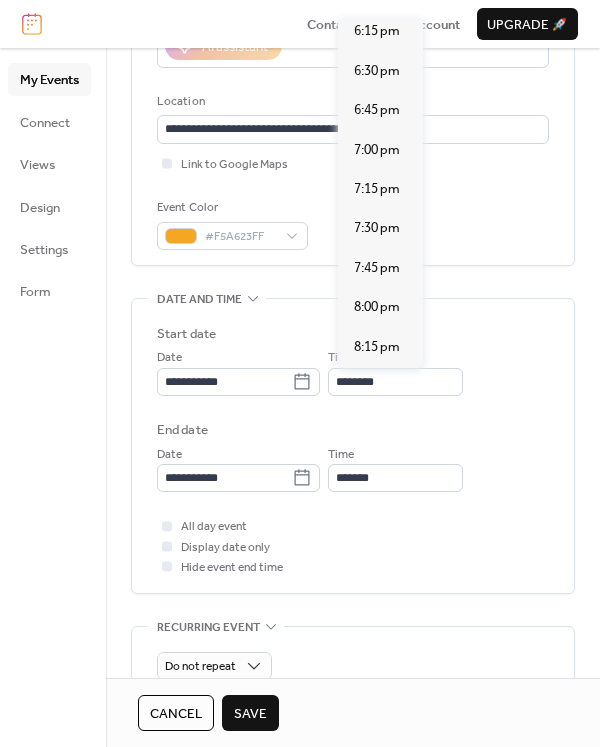 click on "6:00 pm" at bounding box center [377, -8] 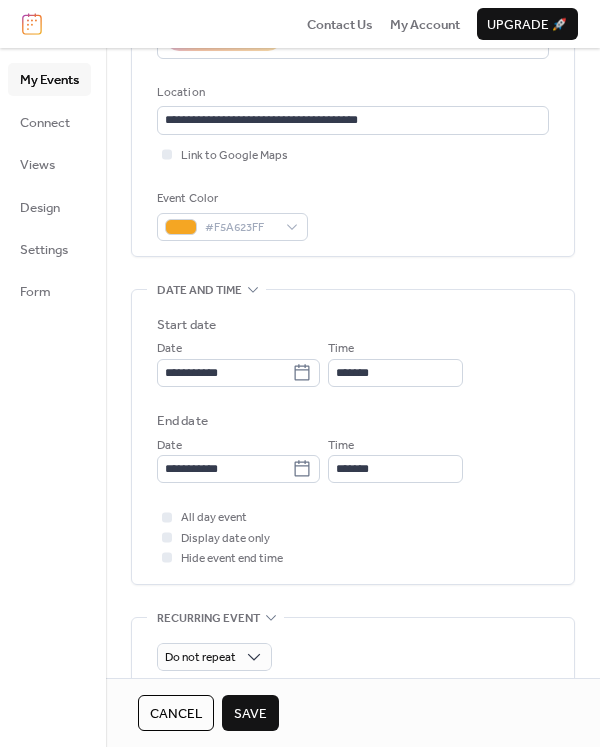 scroll, scrollTop: 403, scrollLeft: 0, axis: vertical 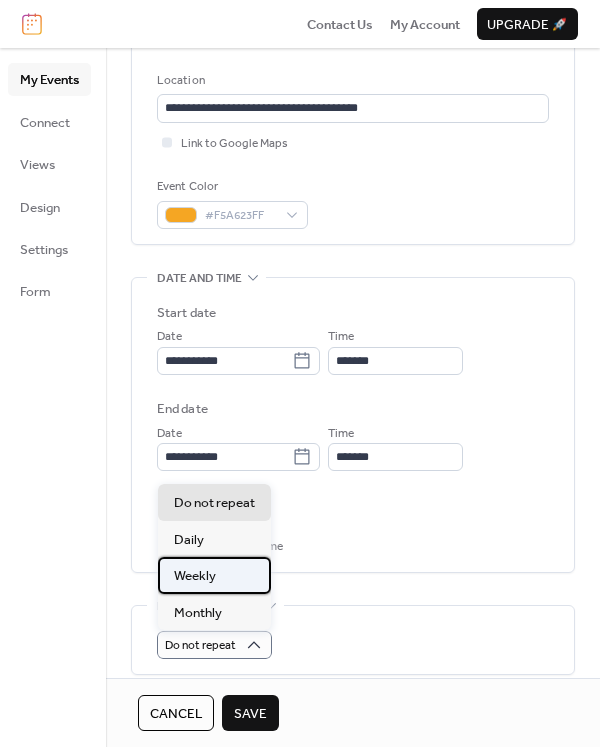 click on "Weekly" at bounding box center [214, 575] 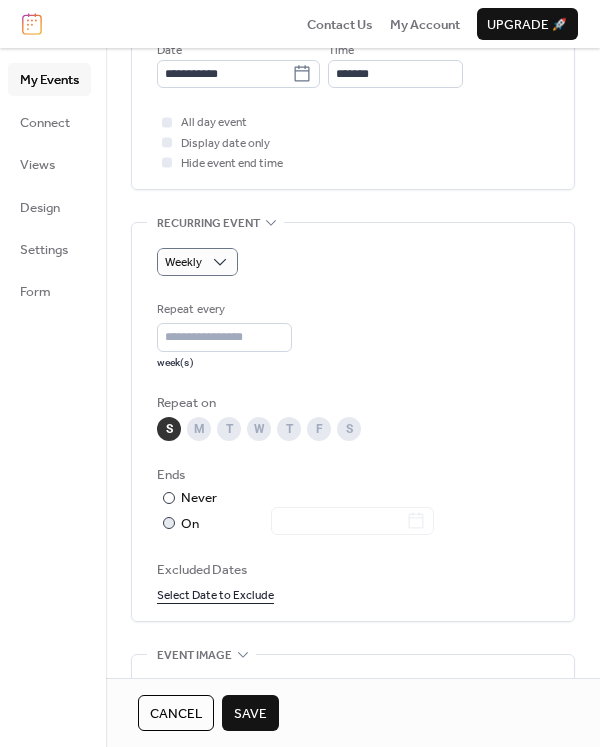 scroll, scrollTop: 789, scrollLeft: 0, axis: vertical 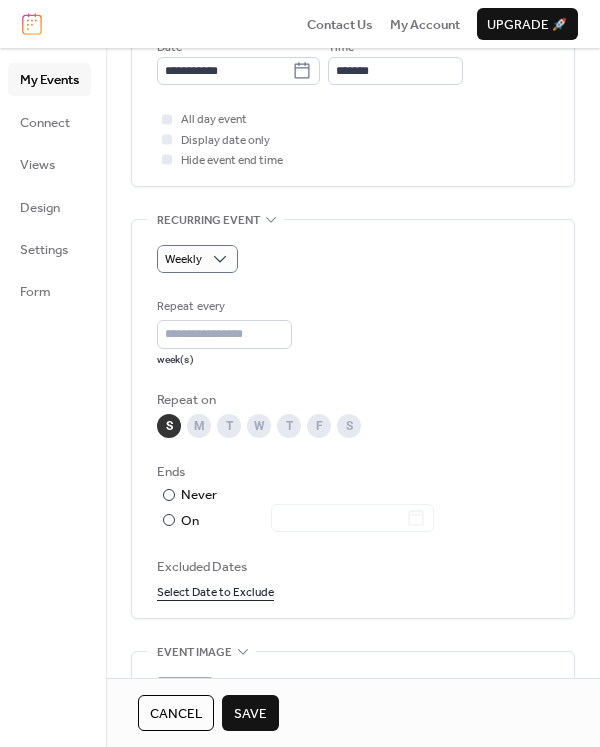 click on "Select Date to Exclude" at bounding box center (215, 591) 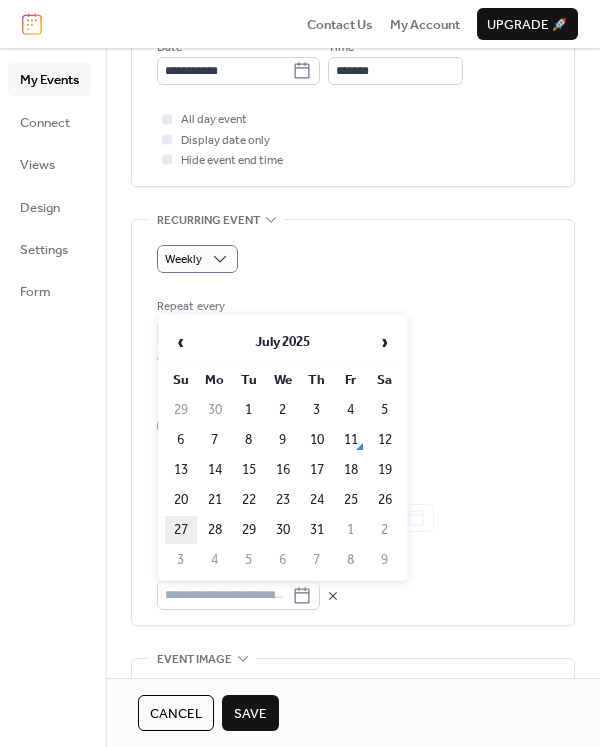 click on "27" at bounding box center (181, 530) 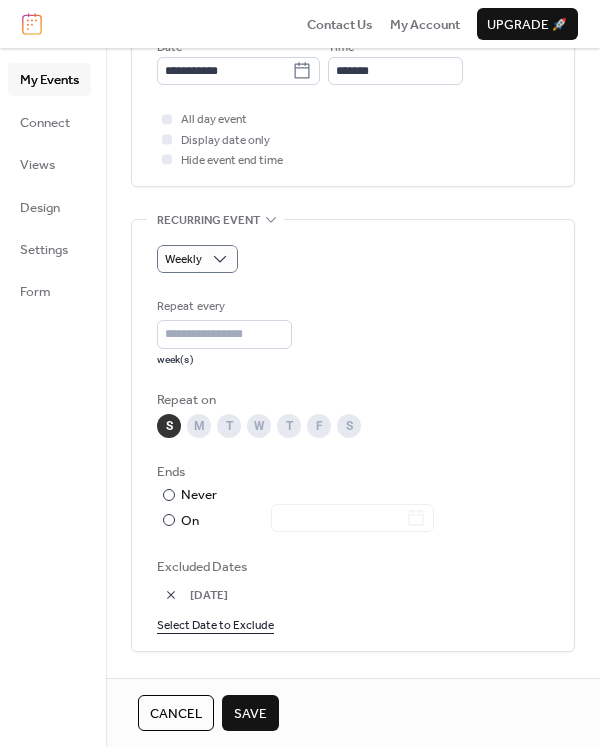 click on "[DATE]" at bounding box center [353, 595] 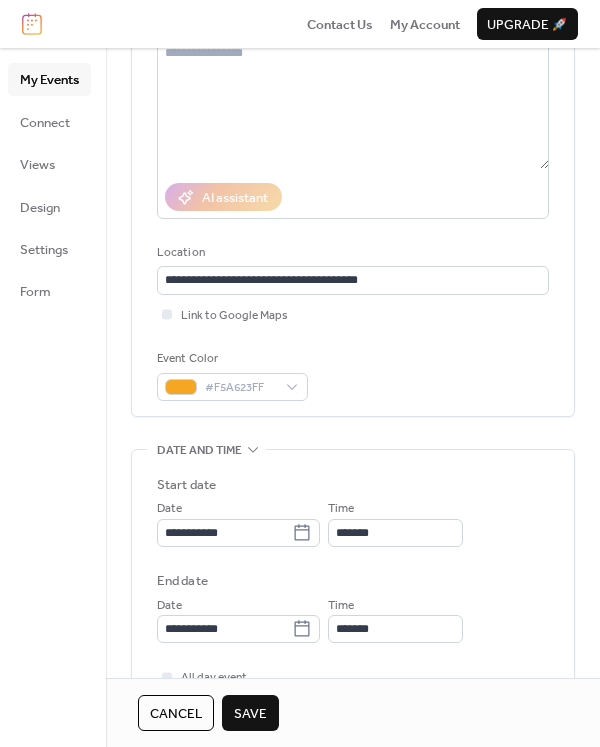 scroll, scrollTop: 0, scrollLeft: 0, axis: both 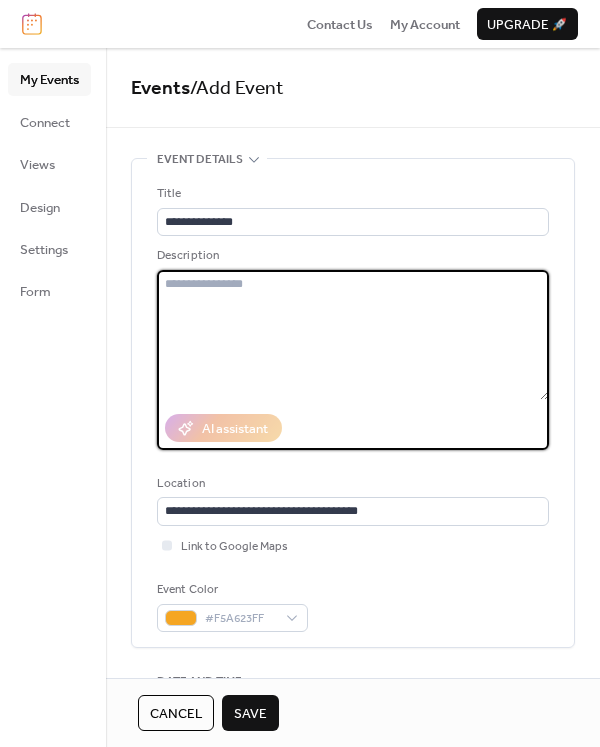 click at bounding box center [353, 335] 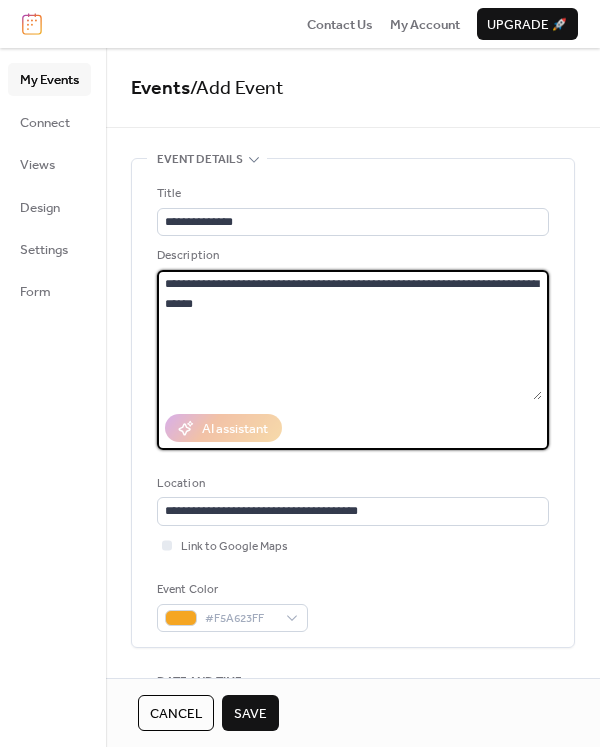 type on "**********" 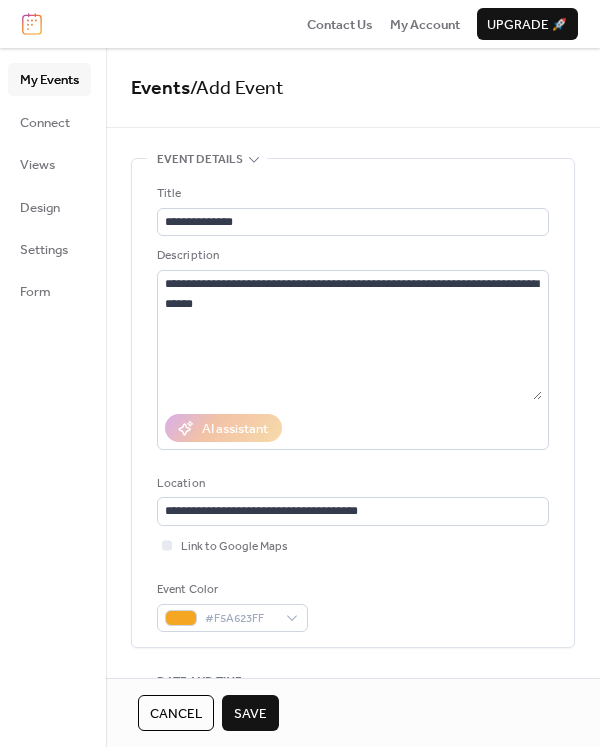 click on "Save" at bounding box center [250, 714] 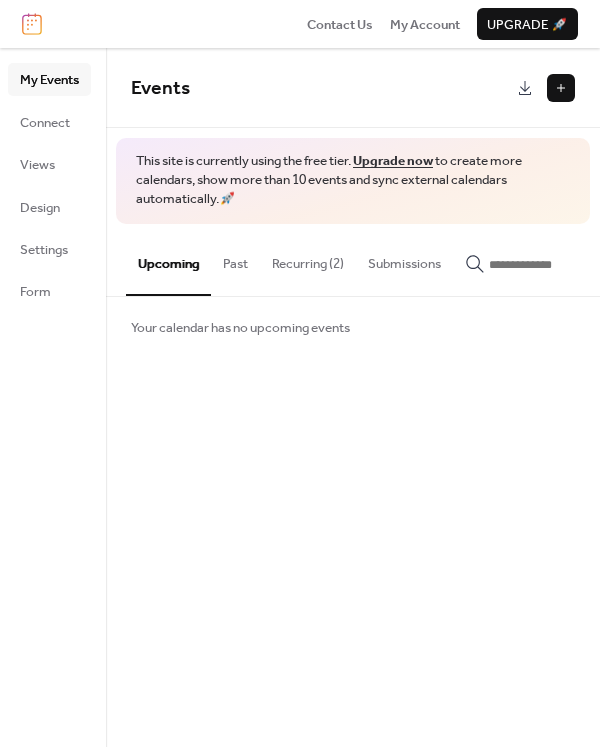 click on "Recurring  (2)" at bounding box center [308, 259] 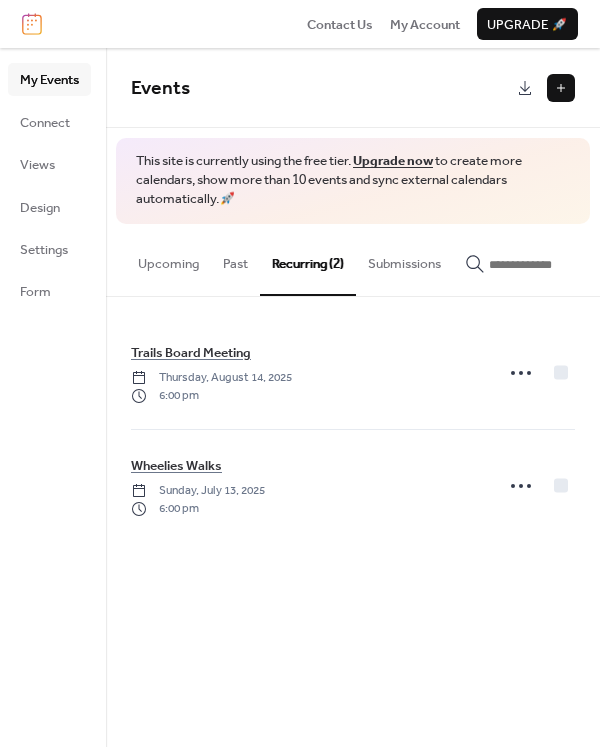 click at bounding box center [561, 88] 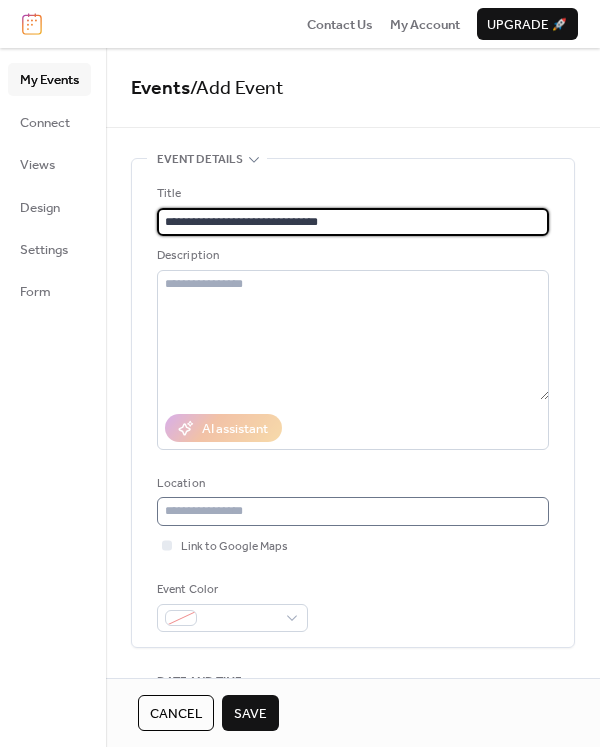 type on "**********" 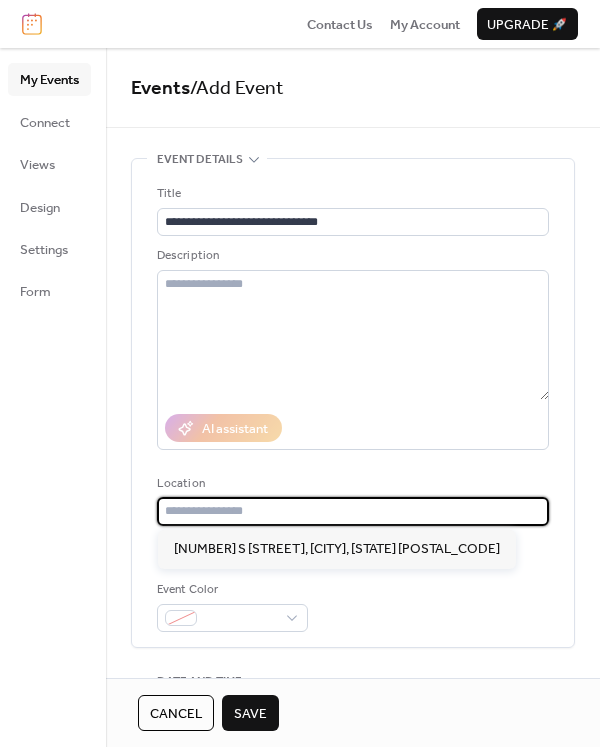 click at bounding box center [353, 511] 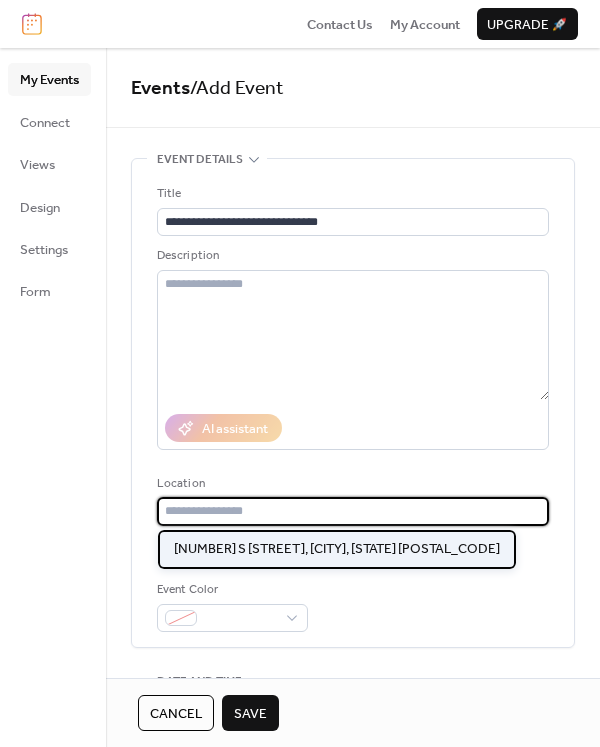click on "[NUMBER] S [STREET], [CITY], [STATE] [POSTAL_CODE]" at bounding box center (337, 549) 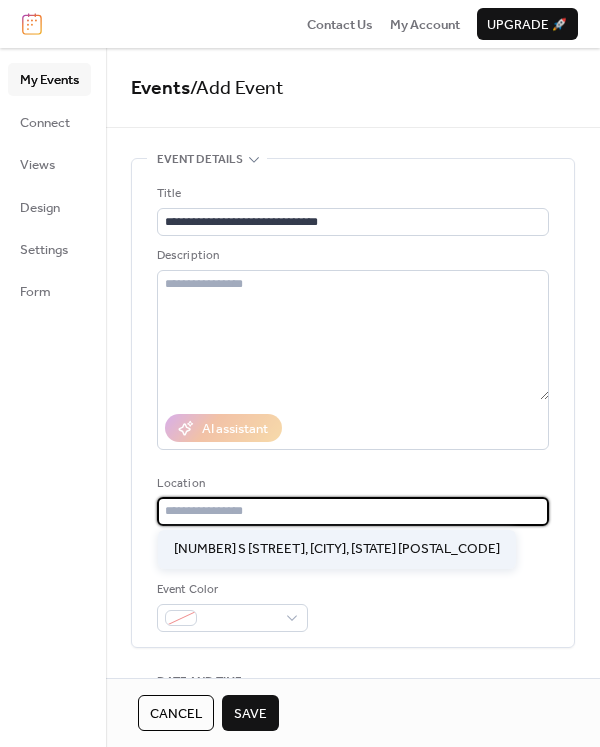 type on "**********" 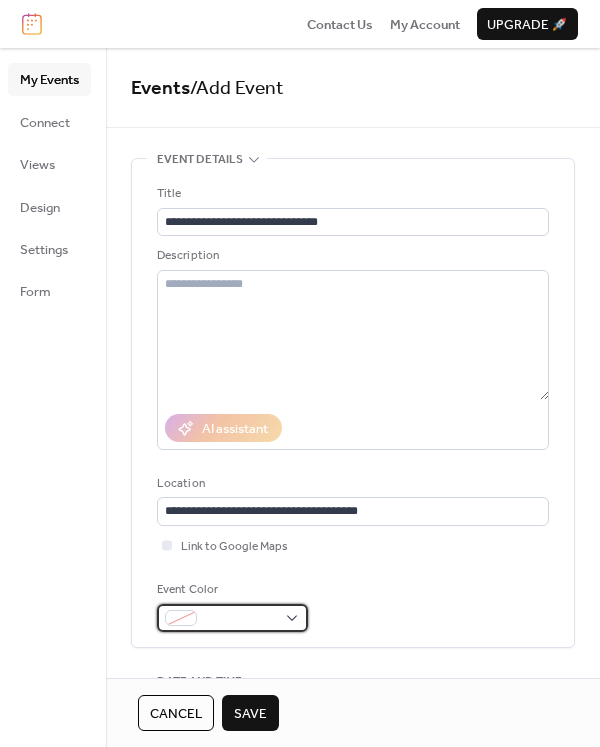 click at bounding box center [232, 618] 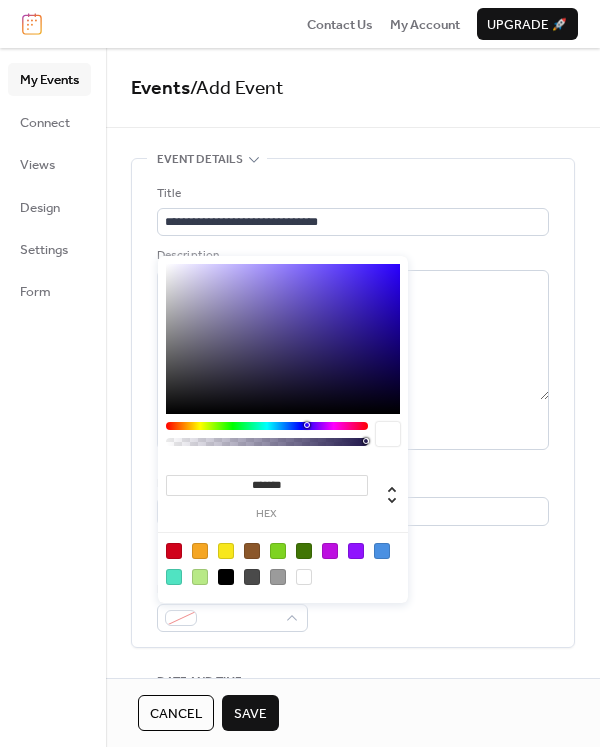 click at bounding box center (226, 577) 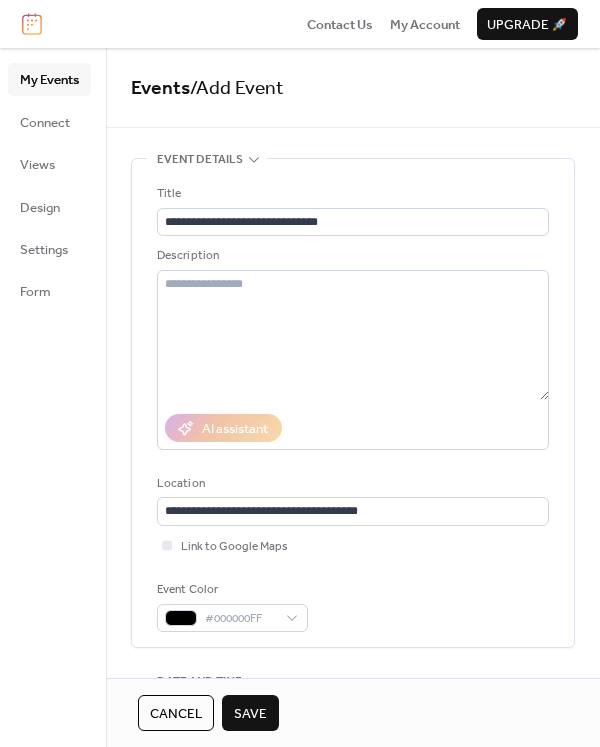 click on "Event Color #000000FF" at bounding box center [353, 606] 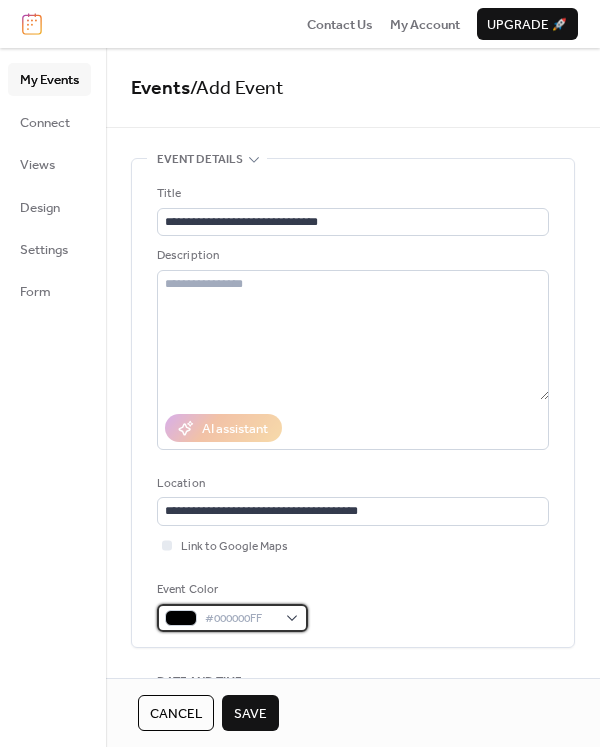 click on "#000000FF" at bounding box center [232, 618] 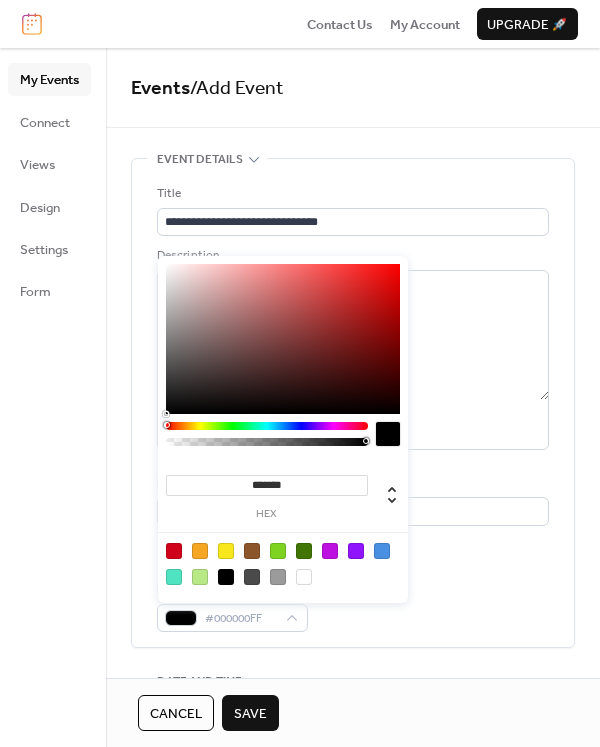 click at bounding box center [382, 551] 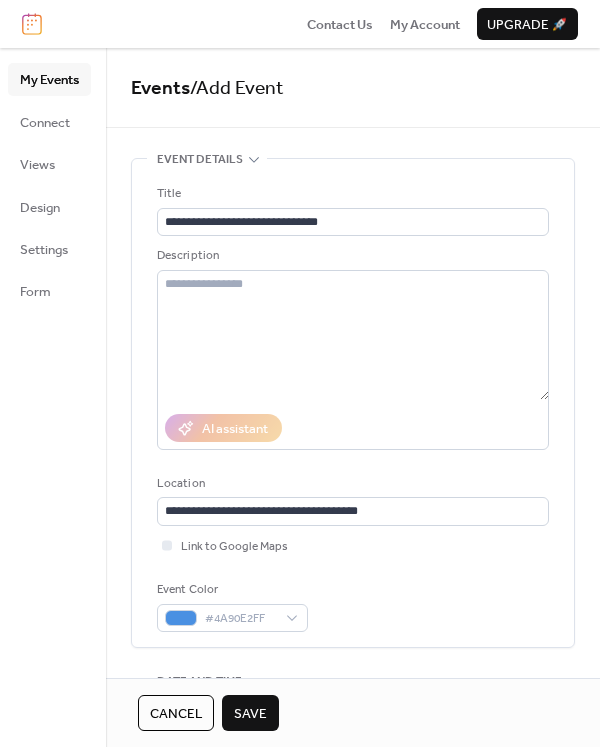 click on "Event Color #4A90E2FF" at bounding box center (353, 606) 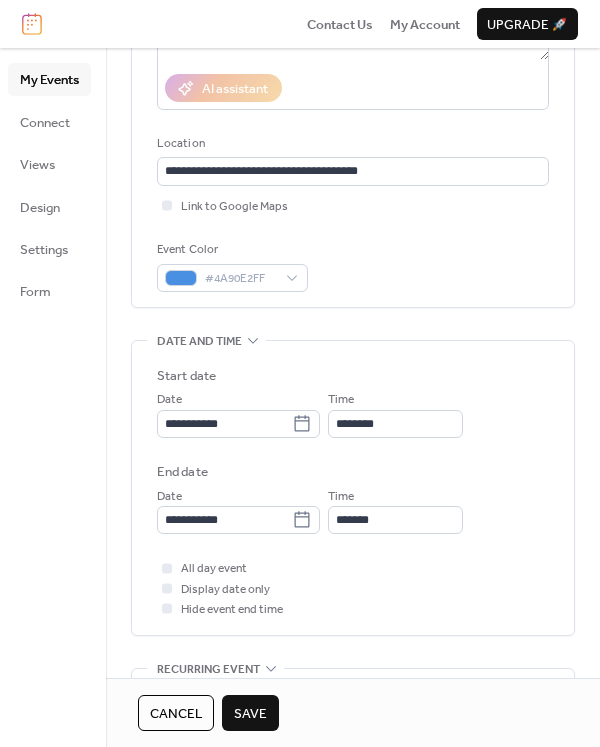 scroll, scrollTop: 427, scrollLeft: 0, axis: vertical 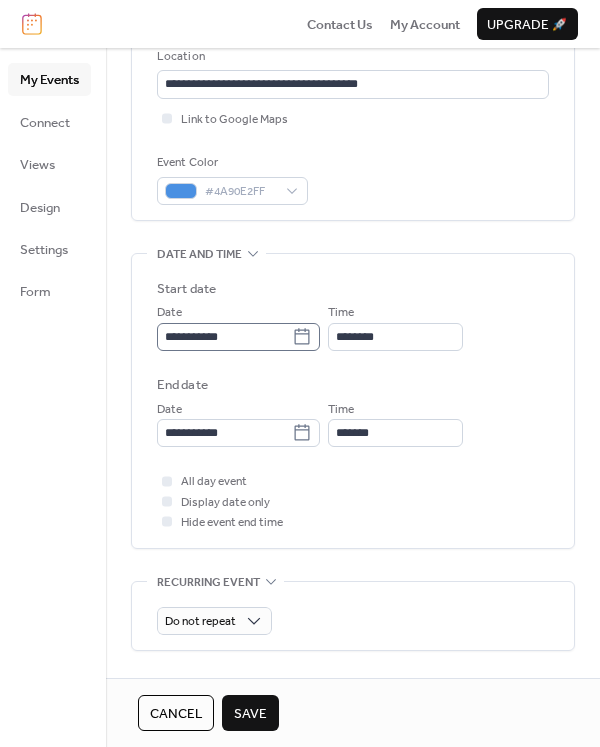 click 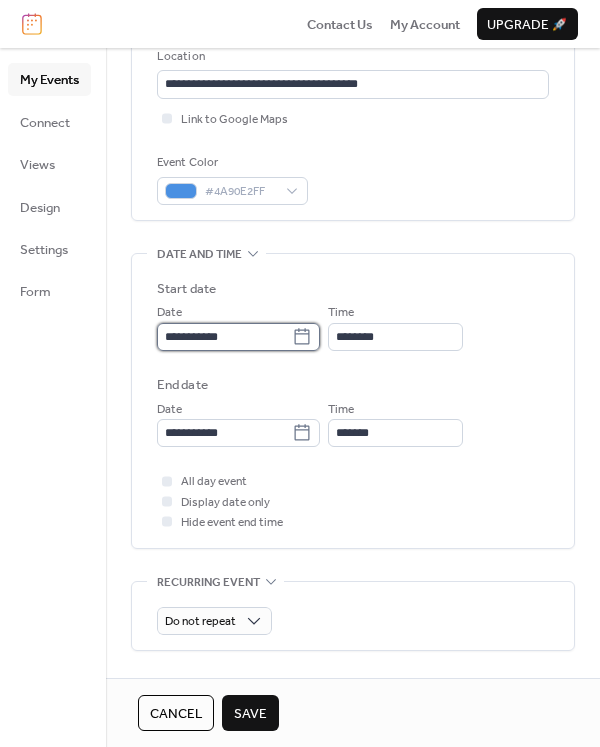 click on "**********" at bounding box center [224, 337] 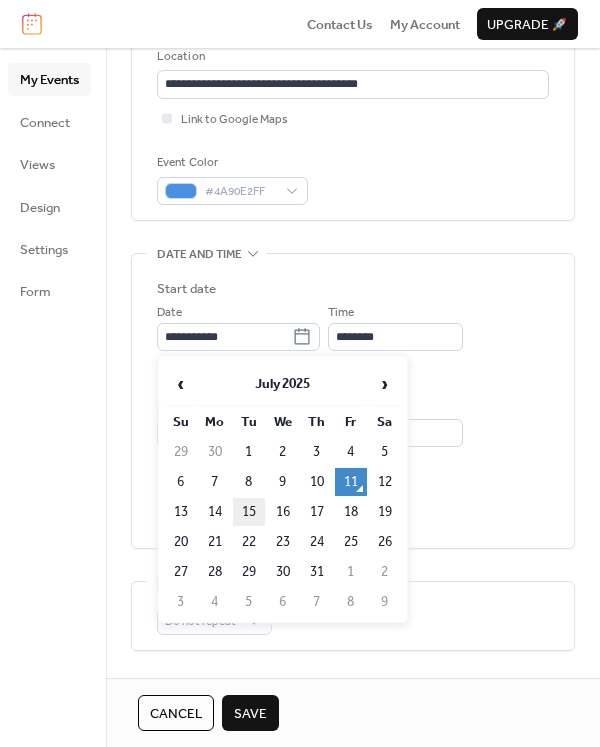 click on "15" at bounding box center (249, 512) 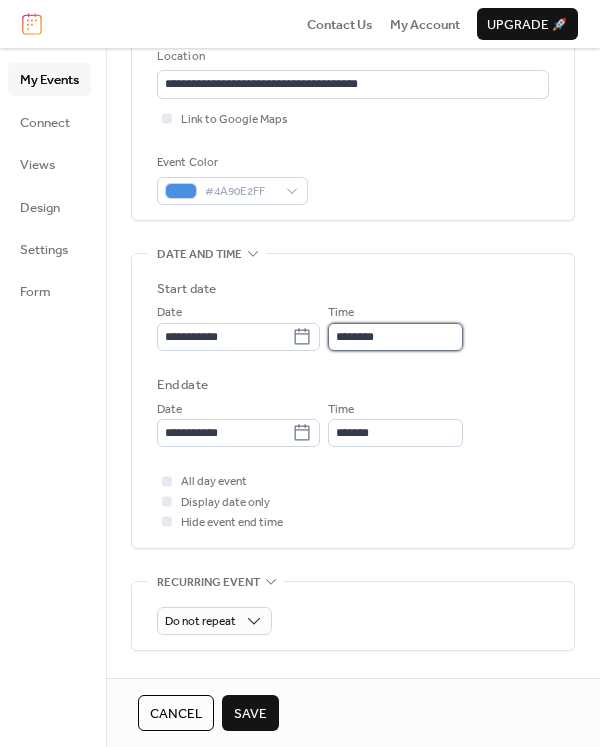 click on "********" at bounding box center [395, 337] 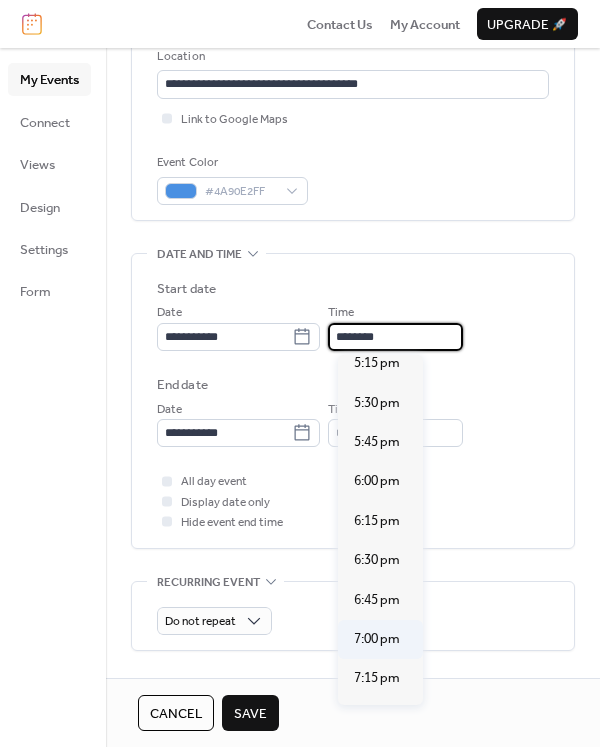 scroll, scrollTop: 2734, scrollLeft: 0, axis: vertical 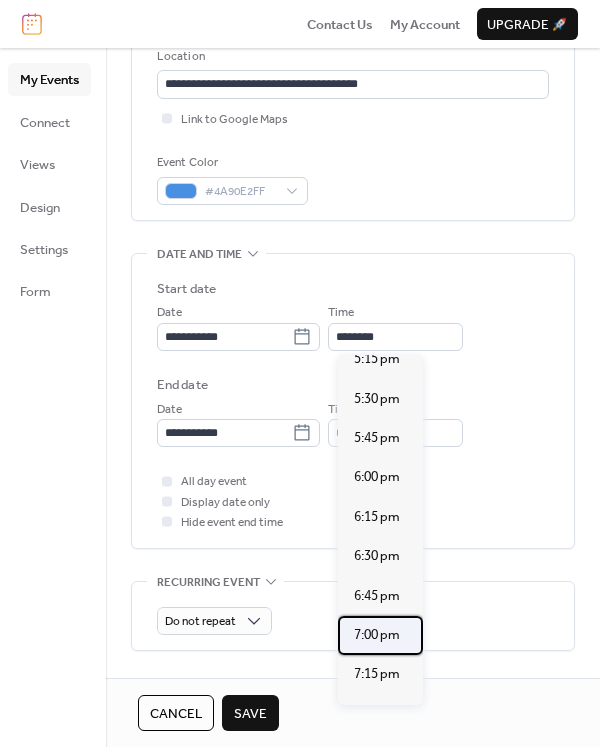 click on "7:00 pm" at bounding box center (377, 635) 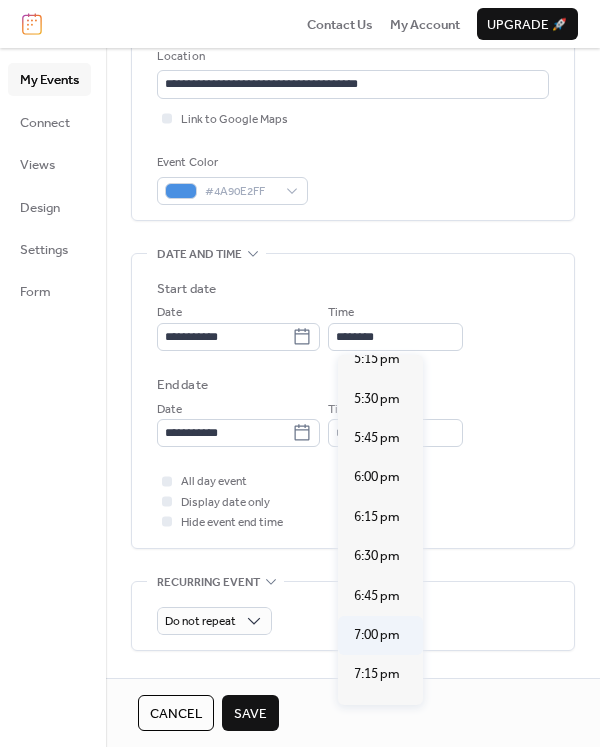 type on "*******" 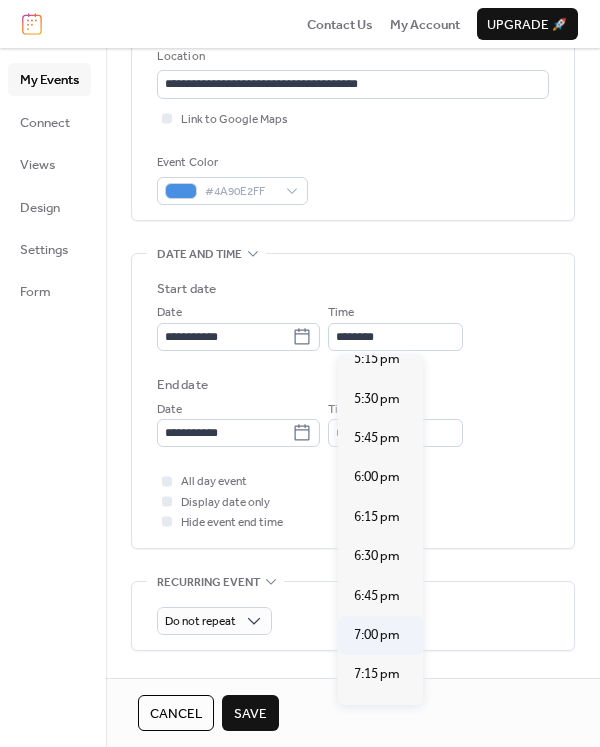 type on "*******" 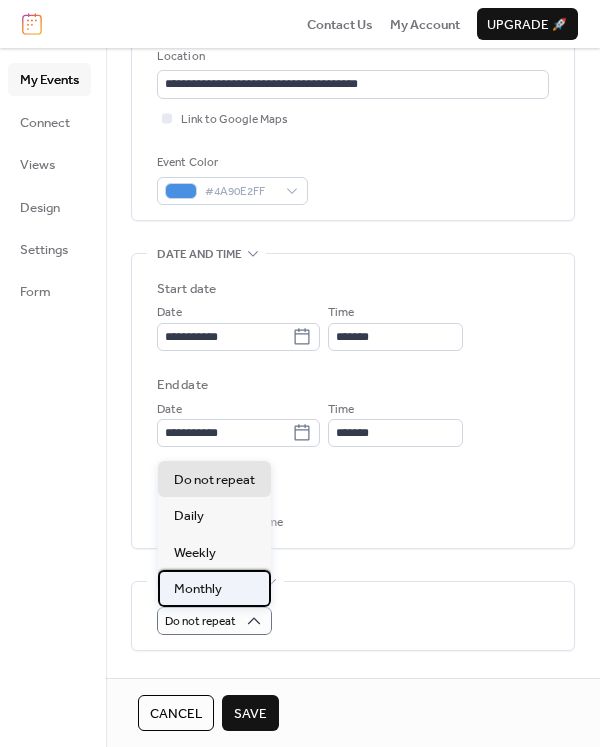 click on "Monthly" at bounding box center [214, 588] 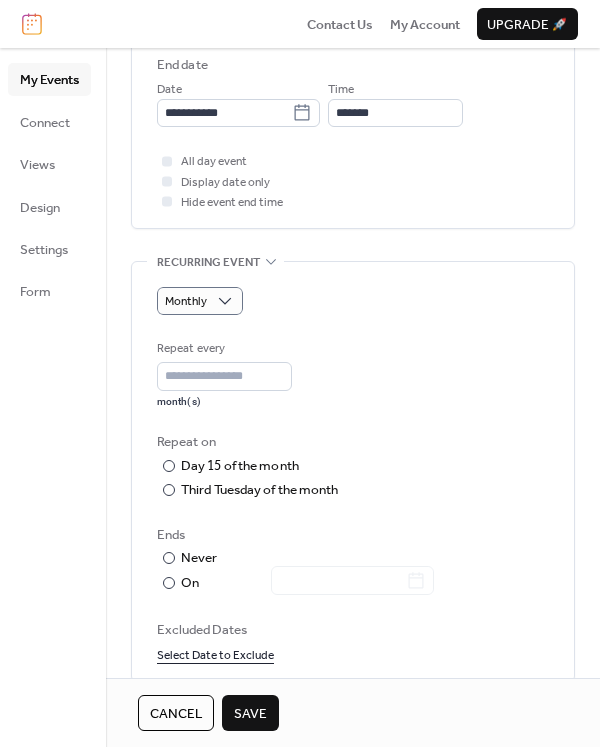 scroll, scrollTop: 761, scrollLeft: 0, axis: vertical 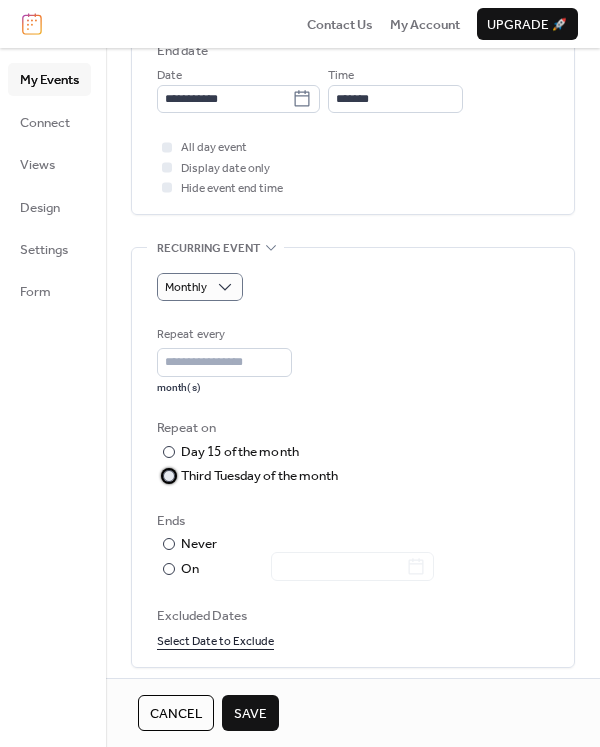 click on "Third Tuesday of the month" at bounding box center (260, 476) 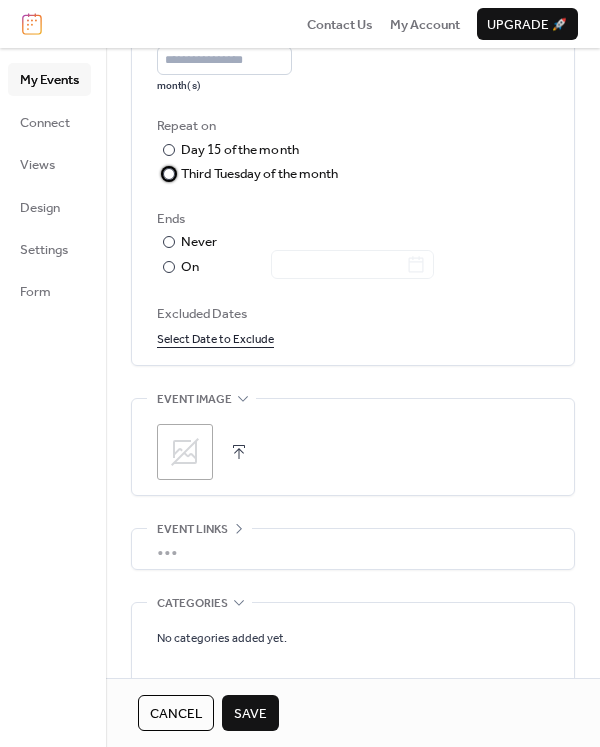 scroll, scrollTop: 1070, scrollLeft: 0, axis: vertical 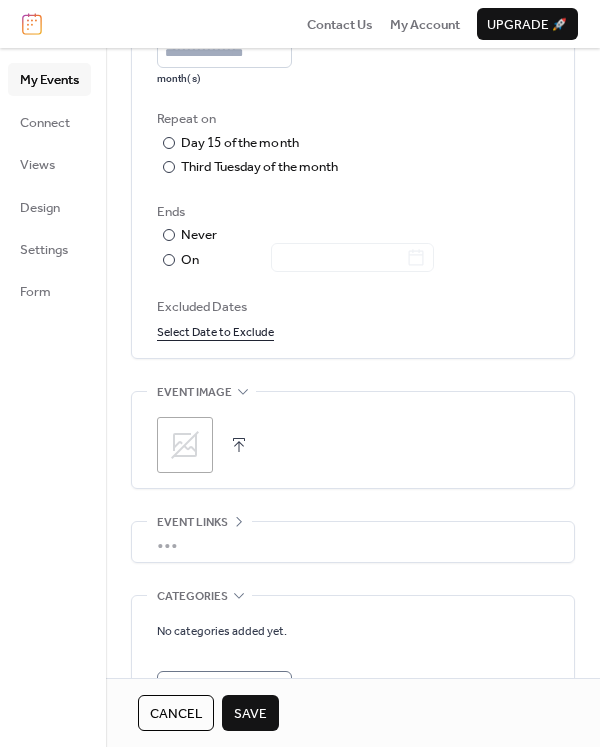 click on "•••" at bounding box center [353, 542] 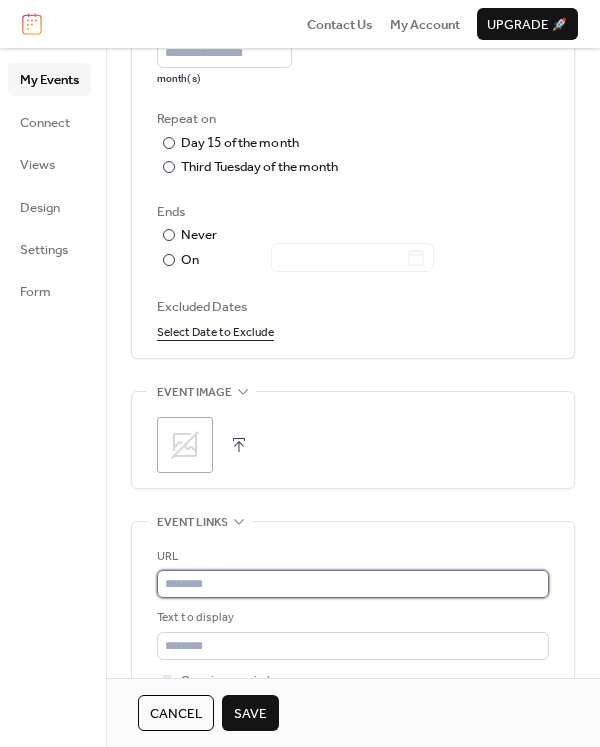click at bounding box center (353, 584) 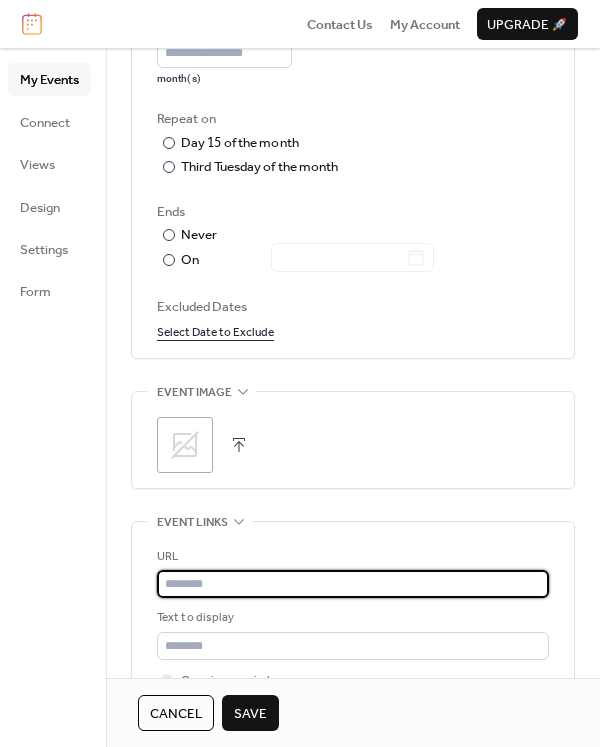 paste on "**********" 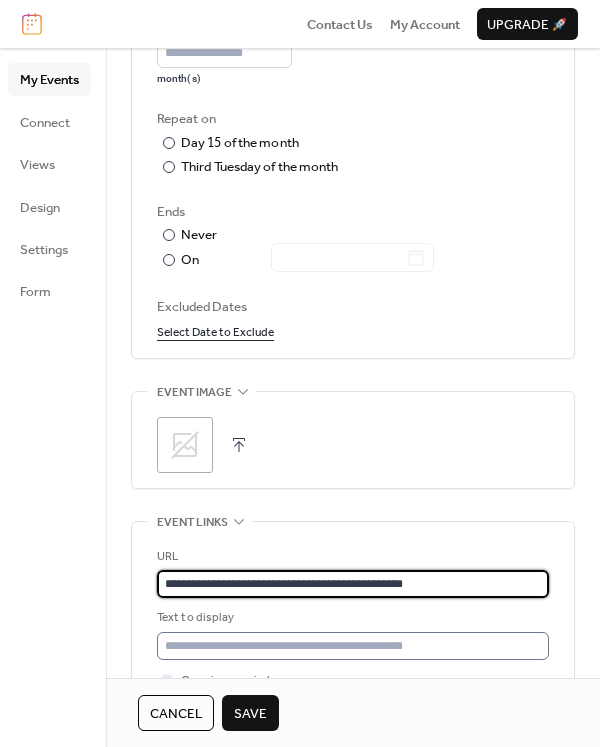 type on "**********" 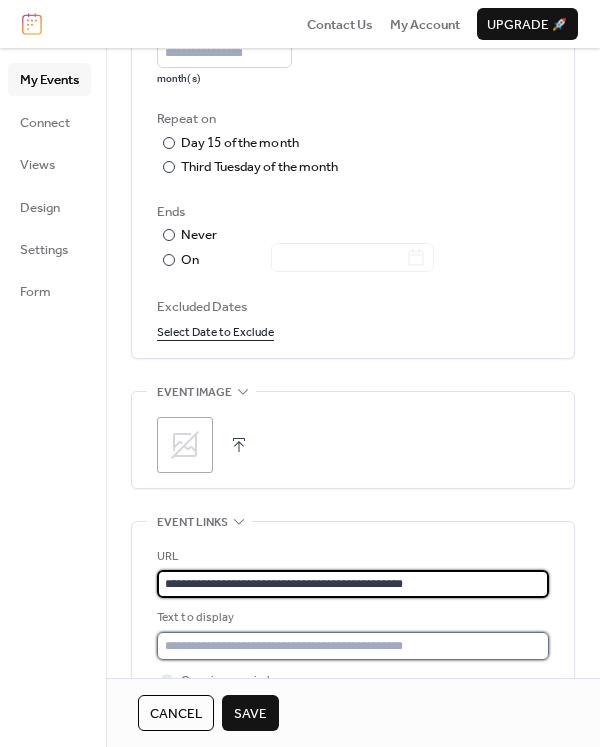 click at bounding box center (353, 646) 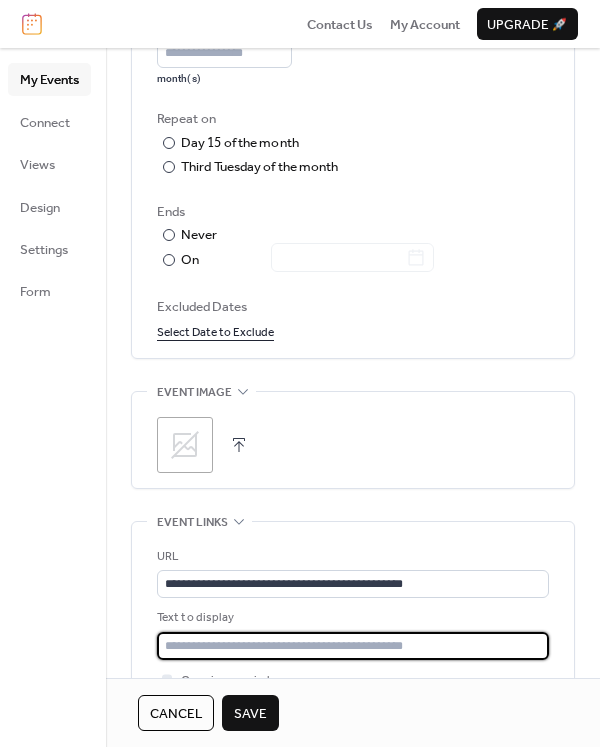 type on "**********" 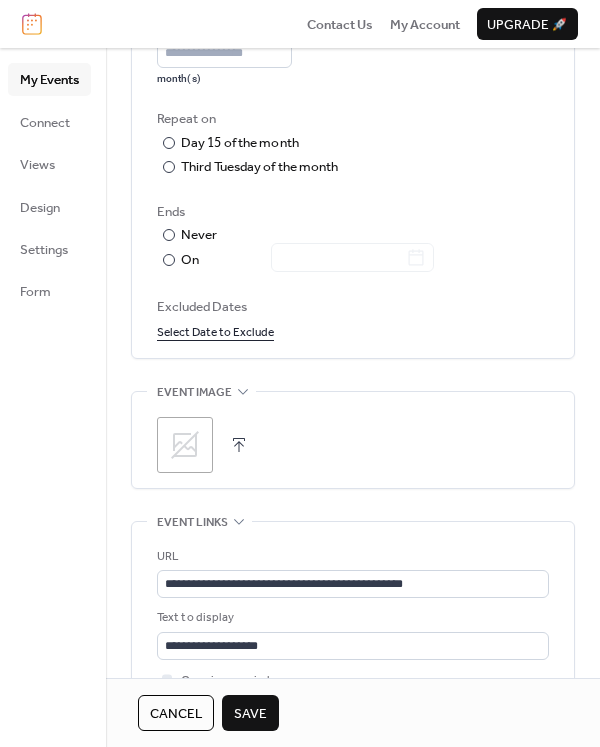 click on "Text to display" at bounding box center [351, 618] 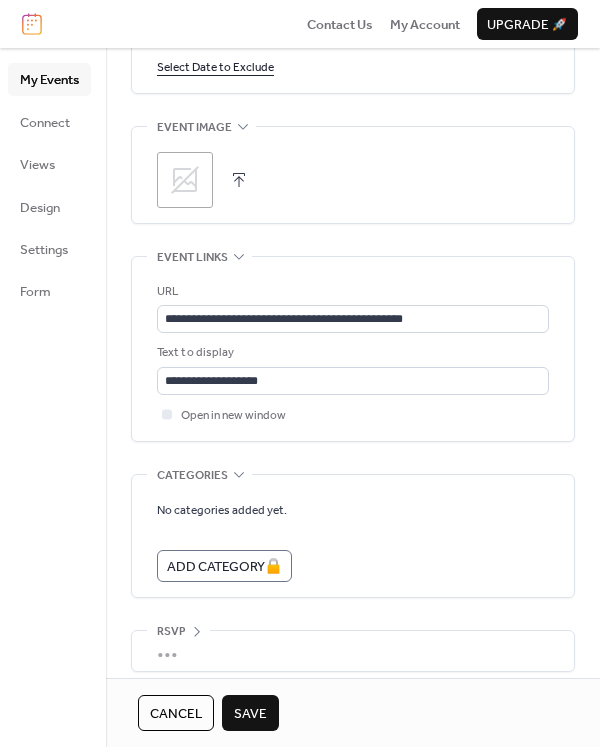 scroll, scrollTop: 1349, scrollLeft: 0, axis: vertical 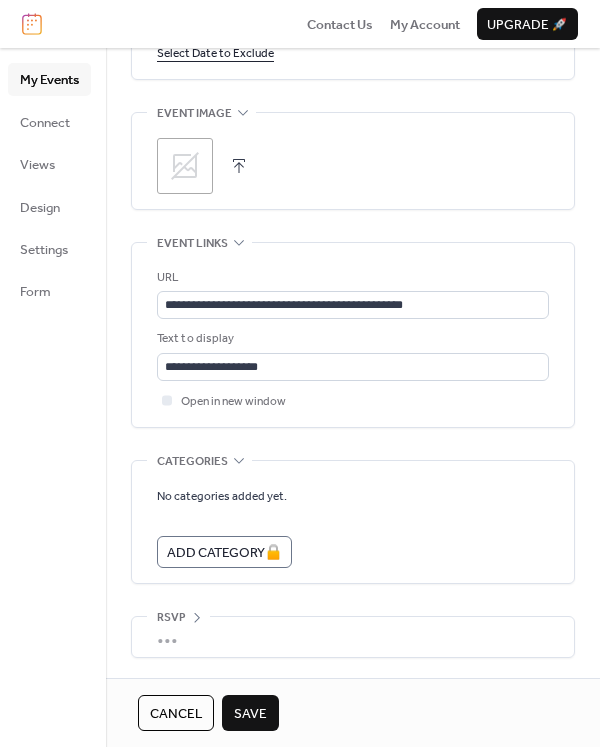 click 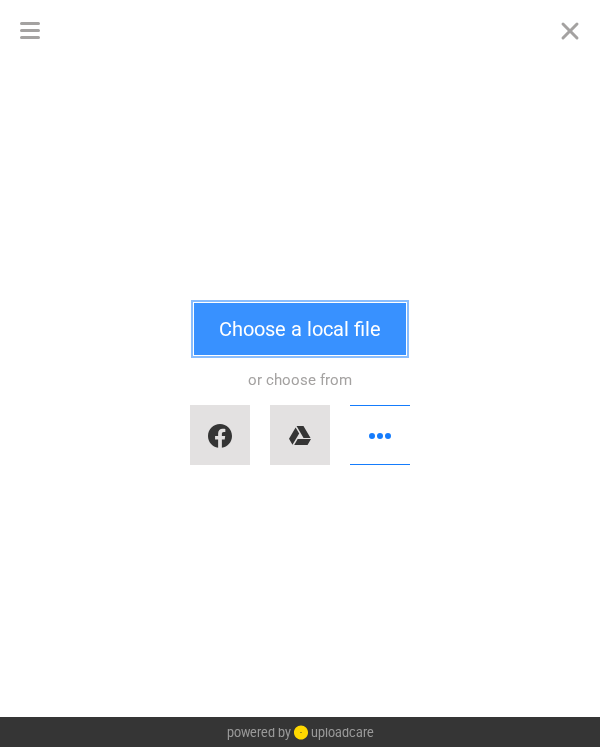 click on "Choose a local file" at bounding box center (300, 329) 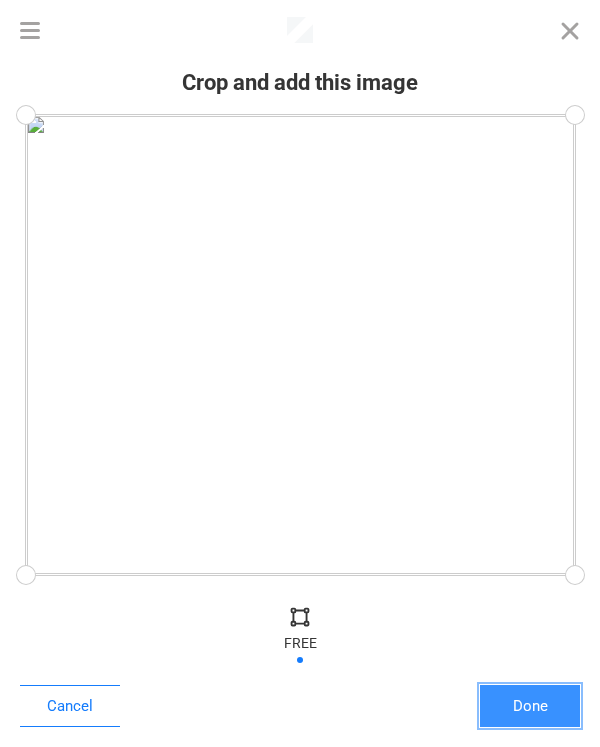 click on "Done" at bounding box center [530, 706] 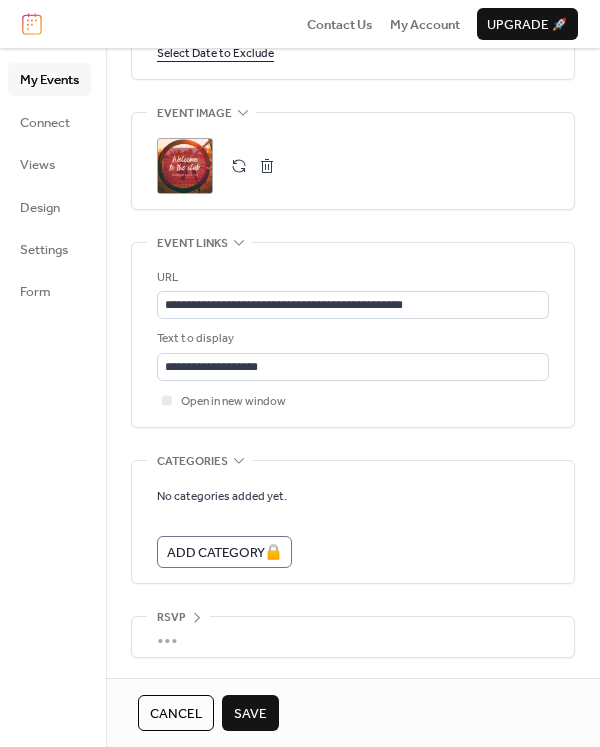 click on "Save" at bounding box center [250, 714] 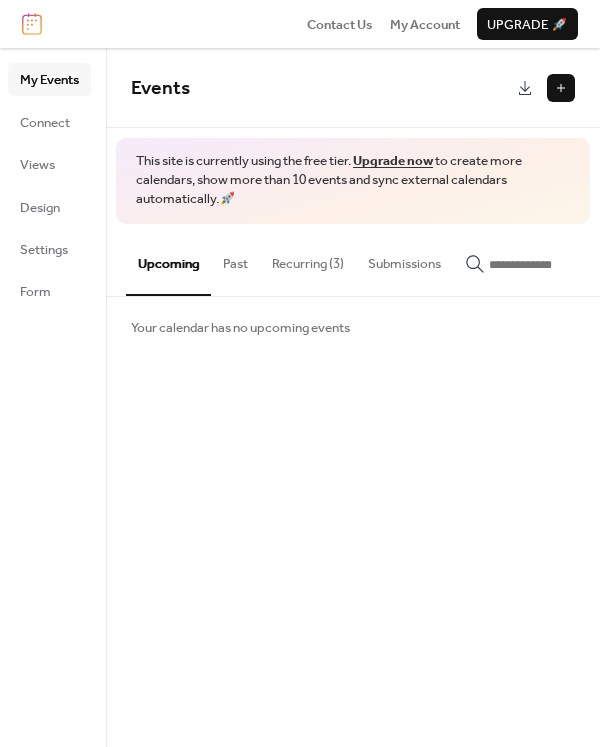 click on "Events" at bounding box center (353, 88) 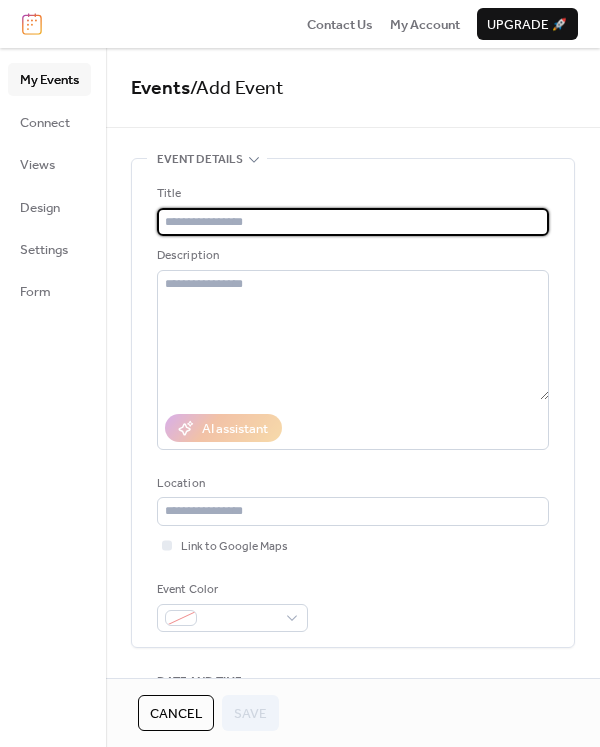 click at bounding box center (353, 222) 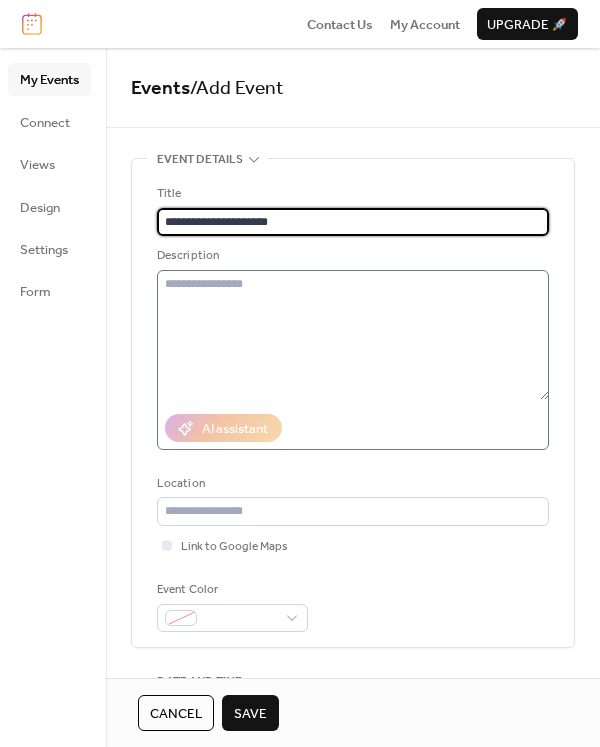 type on "**********" 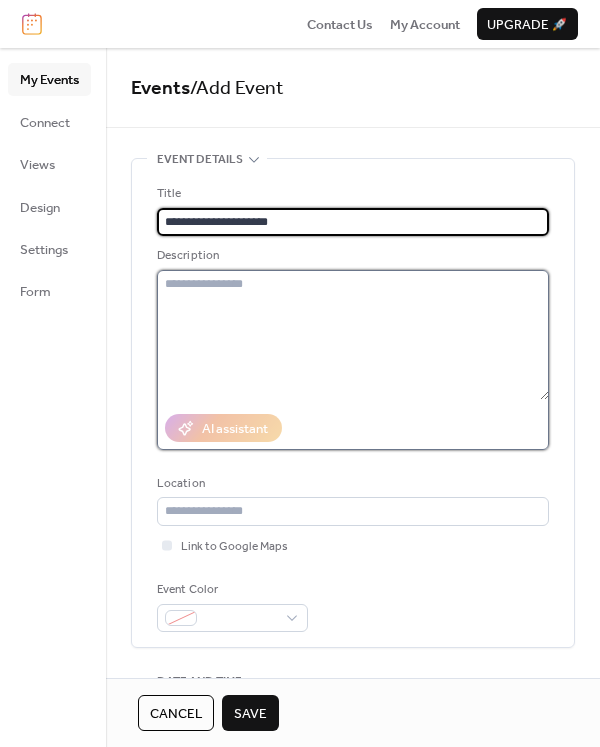 click at bounding box center (353, 335) 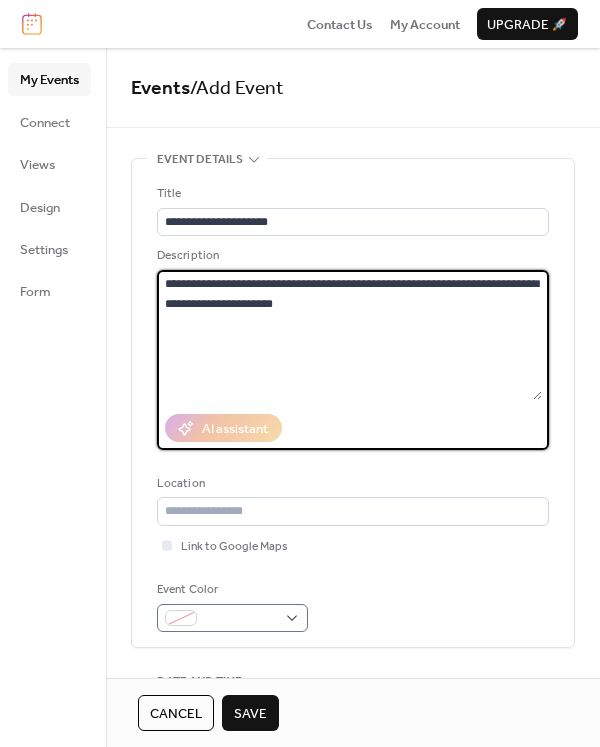 type on "**********" 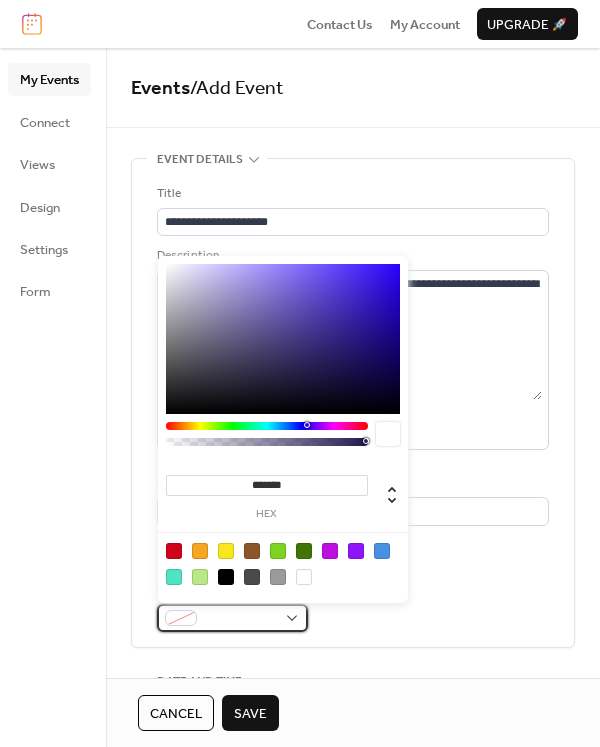 click at bounding box center [232, 618] 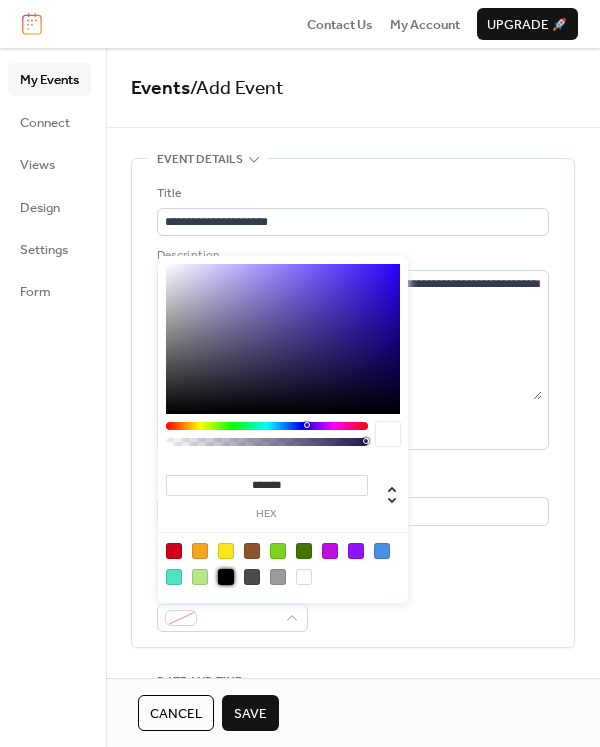 click at bounding box center (226, 577) 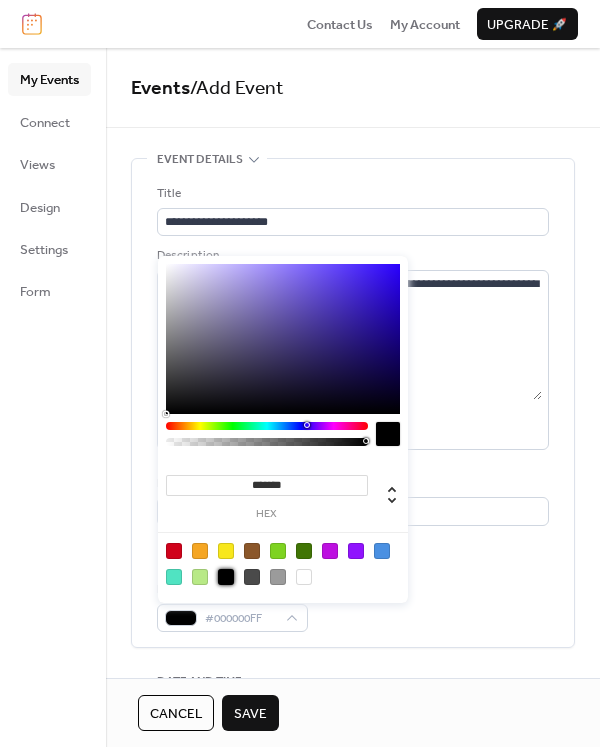 click on "**********" at bounding box center (353, 408) 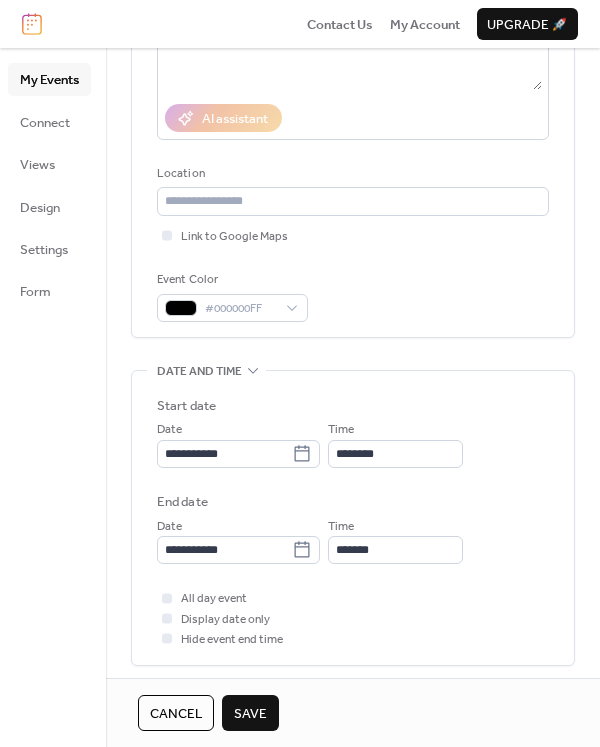 scroll, scrollTop: 335, scrollLeft: 0, axis: vertical 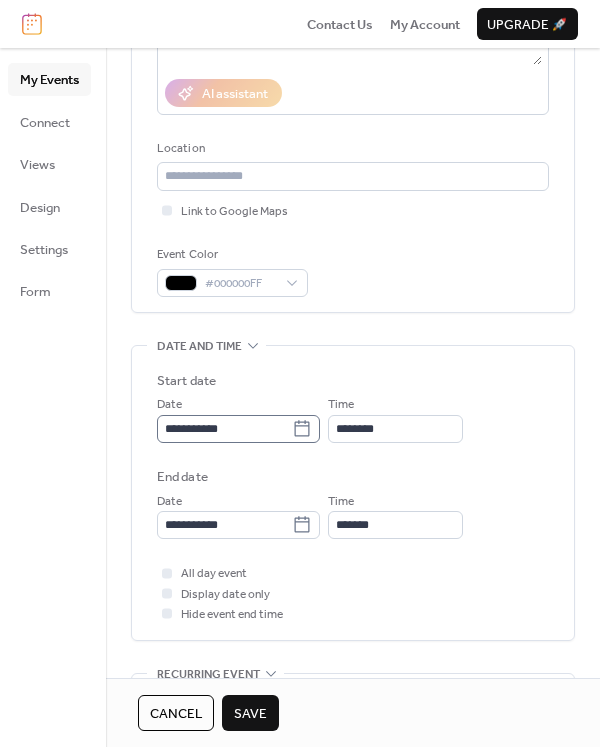 click 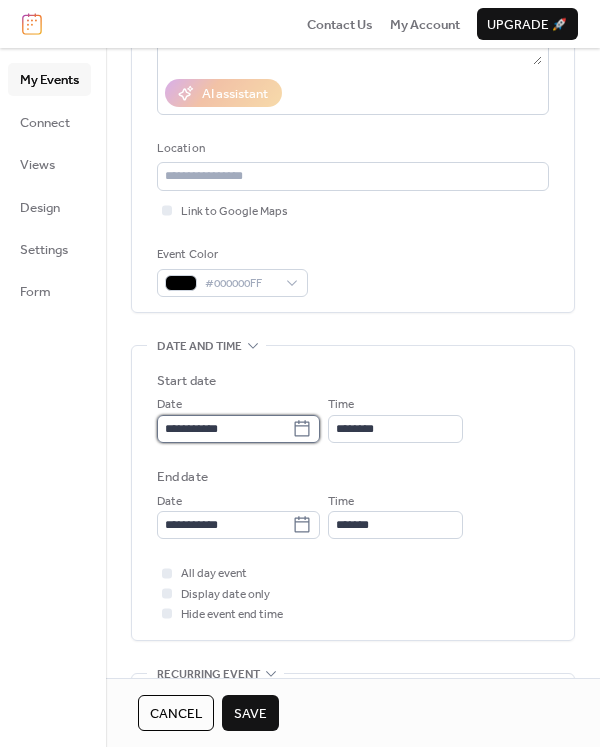 click on "**********" at bounding box center [224, 429] 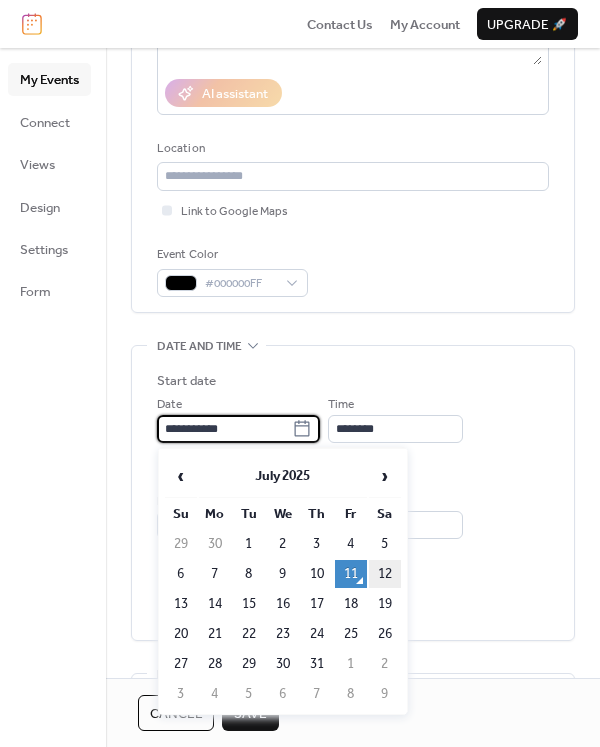 click on "12" at bounding box center (385, 574) 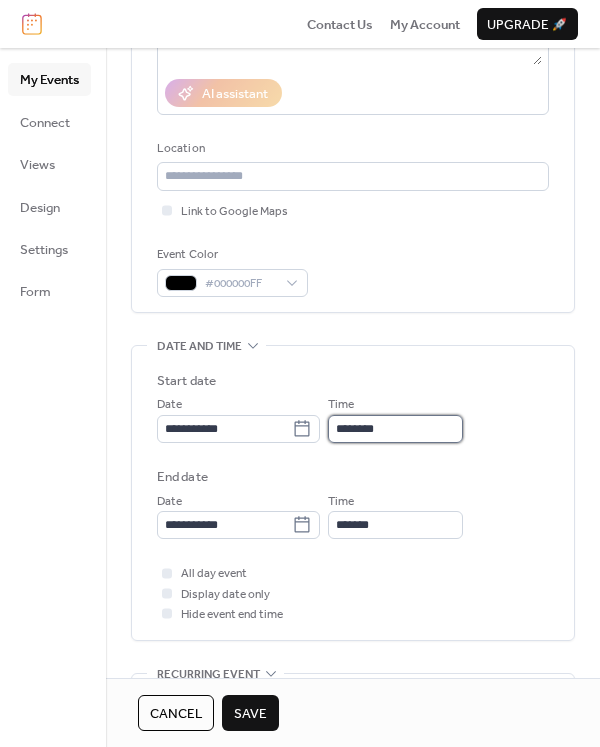 click on "********" at bounding box center (395, 429) 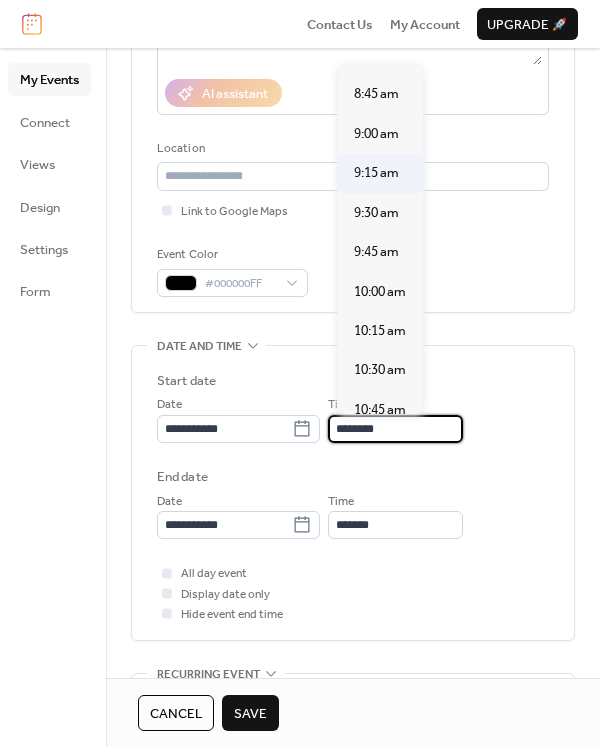 scroll, scrollTop: 1366, scrollLeft: 0, axis: vertical 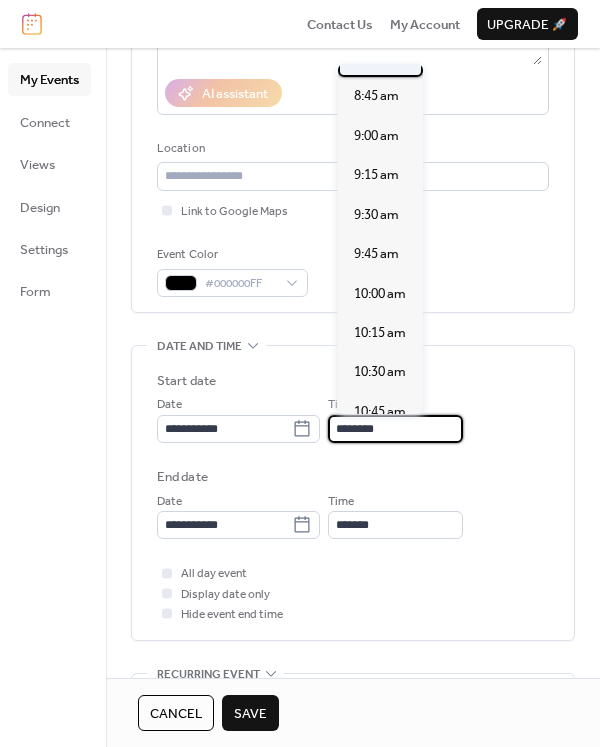 click on "8:30 am" at bounding box center [376, 57] 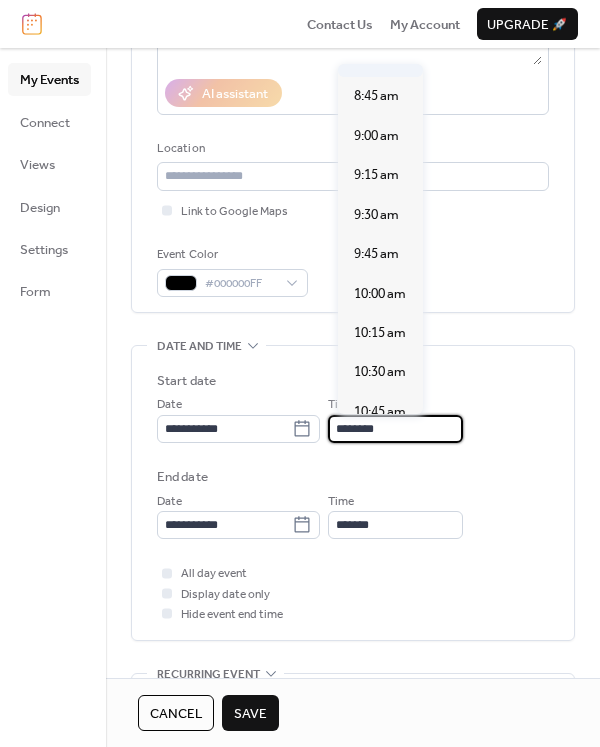 type on "*******" 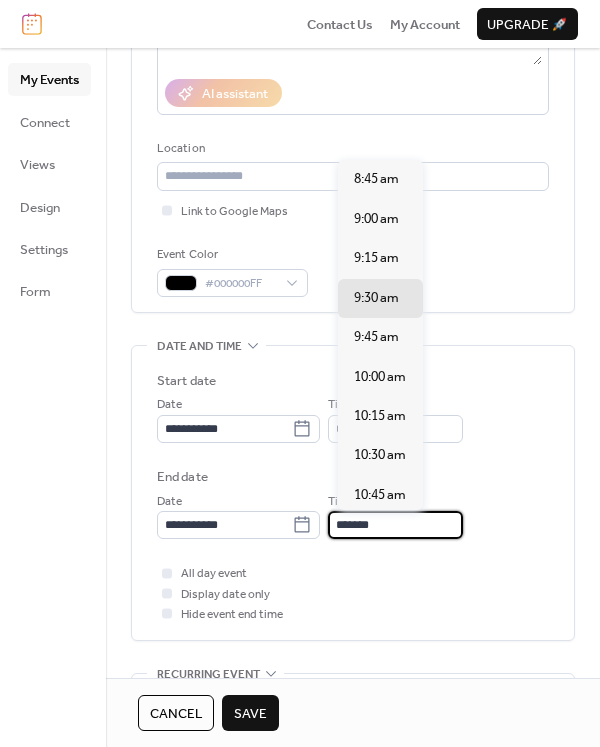click on "*******" at bounding box center [395, 525] 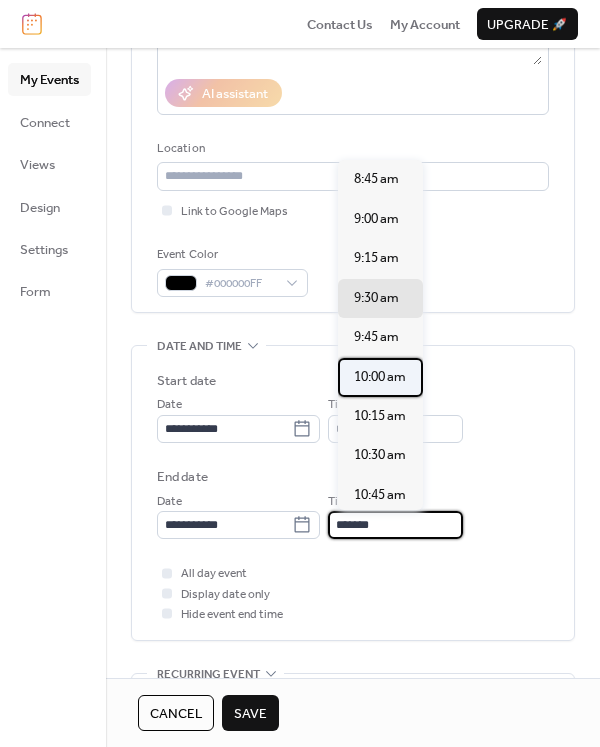 click on "10:00 am" at bounding box center [380, 377] 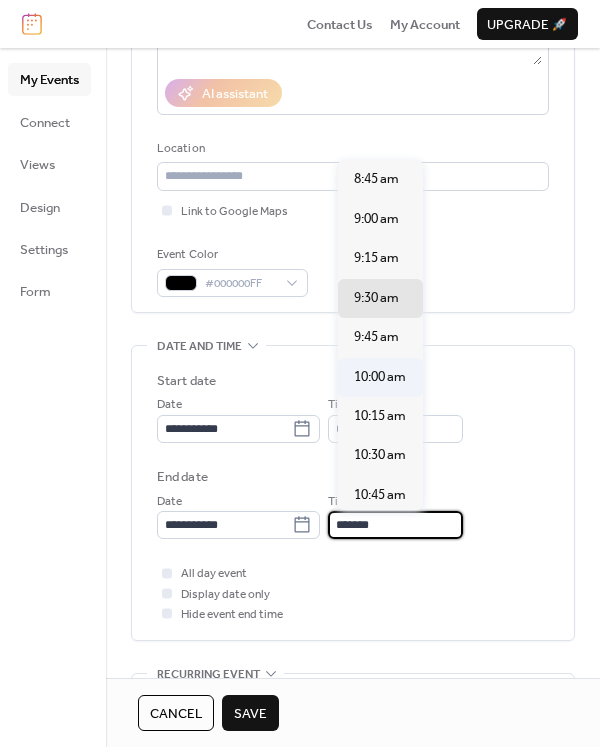 type on "********" 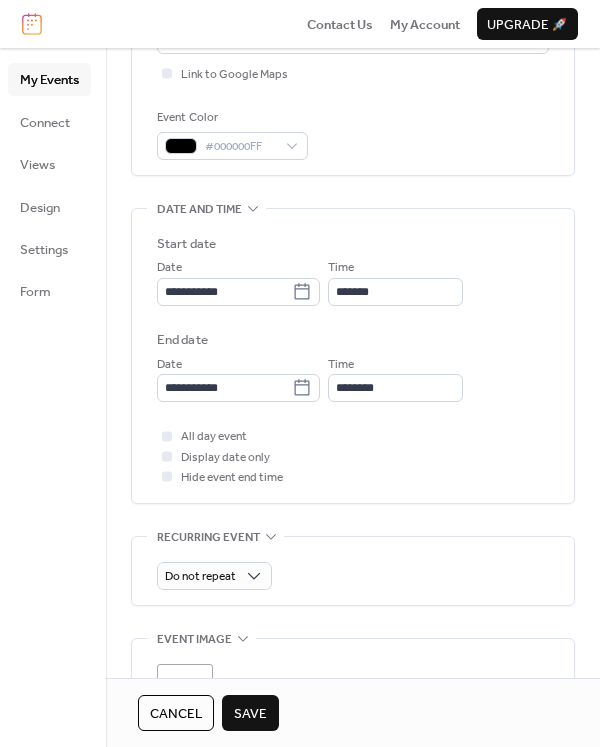 scroll, scrollTop: 612, scrollLeft: 0, axis: vertical 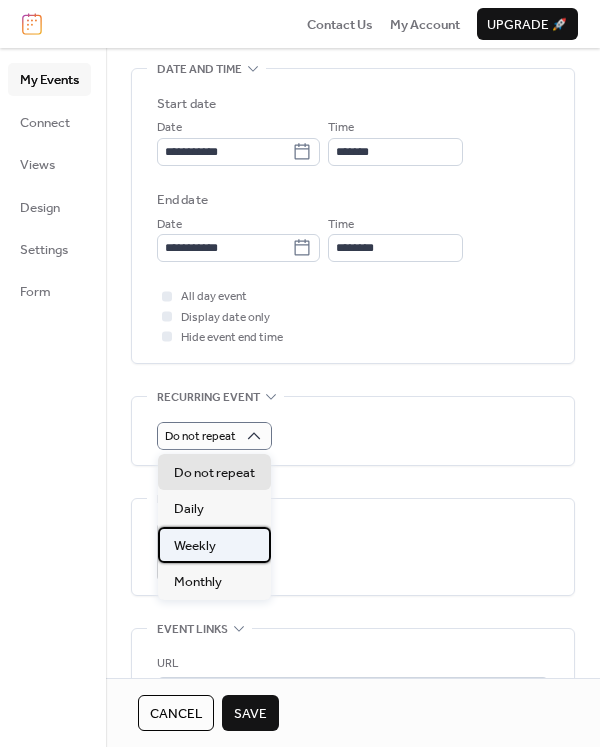 click on "Weekly" at bounding box center (195, 546) 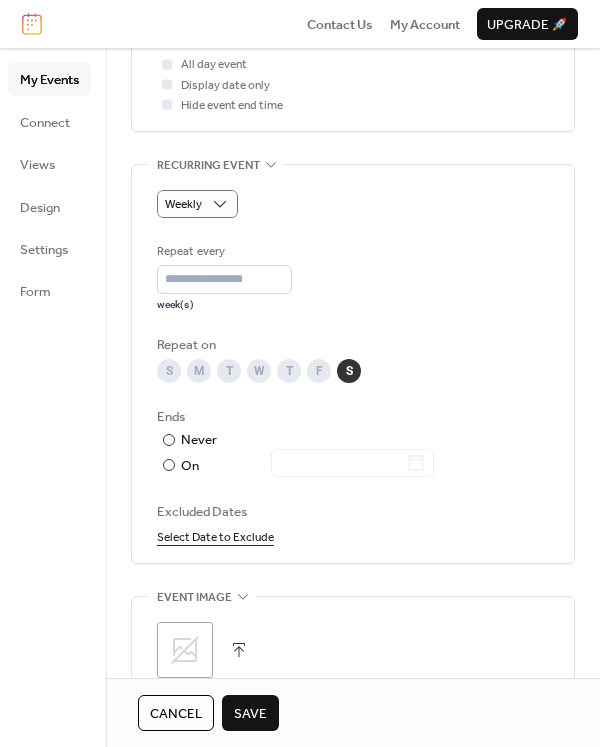 scroll, scrollTop: 849, scrollLeft: 0, axis: vertical 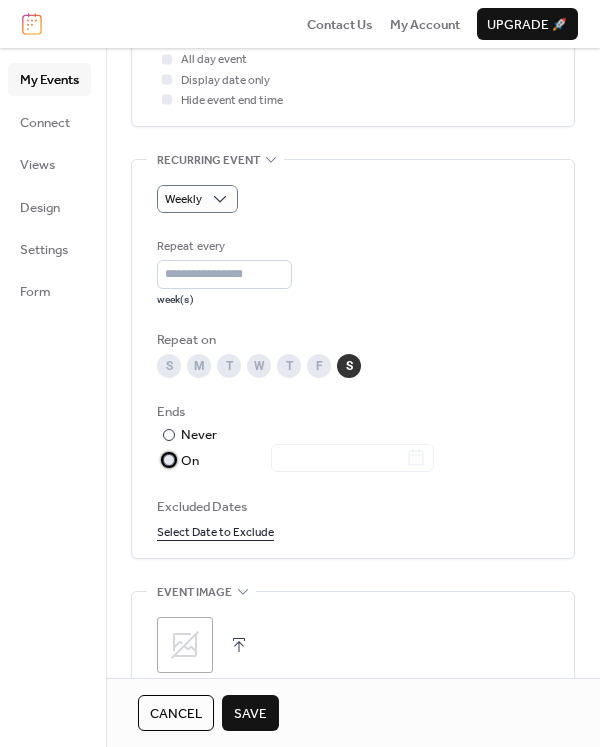click at bounding box center (340, 459) 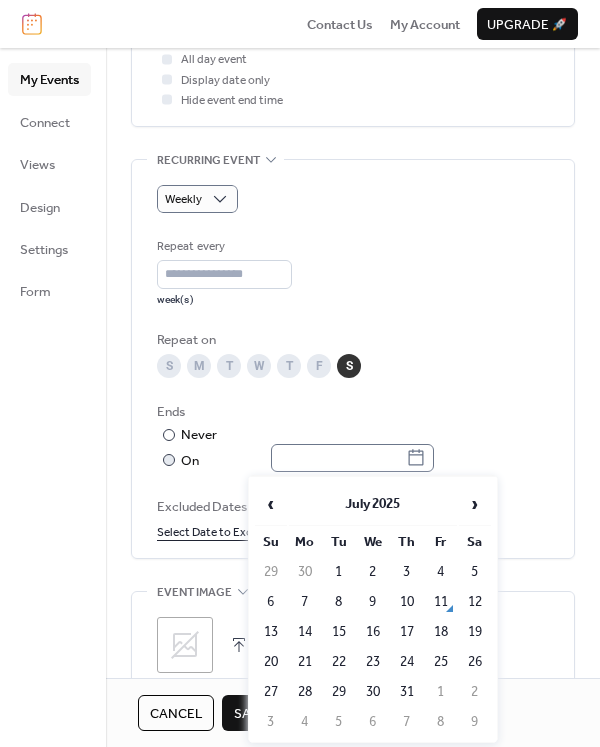 click 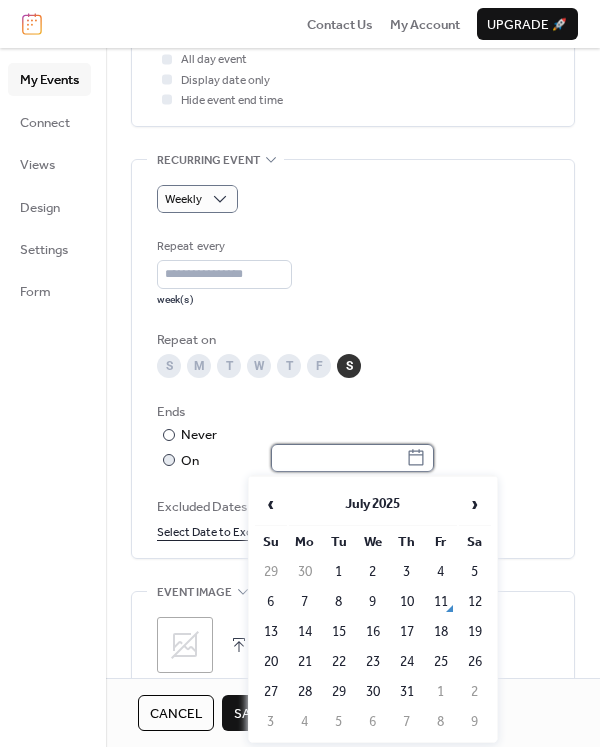 click at bounding box center [338, 458] 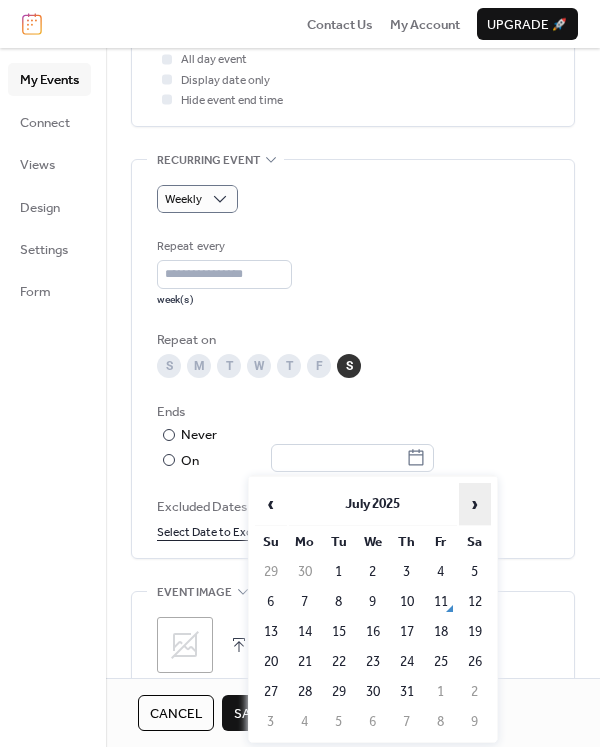 click on "›" at bounding box center (475, 504) 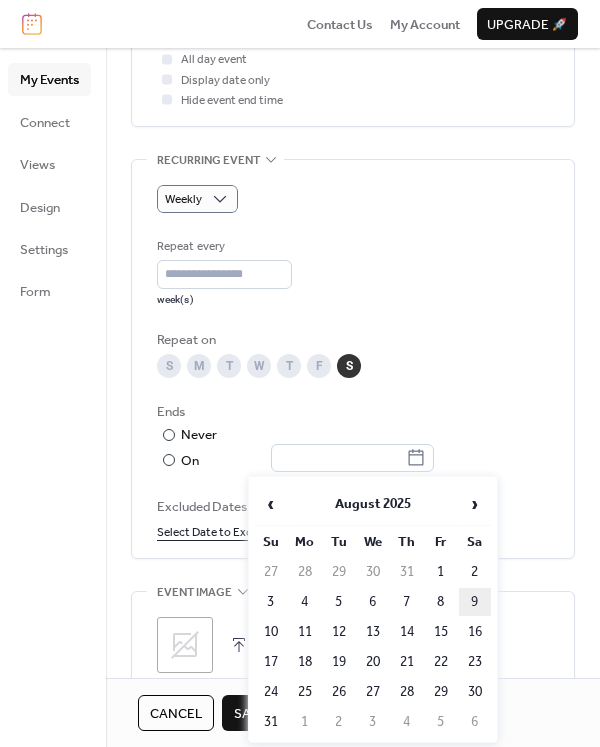 click on "9" at bounding box center [475, 602] 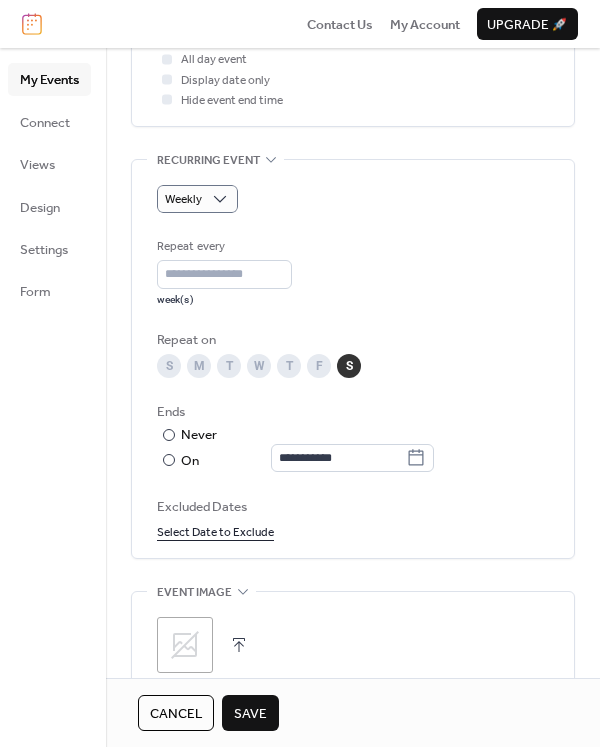 click 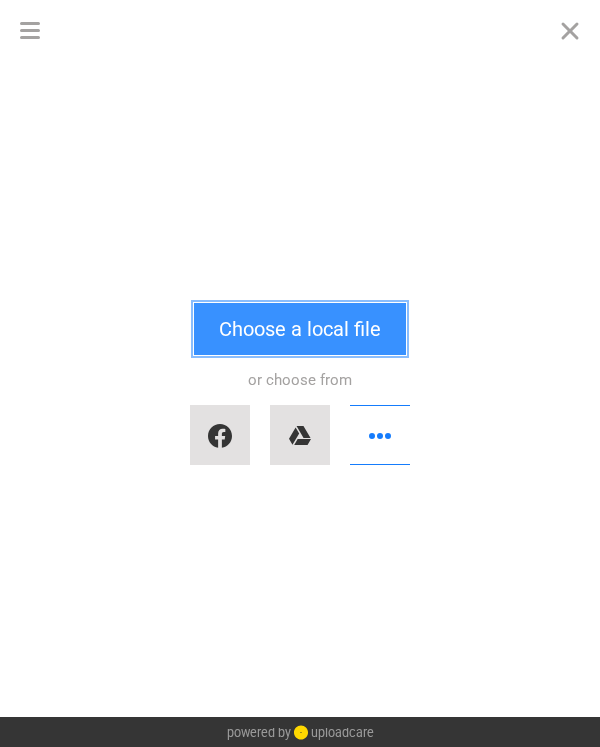 click on "Choose a local file" at bounding box center [300, 329] 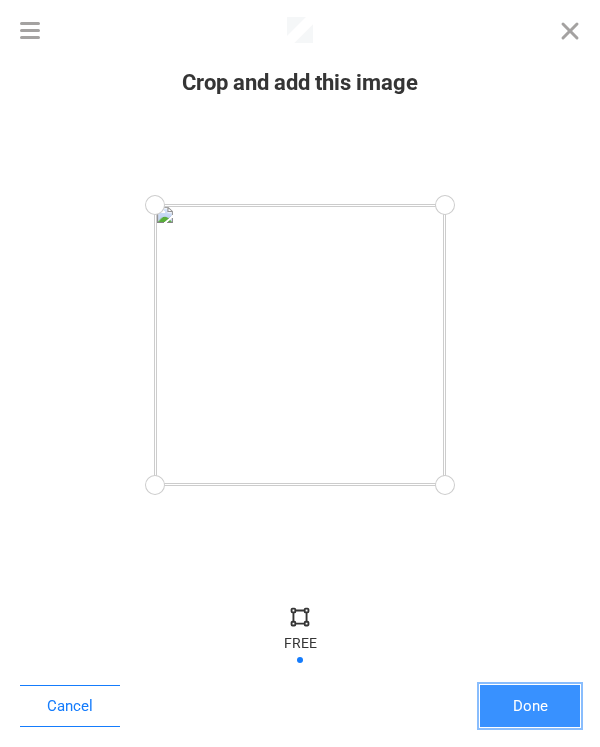click on "Done" at bounding box center [530, 706] 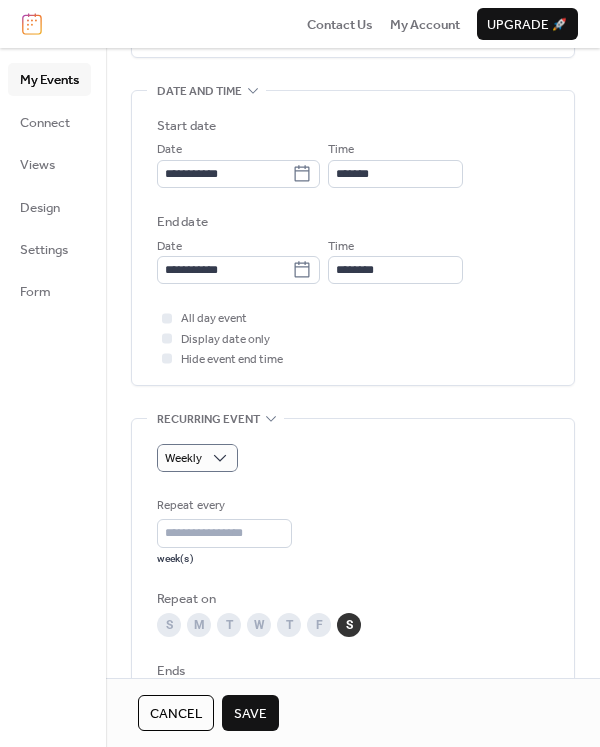 scroll, scrollTop: 0, scrollLeft: 0, axis: both 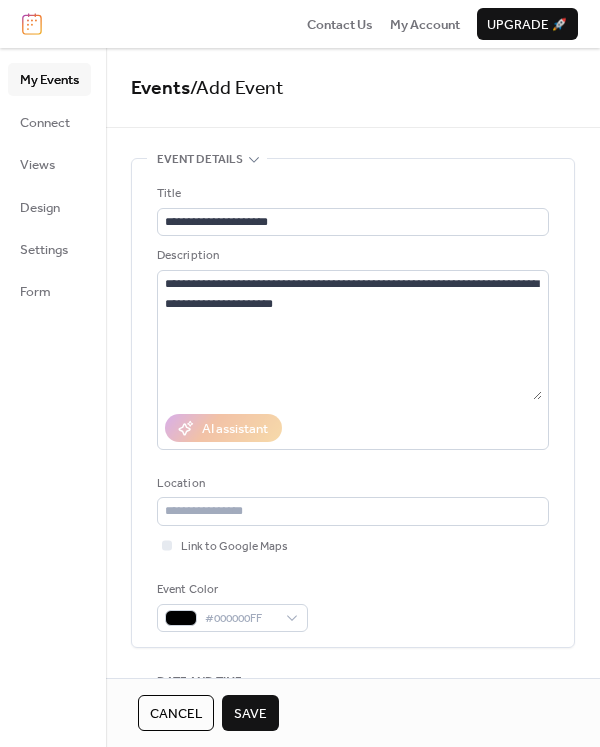 click on "Save" at bounding box center [250, 714] 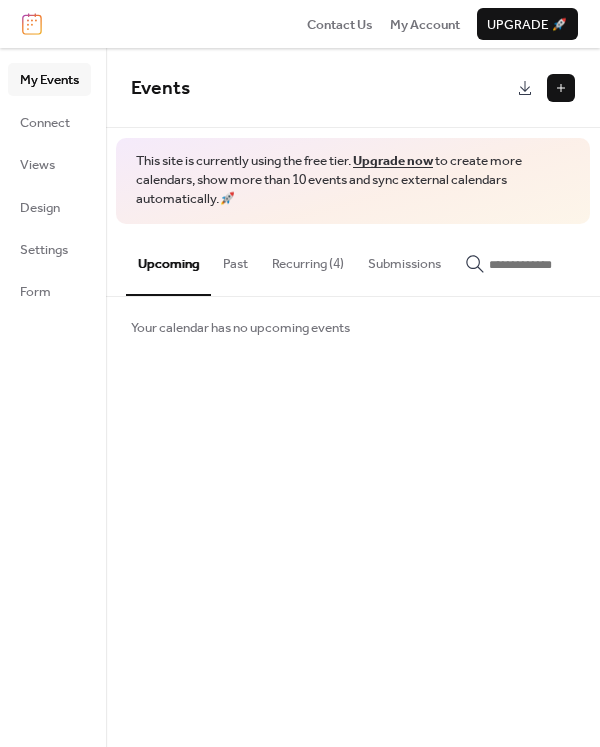 click at bounding box center [561, 88] 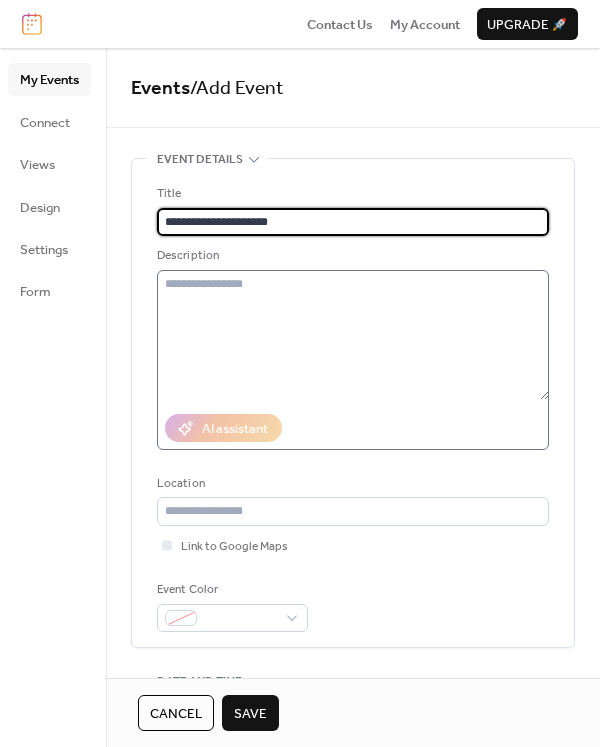 type on "**********" 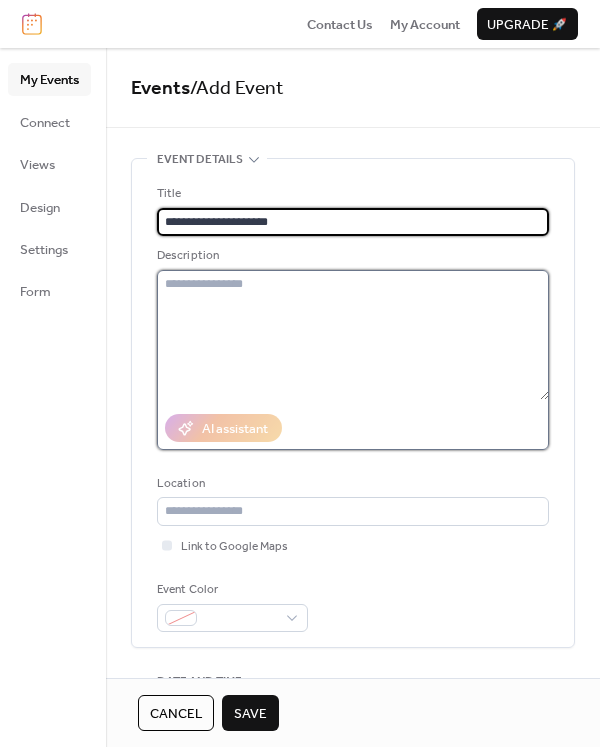 click at bounding box center [353, 335] 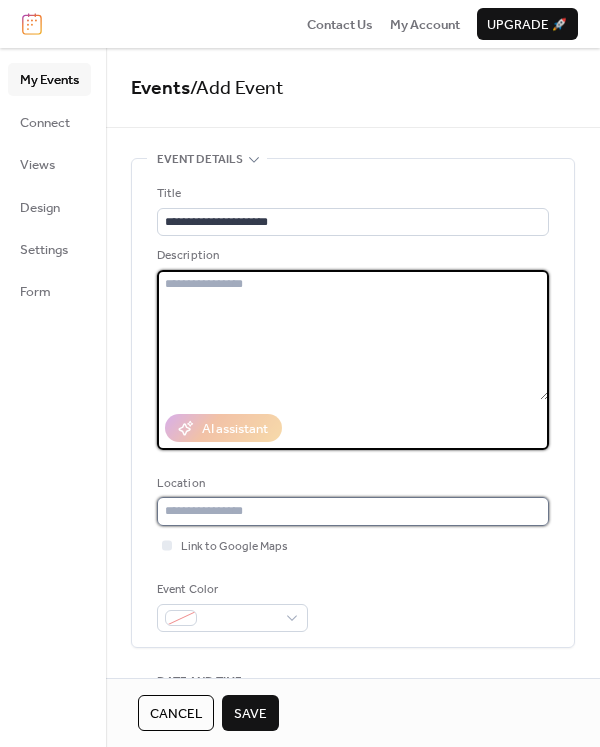 click at bounding box center [353, 511] 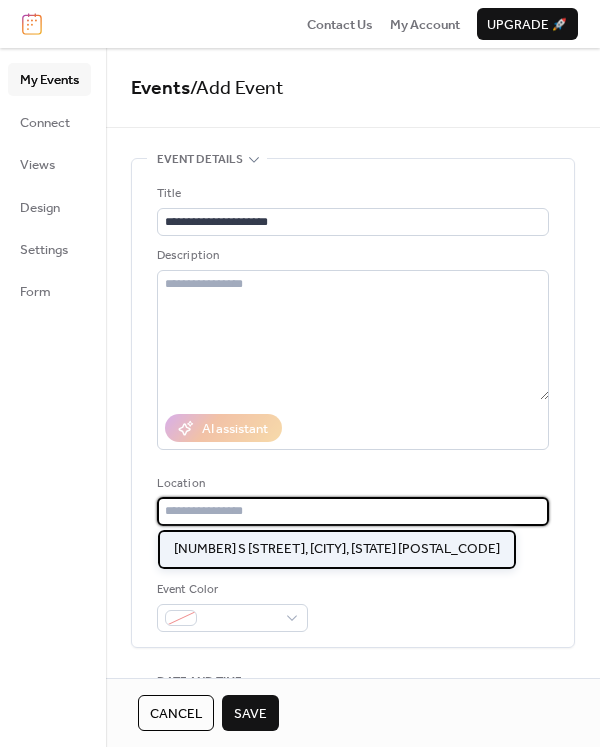 click on "[NUMBER] S [STREET], [CITY], [STATE] [POSTAL_CODE]" at bounding box center [337, 549] 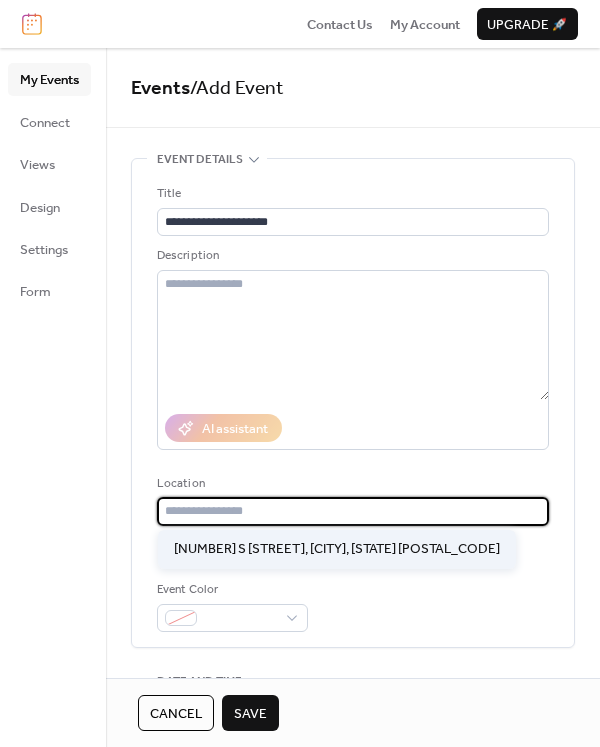 type on "**********" 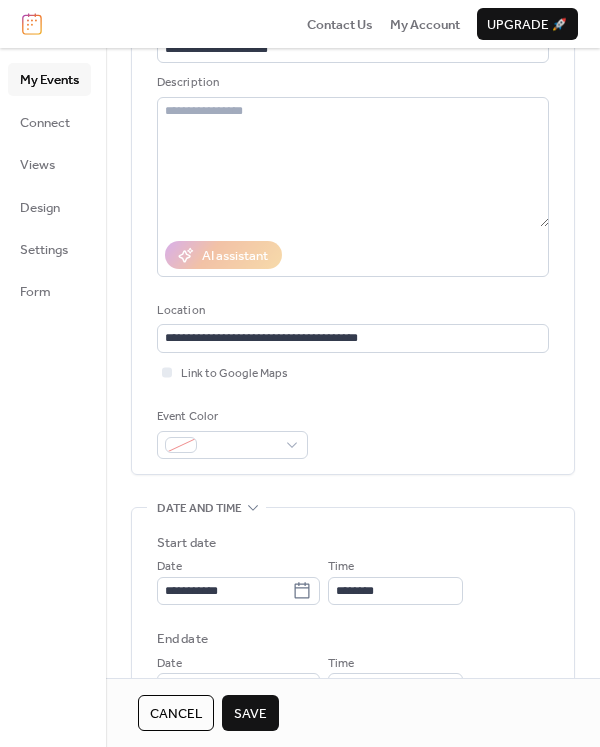 scroll, scrollTop: 198, scrollLeft: 0, axis: vertical 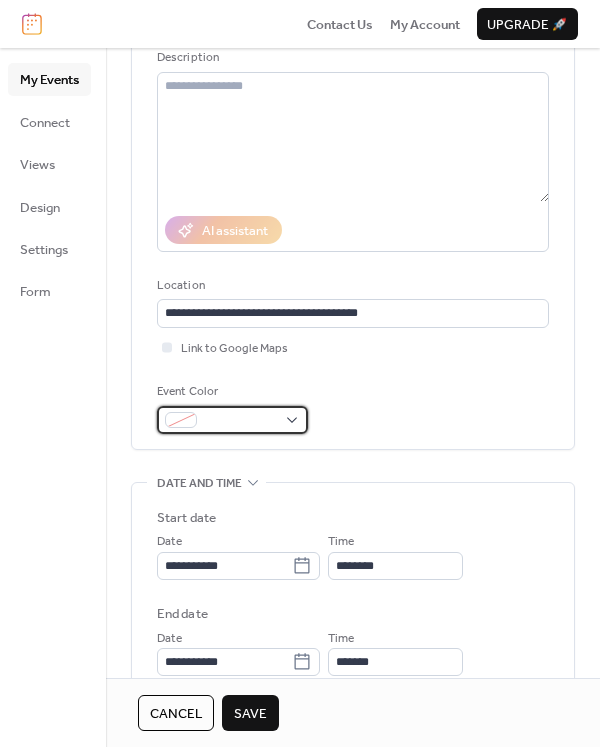 click at bounding box center [232, 420] 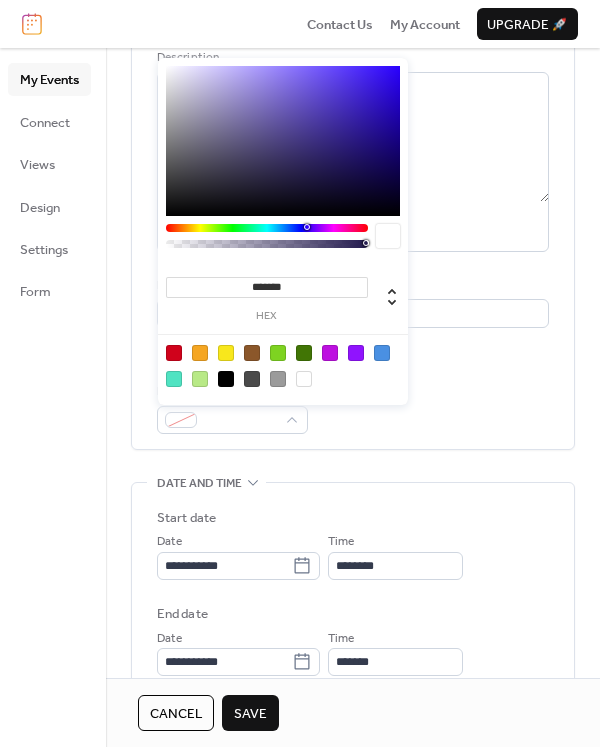click at bounding box center [226, 379] 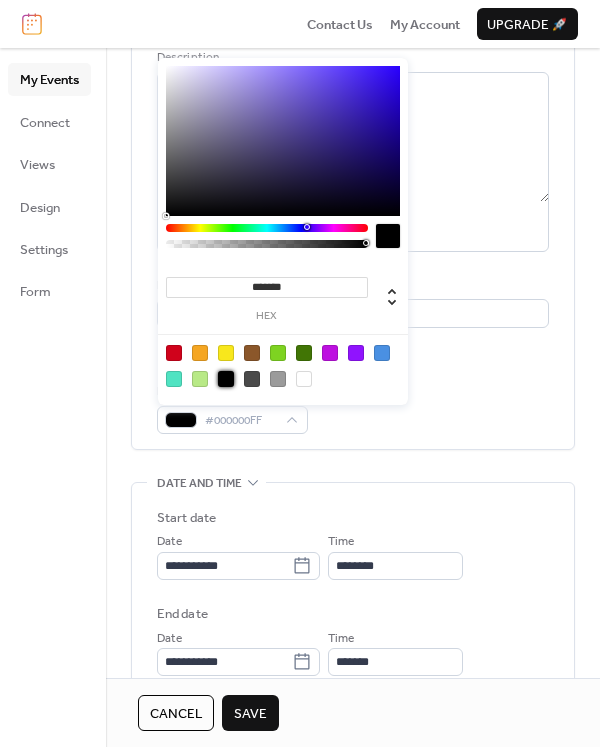click on "**********" at bounding box center [353, 709] 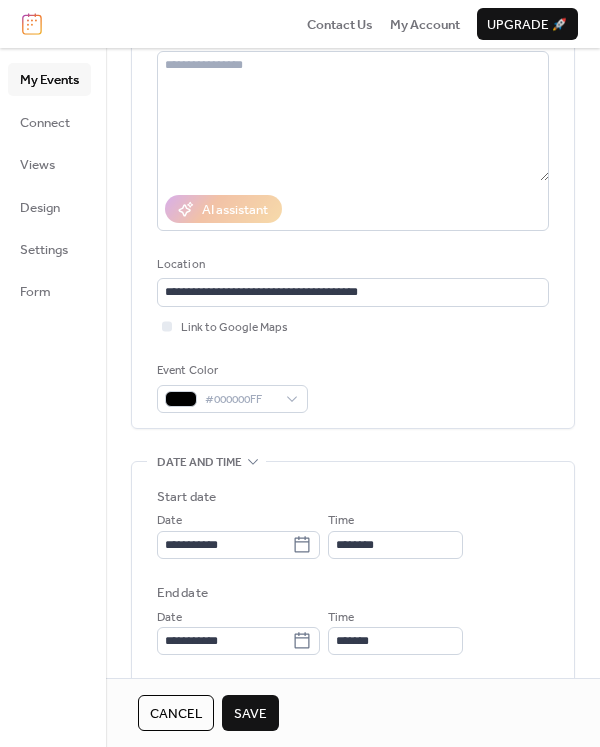 scroll, scrollTop: 219, scrollLeft: 0, axis: vertical 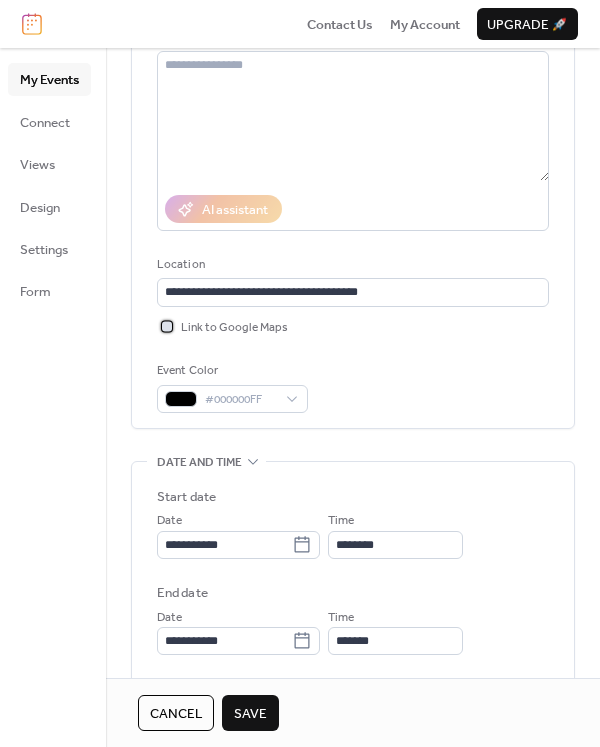 click at bounding box center (167, 326) 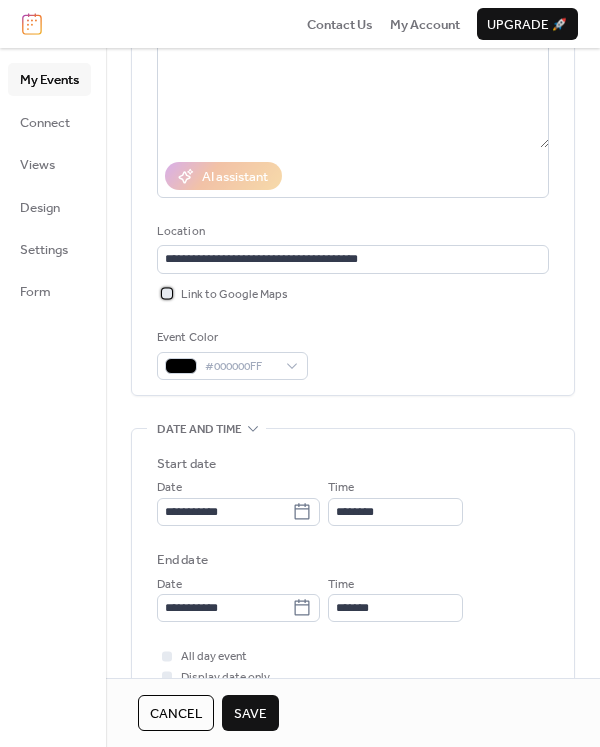 scroll, scrollTop: 366, scrollLeft: 0, axis: vertical 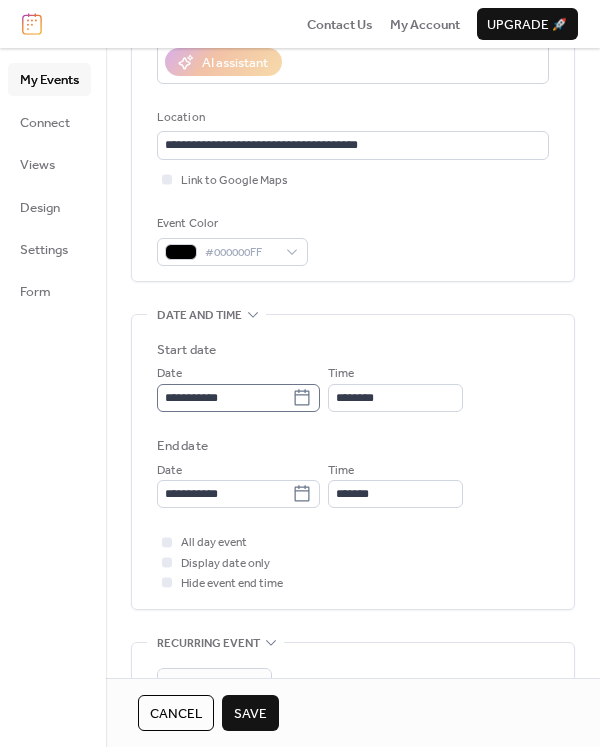 click 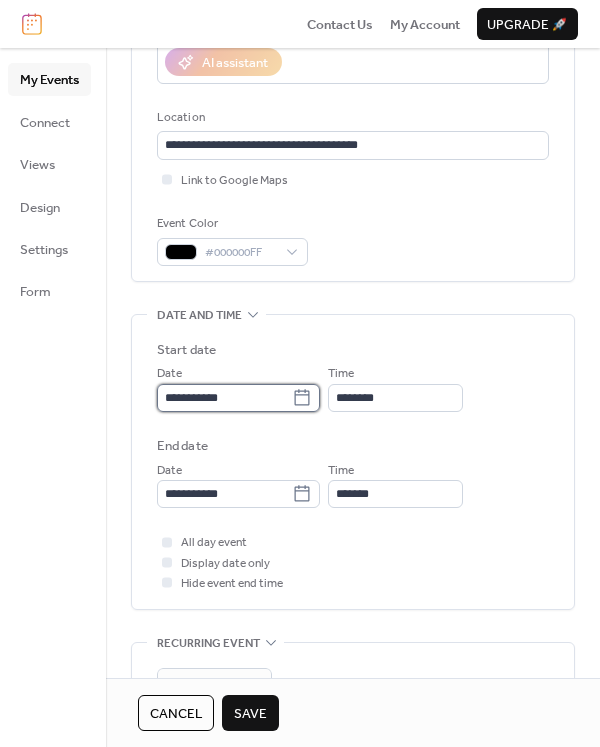 click on "**********" at bounding box center [224, 398] 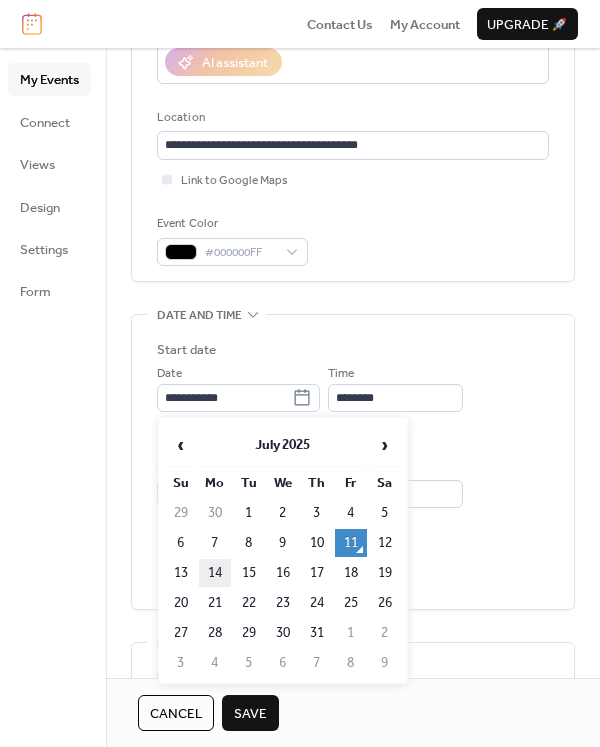 click on "14" at bounding box center (215, 573) 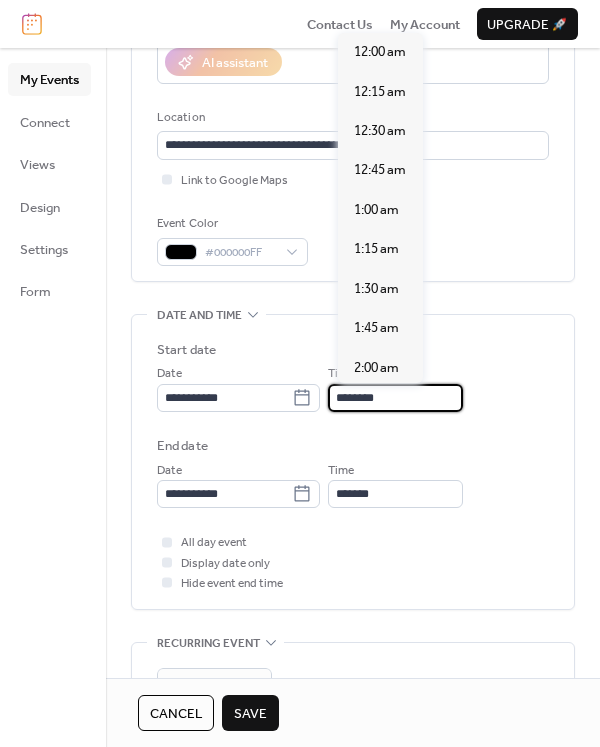 click on "********" at bounding box center (395, 398) 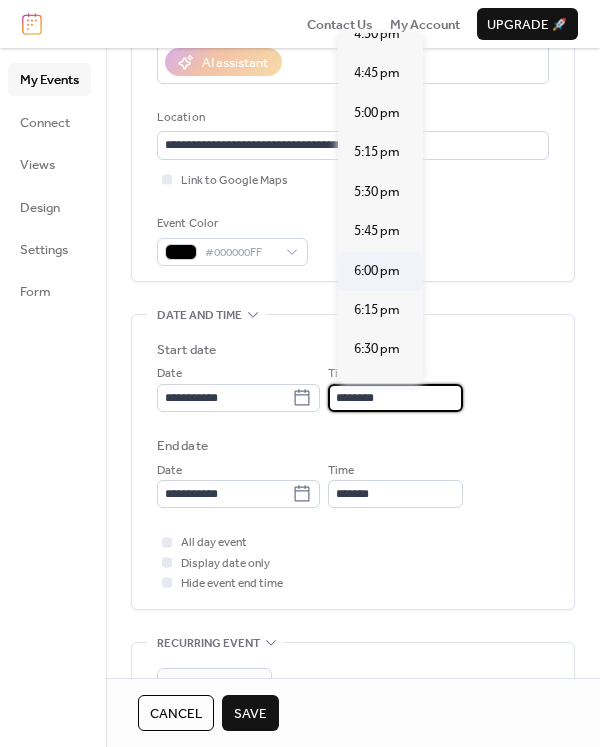 scroll, scrollTop: 2628, scrollLeft: 0, axis: vertical 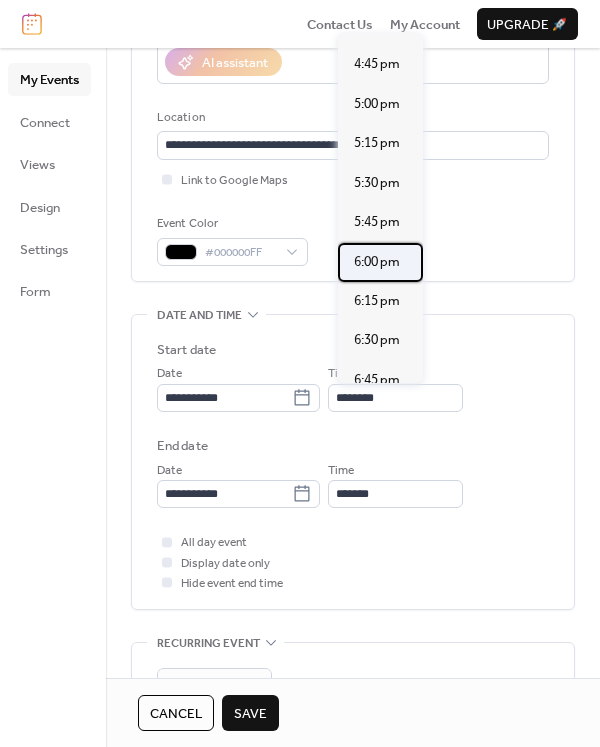 click on "6:00 pm" at bounding box center [377, 262] 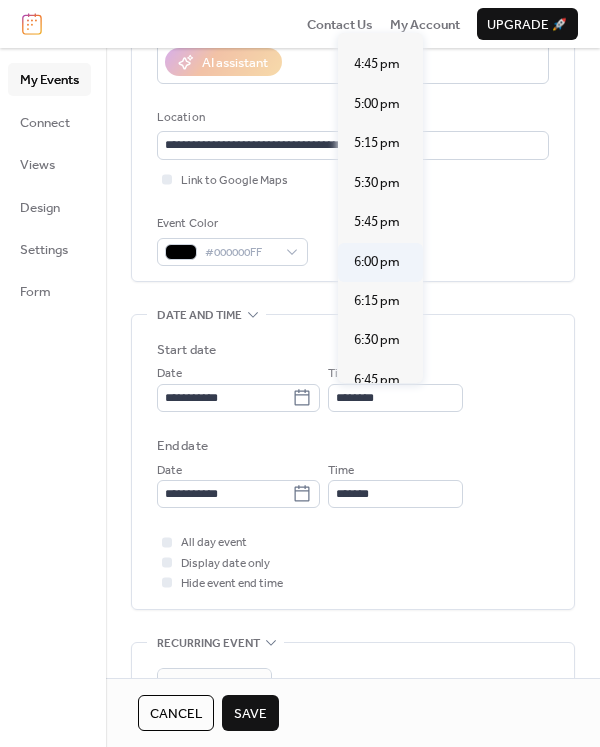type on "*******" 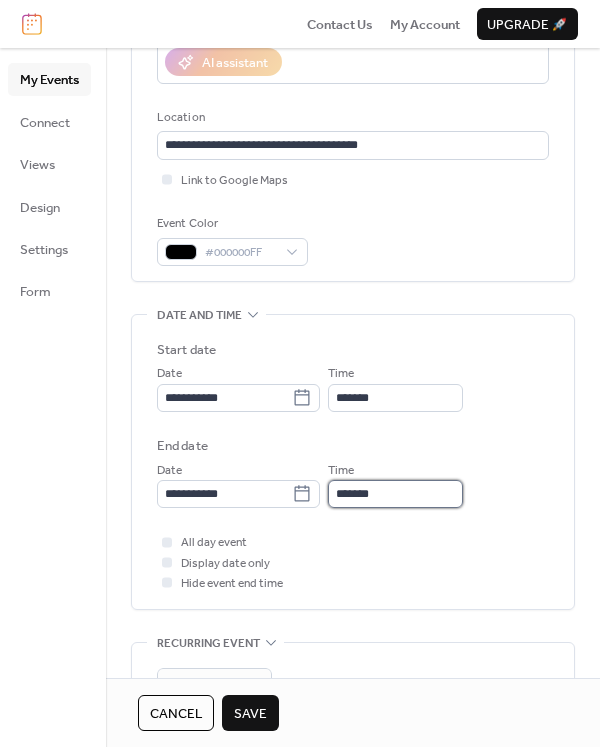 click on "*******" at bounding box center [395, 494] 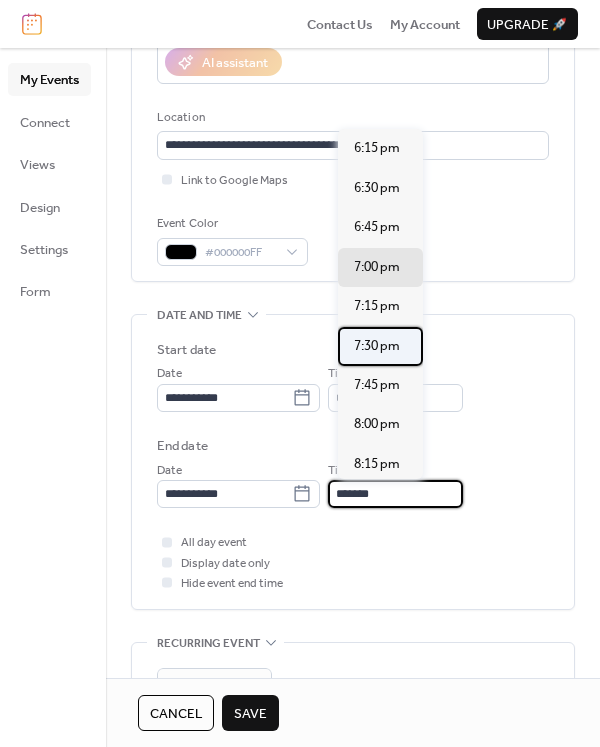click on "7:30 pm" at bounding box center [377, 346] 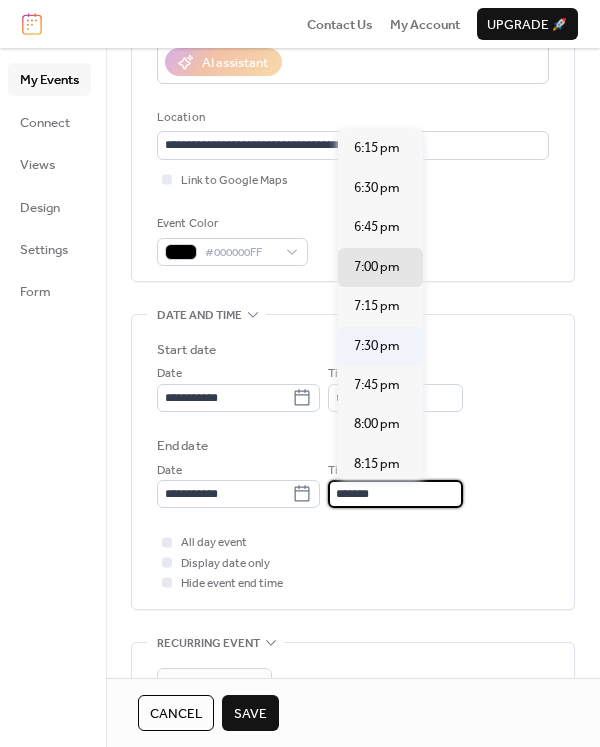 type on "*******" 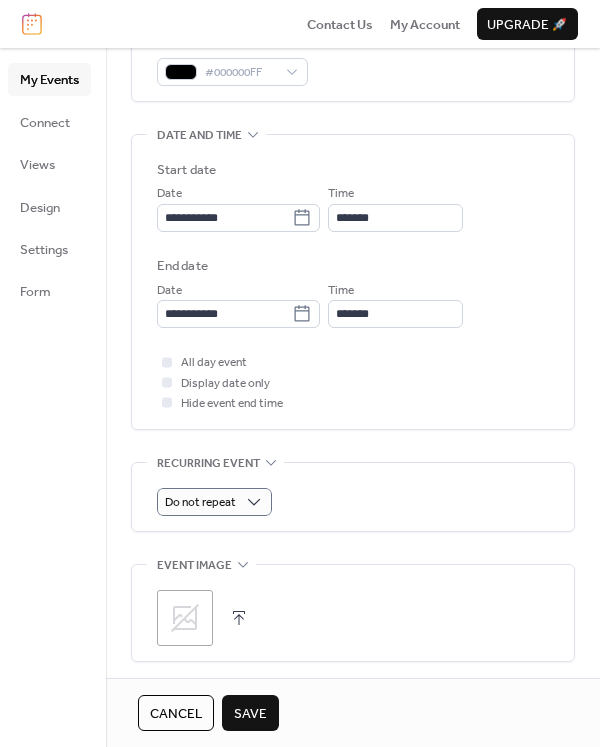 scroll, scrollTop: 553, scrollLeft: 0, axis: vertical 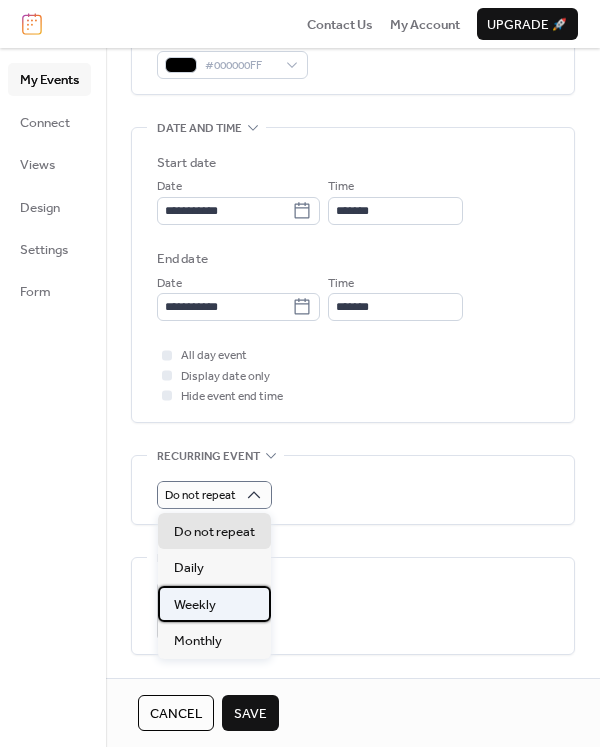 click on "Weekly" at bounding box center (214, 604) 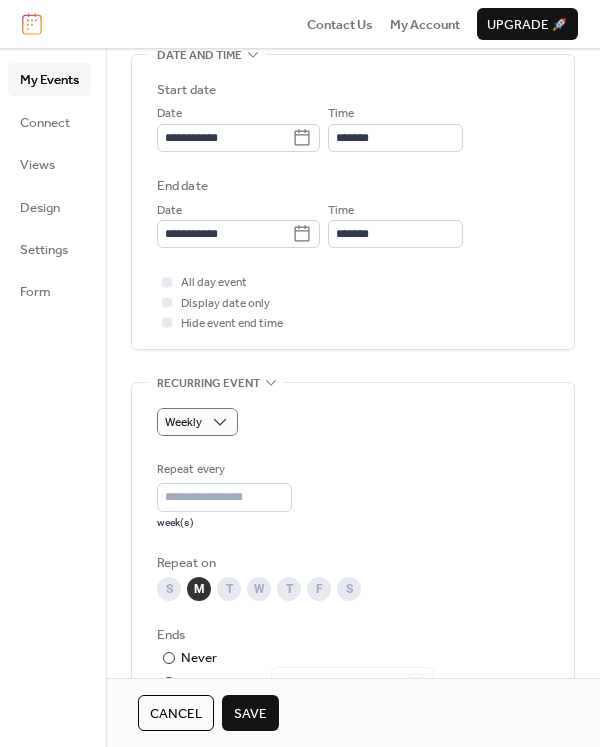 scroll, scrollTop: 709, scrollLeft: 0, axis: vertical 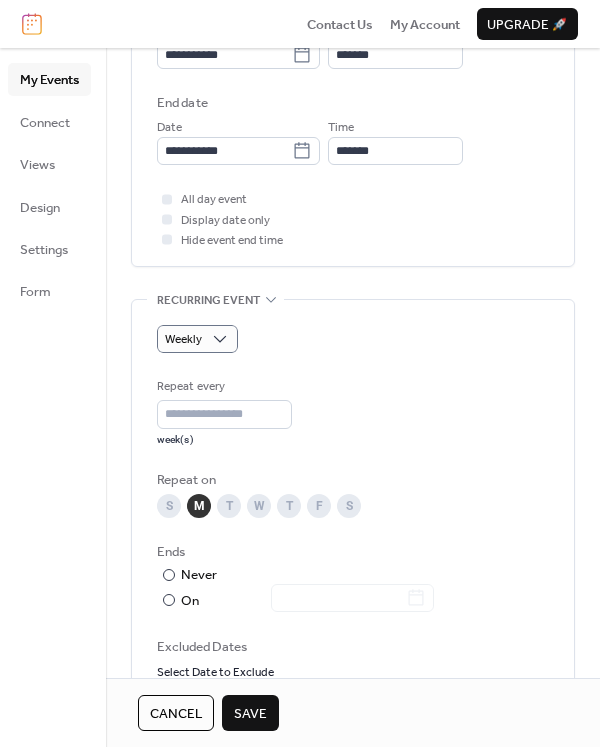 click on "W" at bounding box center [259, 506] 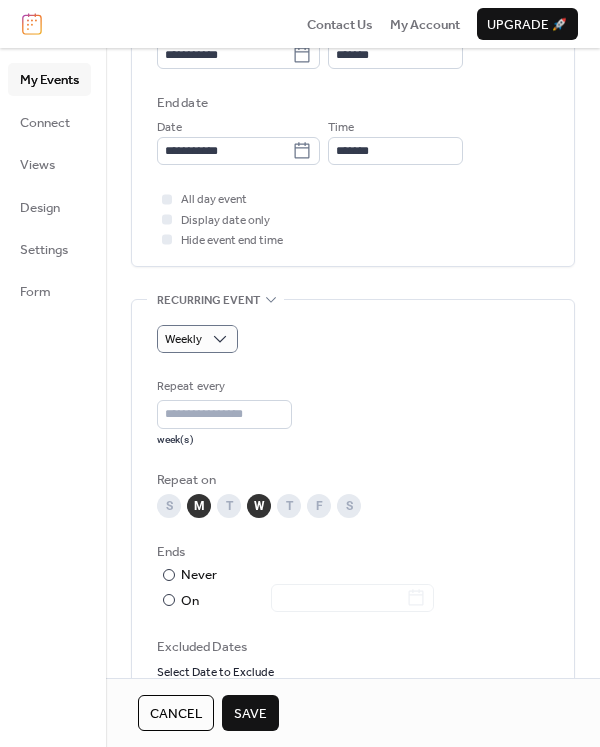 click on "Repeat every * week(s)" at bounding box center [353, 411] 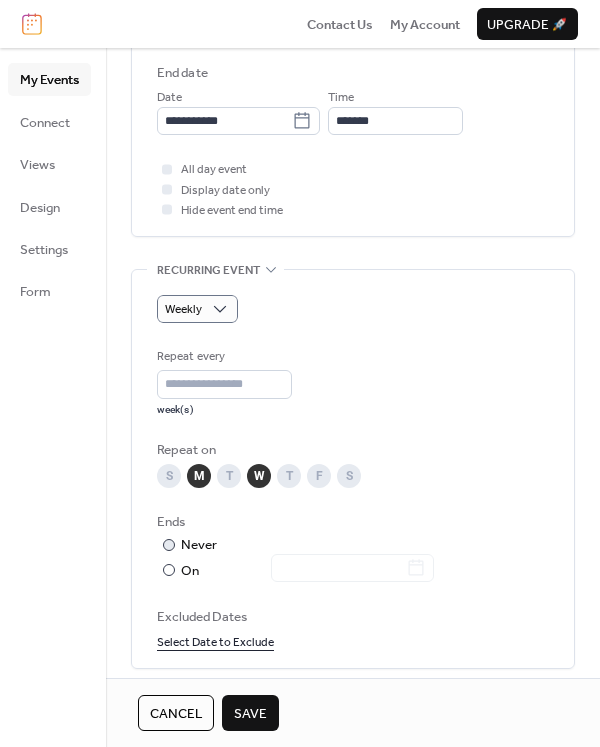 scroll, scrollTop: 761, scrollLeft: 0, axis: vertical 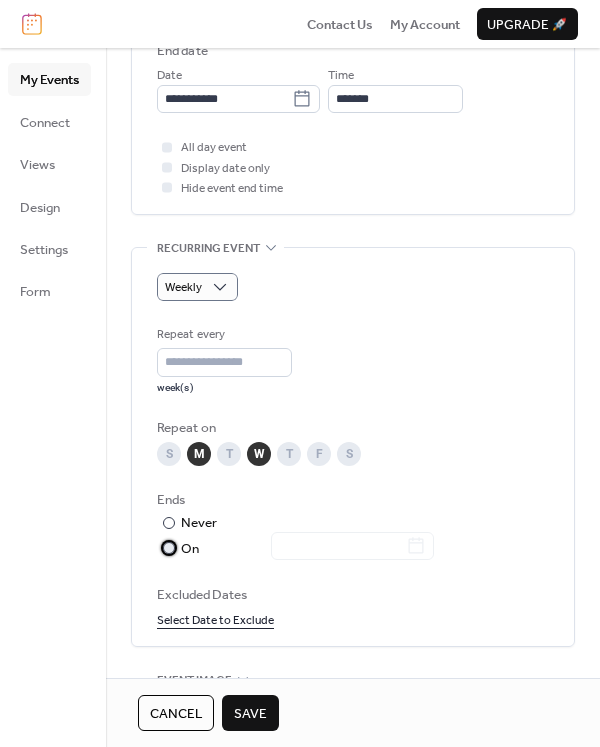 click at bounding box center (340, 547) 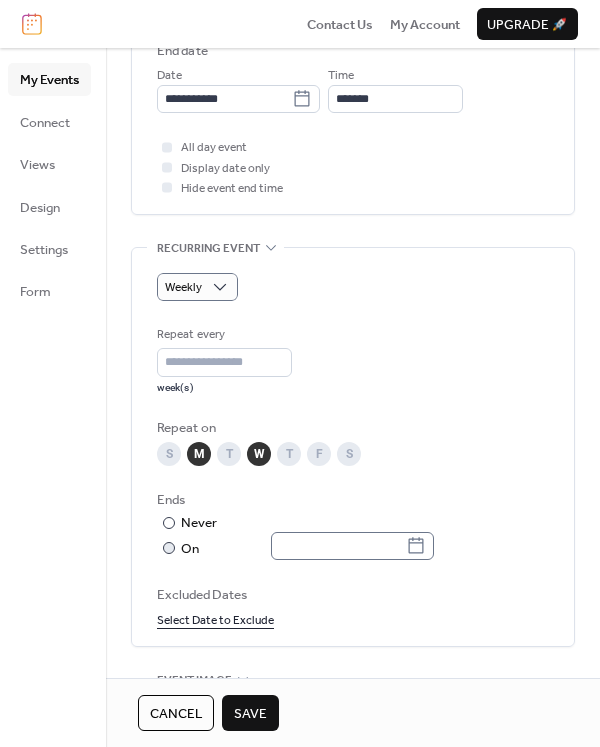 click 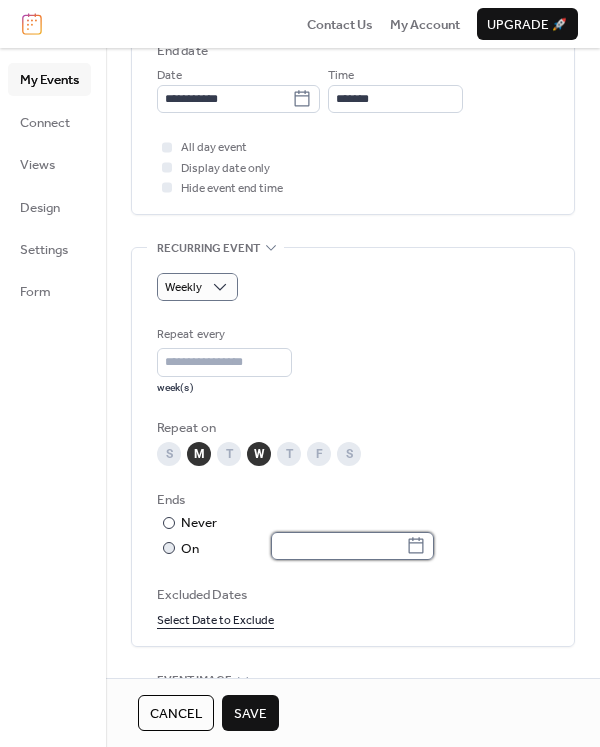 click at bounding box center (338, 546) 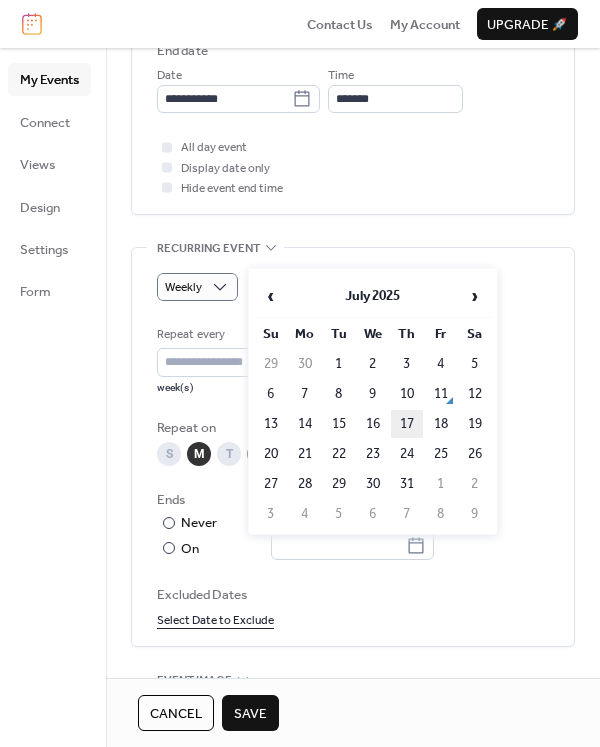 click on "17" at bounding box center (407, 424) 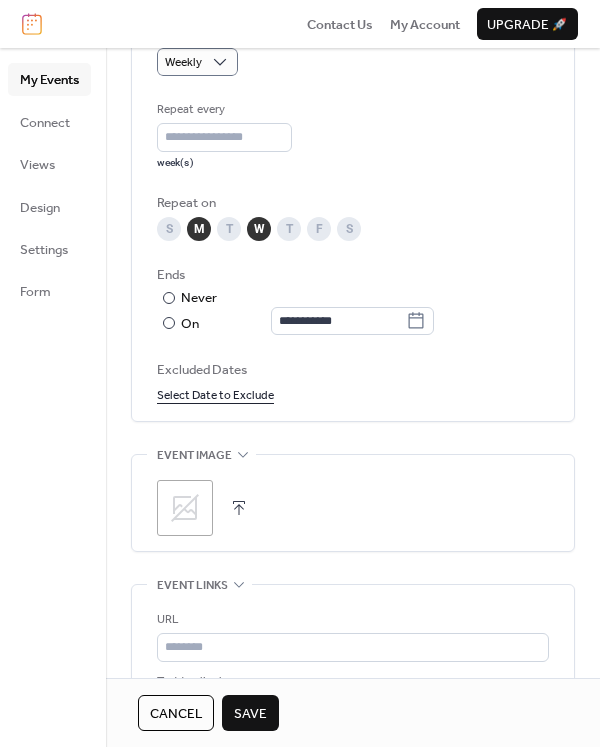 scroll, scrollTop: 988, scrollLeft: 0, axis: vertical 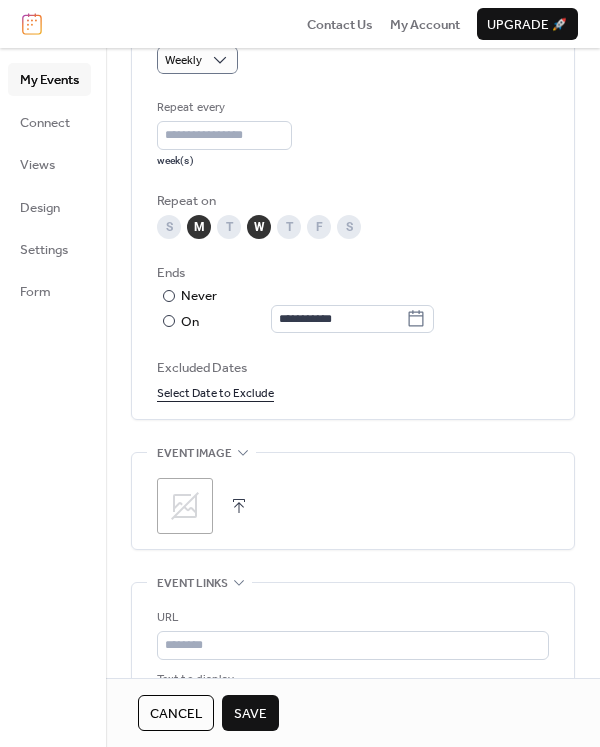 click 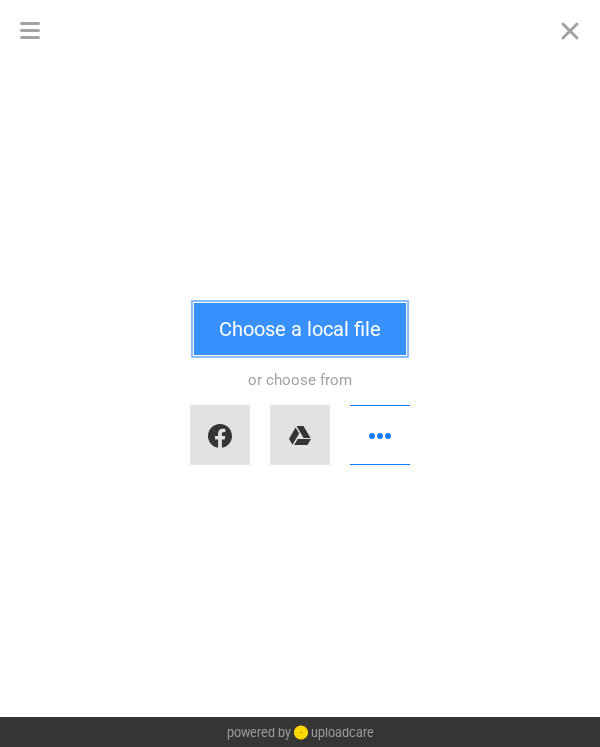 click on "Choose a local file" at bounding box center [300, 329] 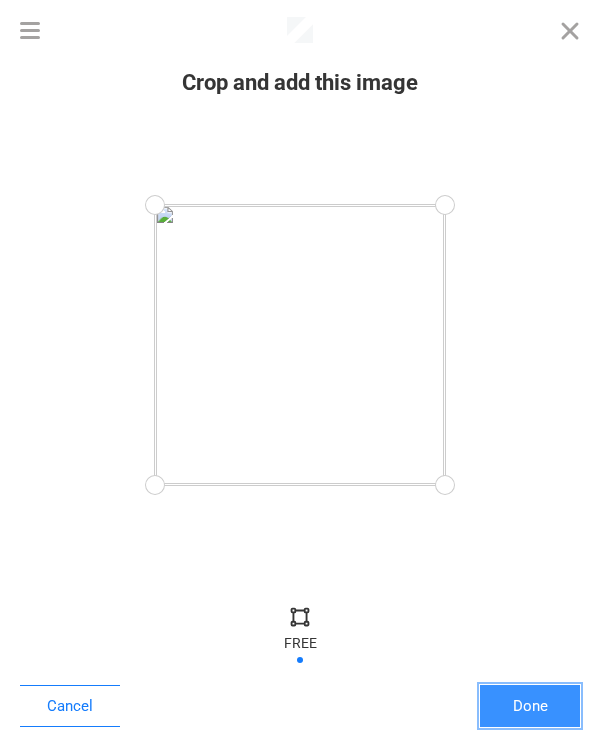 click on "Done" at bounding box center (530, 706) 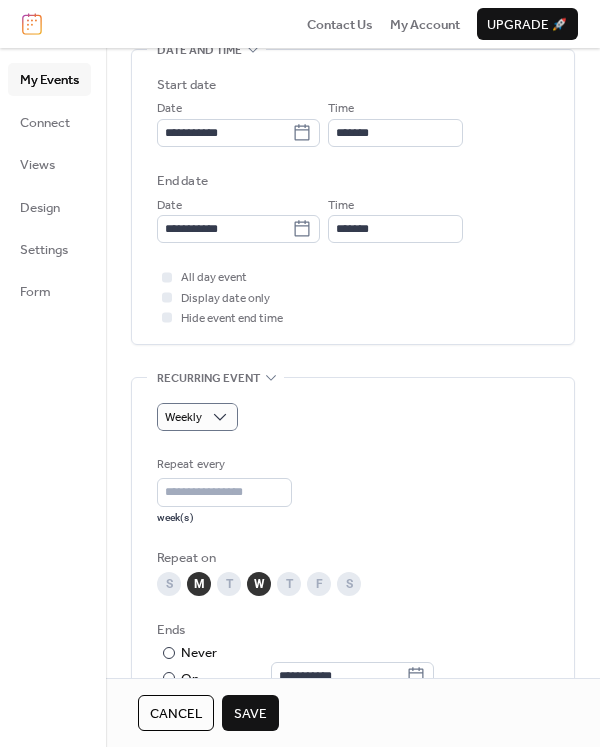 scroll, scrollTop: 178, scrollLeft: 0, axis: vertical 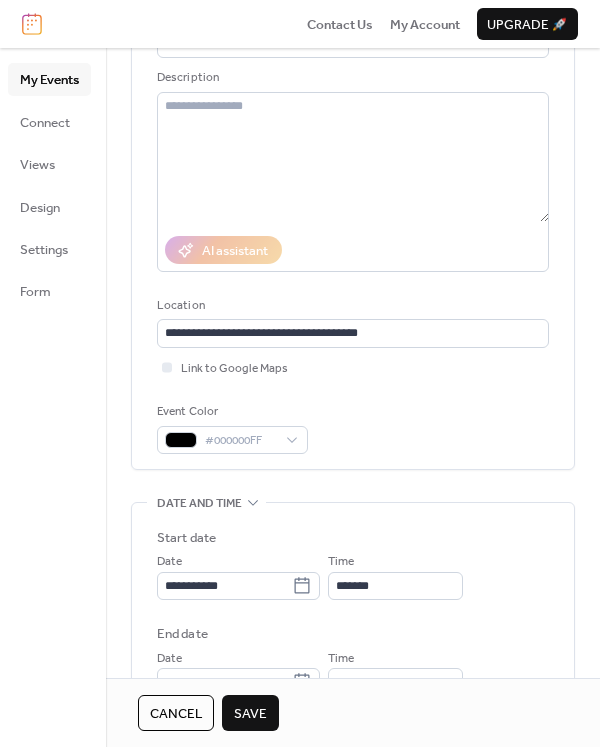 click on "Save" at bounding box center [250, 714] 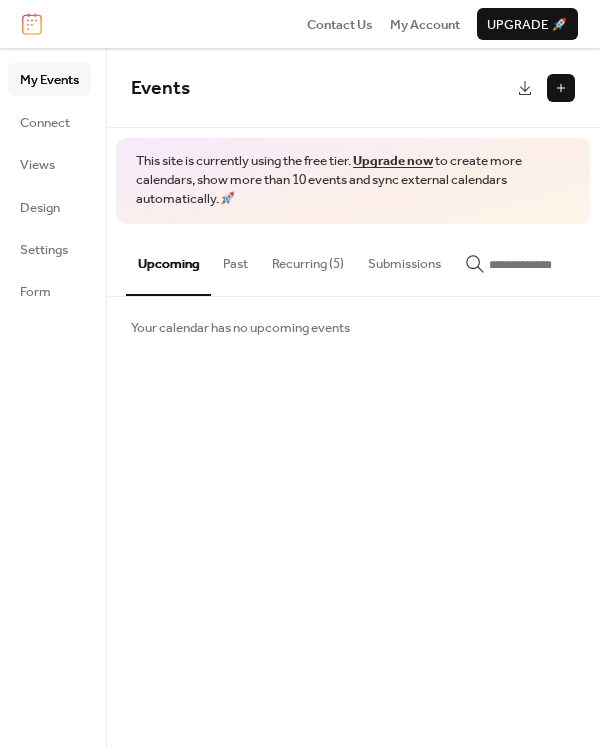 click on "Recurring  (5)" at bounding box center (308, 259) 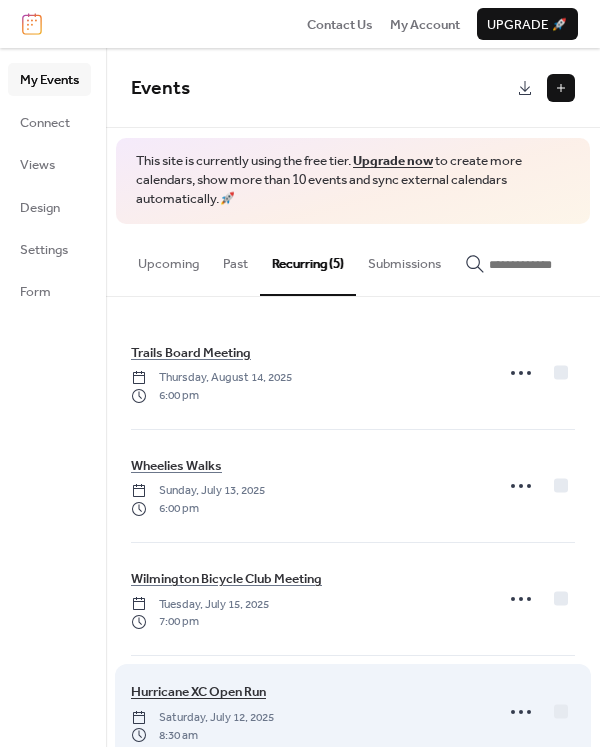 click on "Hurricane XC Open Run" at bounding box center (198, 692) 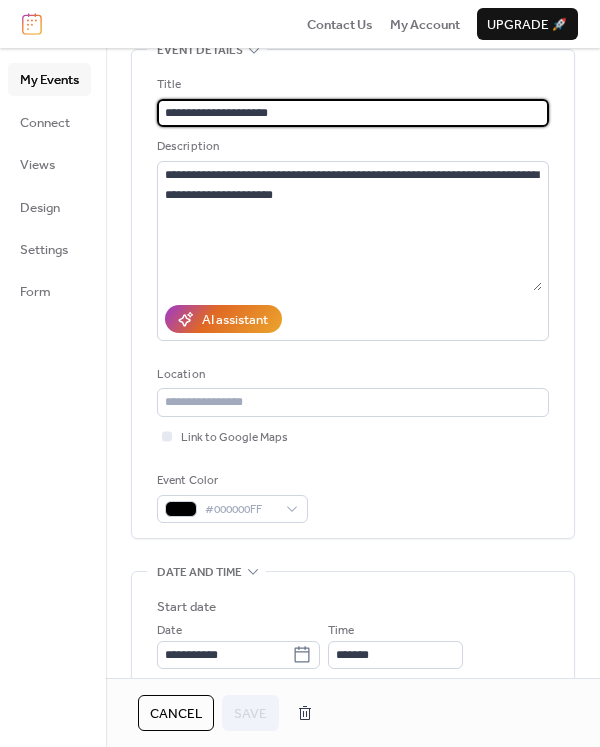 scroll, scrollTop: 112, scrollLeft: 0, axis: vertical 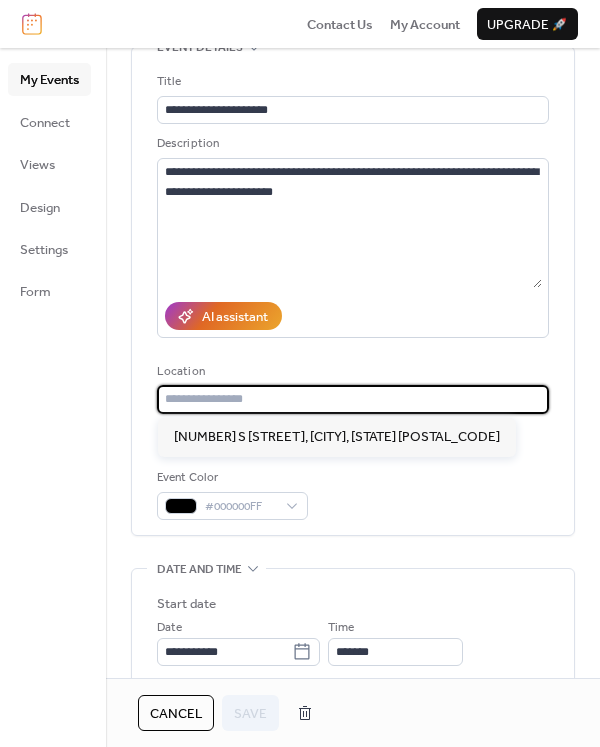 click at bounding box center [353, 399] 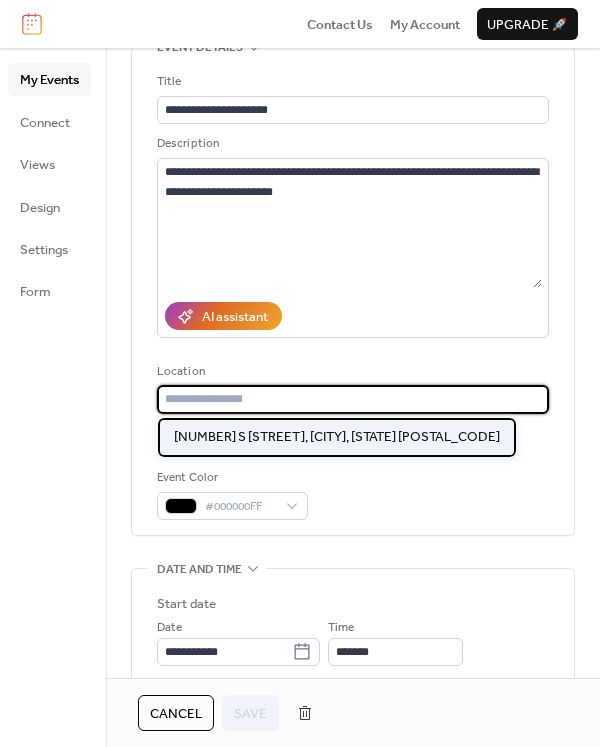 click on "[NUMBER] S [STREET], [CITY], [STATE] [POSTAL_CODE]" at bounding box center [337, 437] 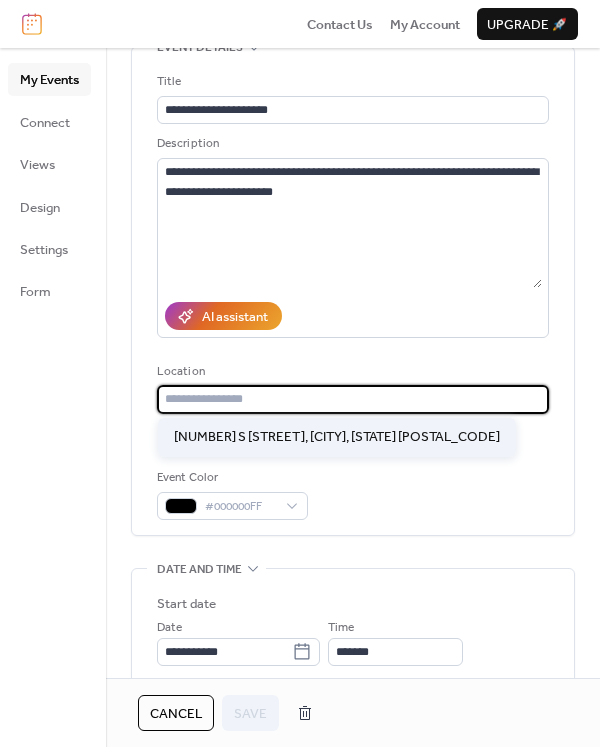 type on "**********" 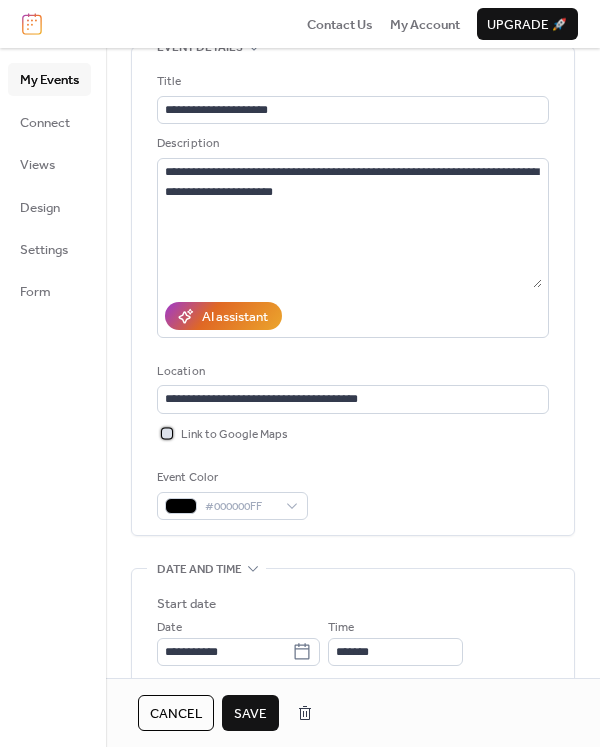click at bounding box center [167, 433] 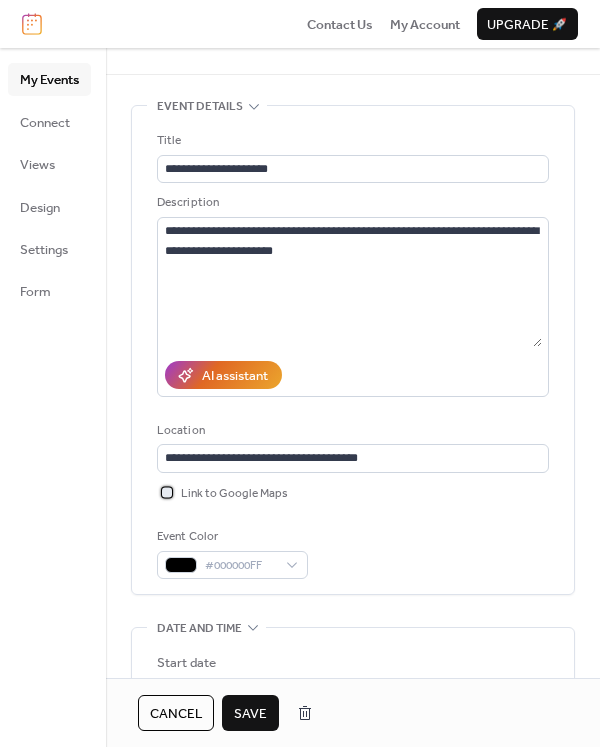 scroll, scrollTop: 50, scrollLeft: 0, axis: vertical 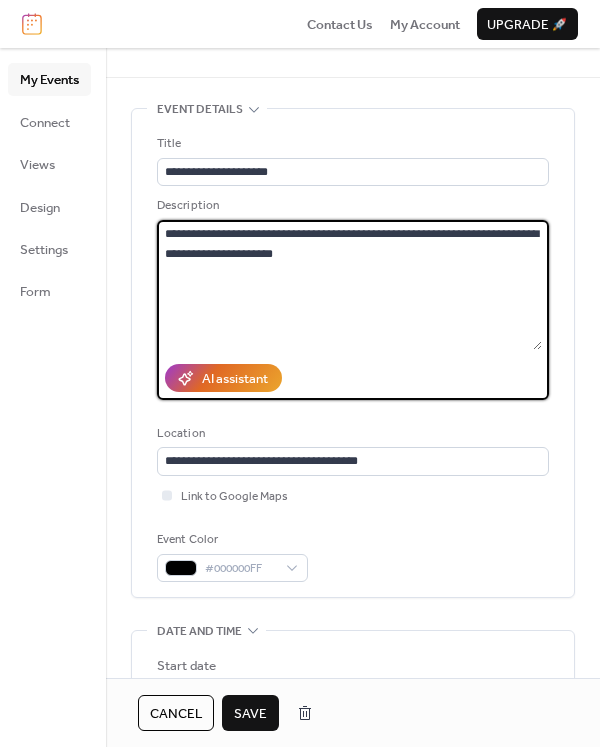 drag, startPoint x: 327, startPoint y: 265, endPoint x: 142, endPoint y: 230, distance: 188.28171 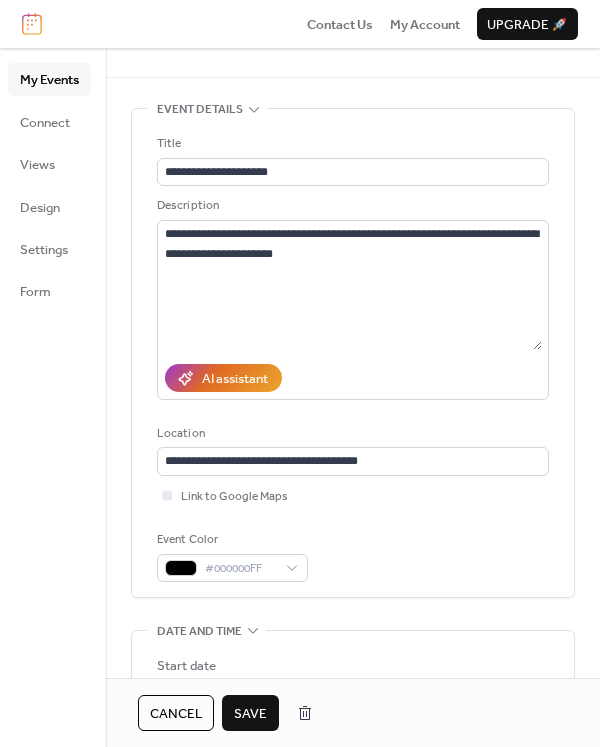 click on "Save" at bounding box center (250, 714) 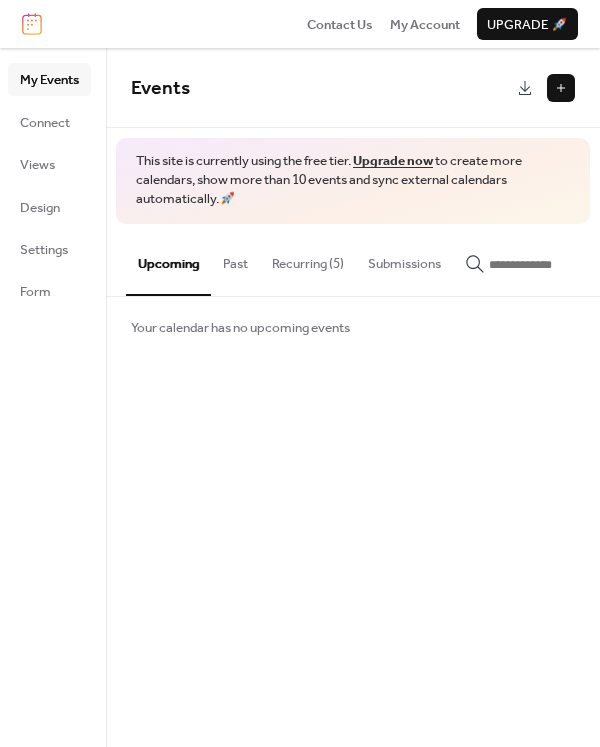 click on "Recurring  (5)" at bounding box center [308, 259] 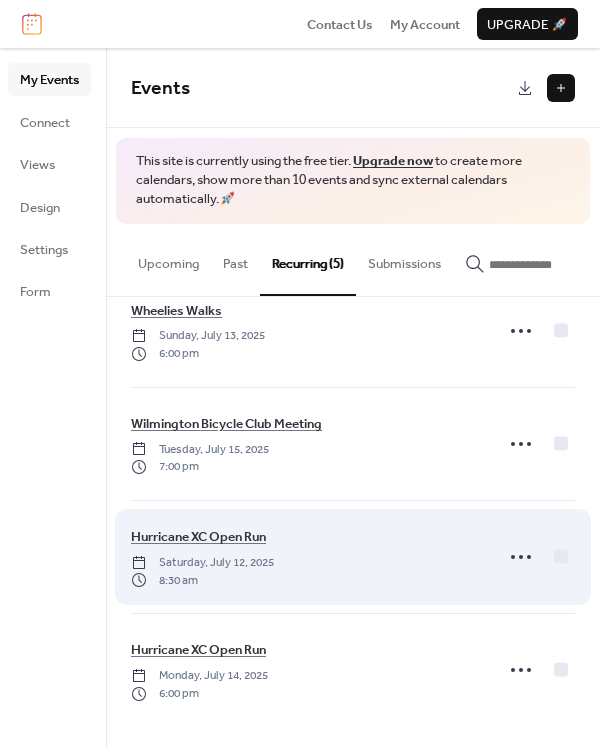 scroll, scrollTop: 160, scrollLeft: 0, axis: vertical 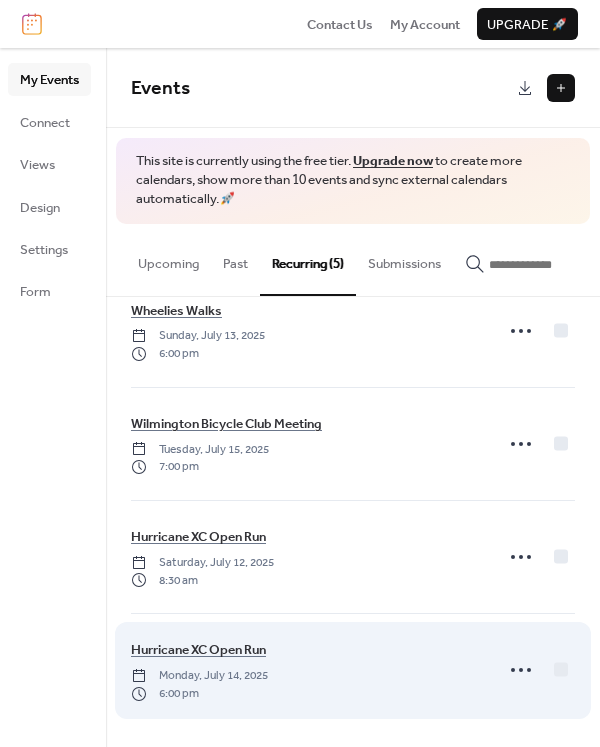 click on "Hurricane XC Open Run Monday, [MONTH] 14, 2025 6:00 pm" at bounding box center [306, 670] 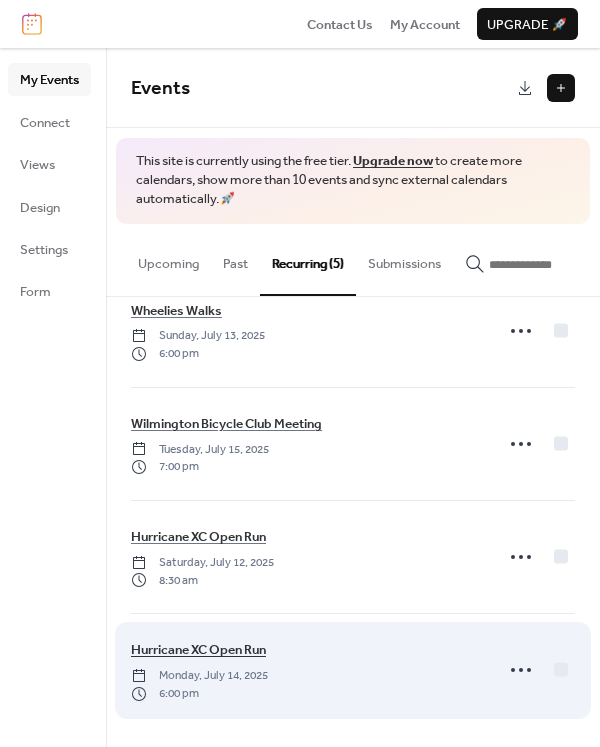 click on "Hurricane XC Open Run" at bounding box center (198, 650) 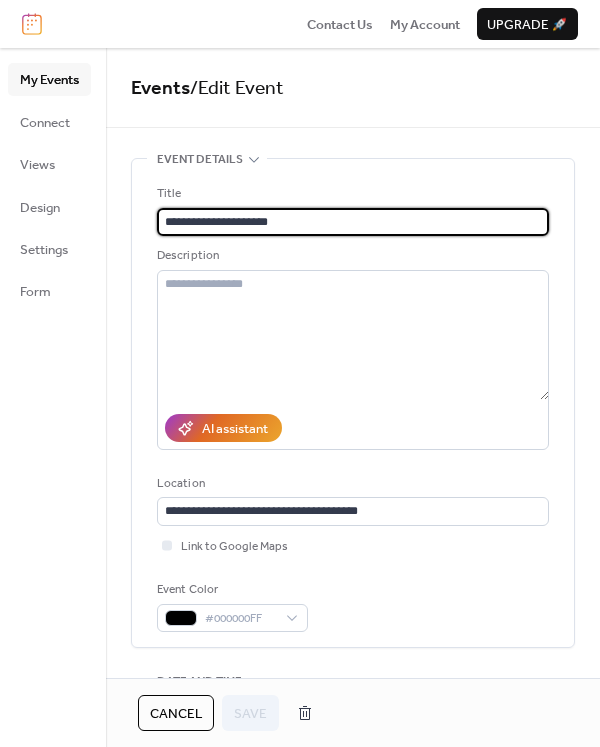 type on "**********" 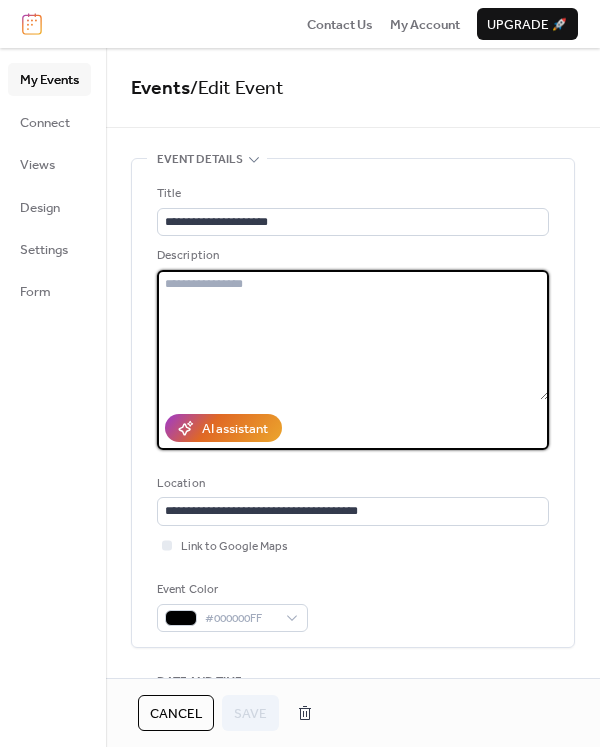click at bounding box center (353, 335) 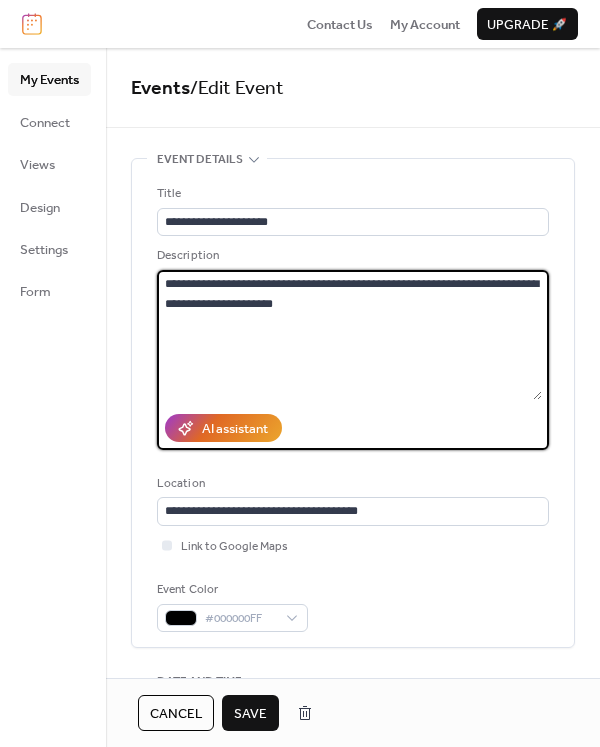 type on "**********" 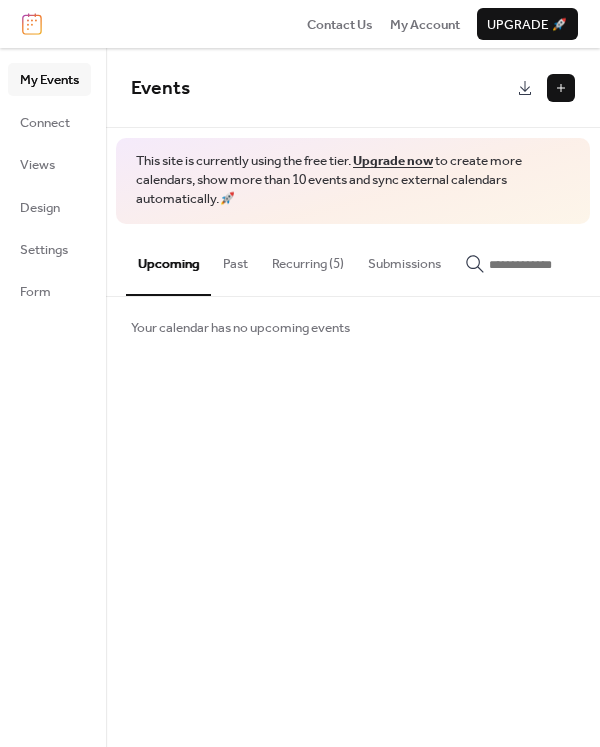 click on "Recurring  (5)" at bounding box center [308, 259] 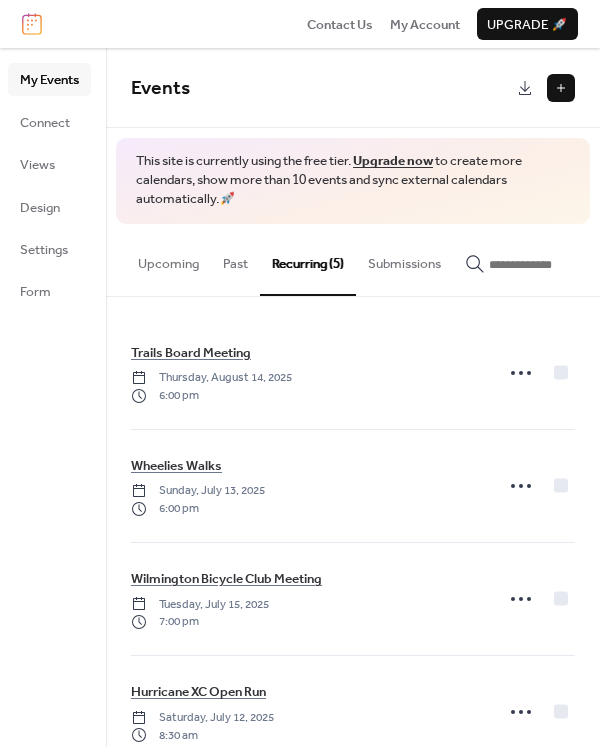click at bounding box center (561, 88) 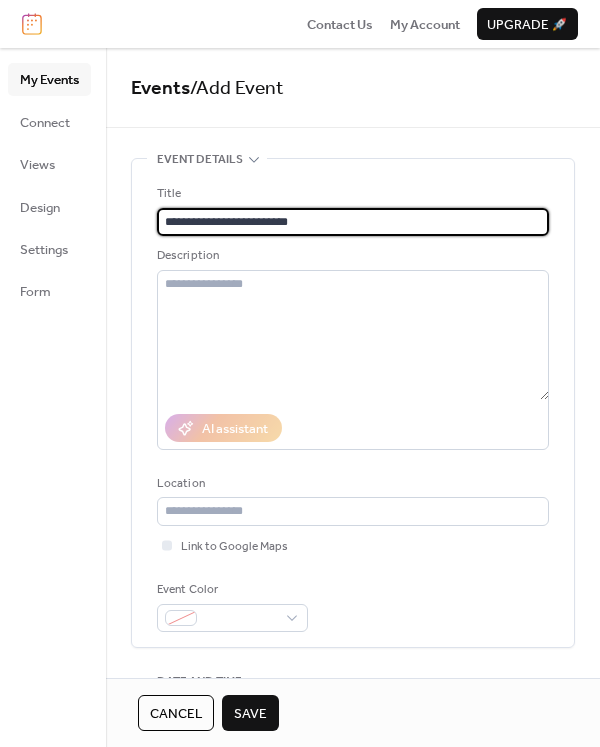 click on "**********" at bounding box center [353, 222] 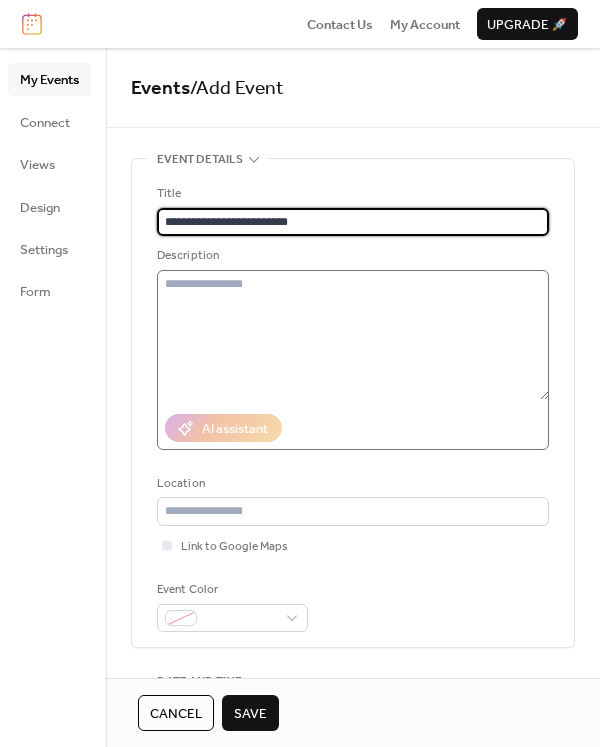 type on "**********" 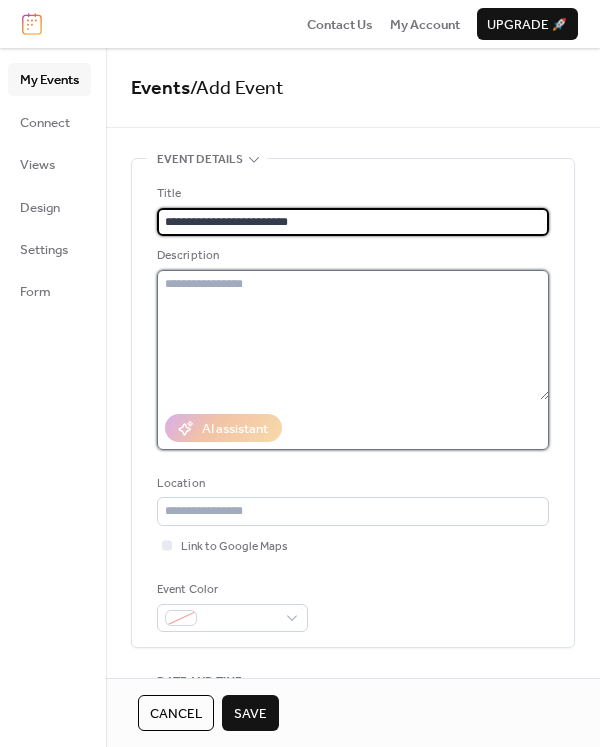 click at bounding box center (353, 335) 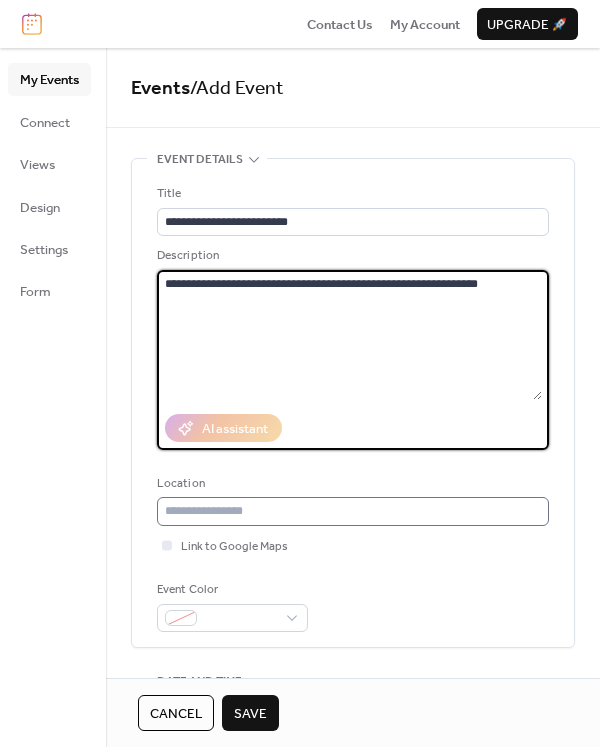 type on "**********" 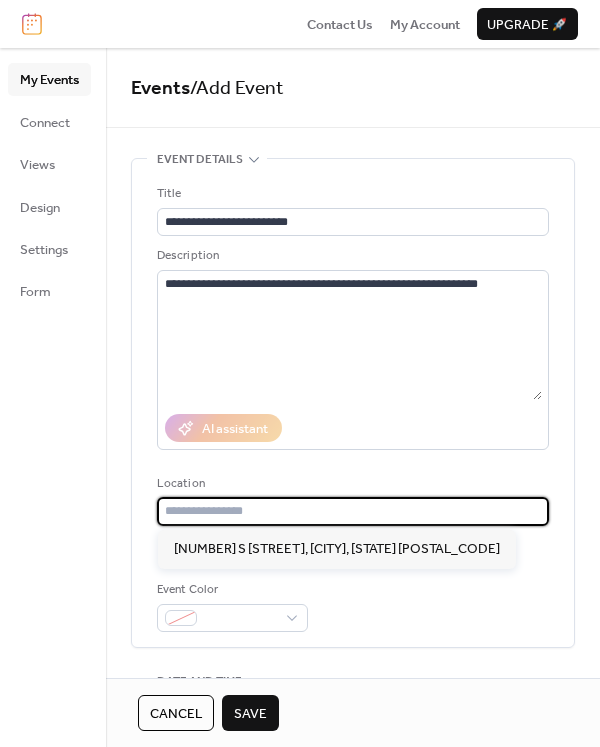 click at bounding box center (353, 511) 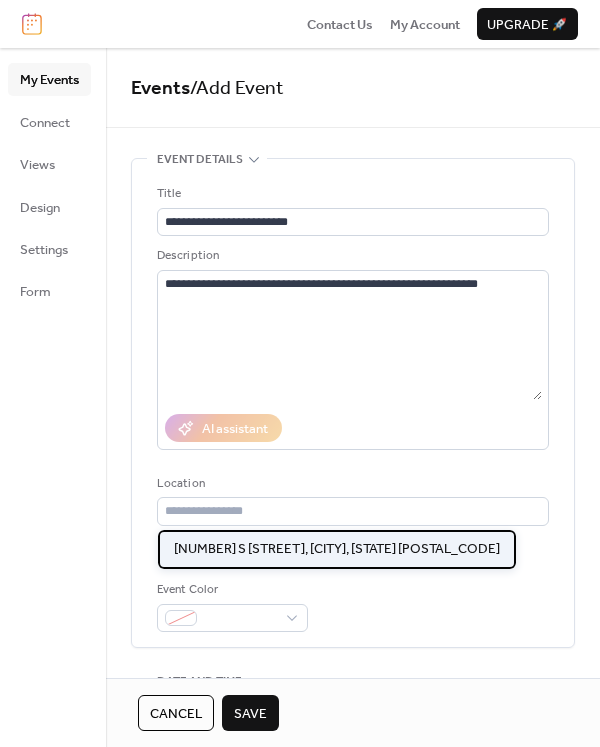 click on "[NUMBER] S [STREET], [CITY], [STATE] [POSTAL_CODE]" at bounding box center [337, 549] 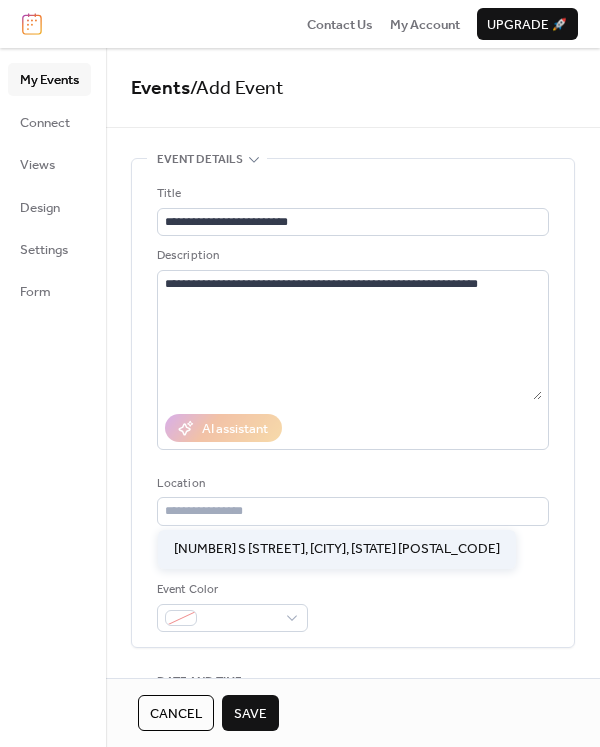 type on "**********" 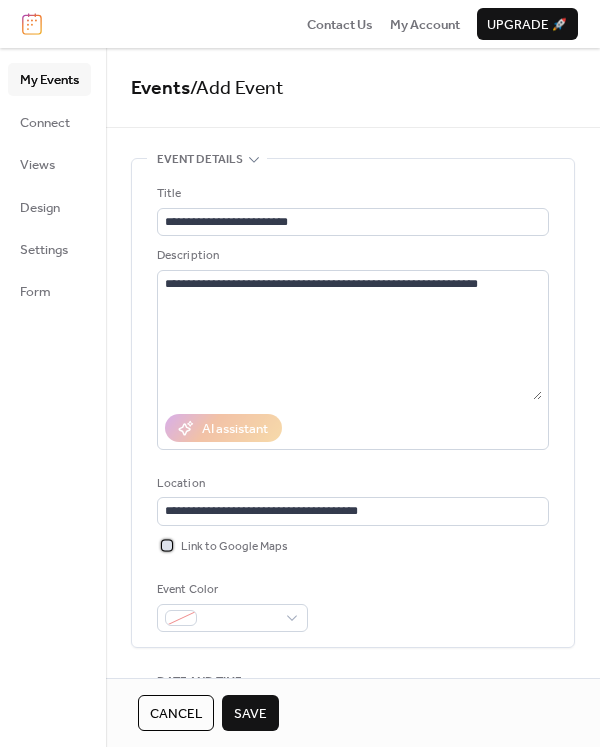 click on "Link to Google Maps" at bounding box center [234, 547] 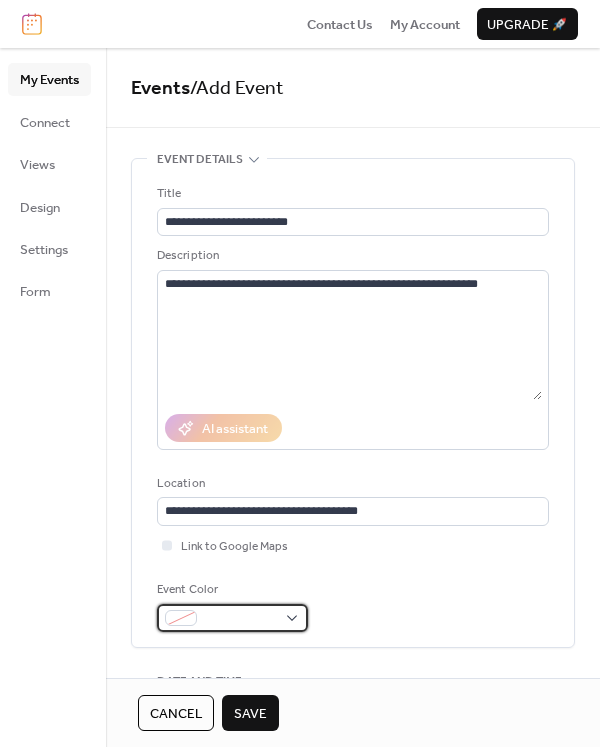 click at bounding box center [240, 619] 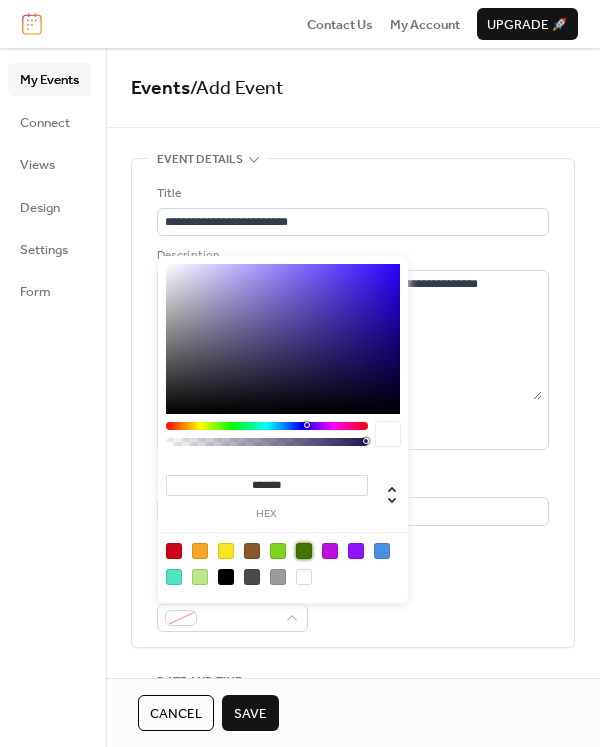 click at bounding box center [304, 551] 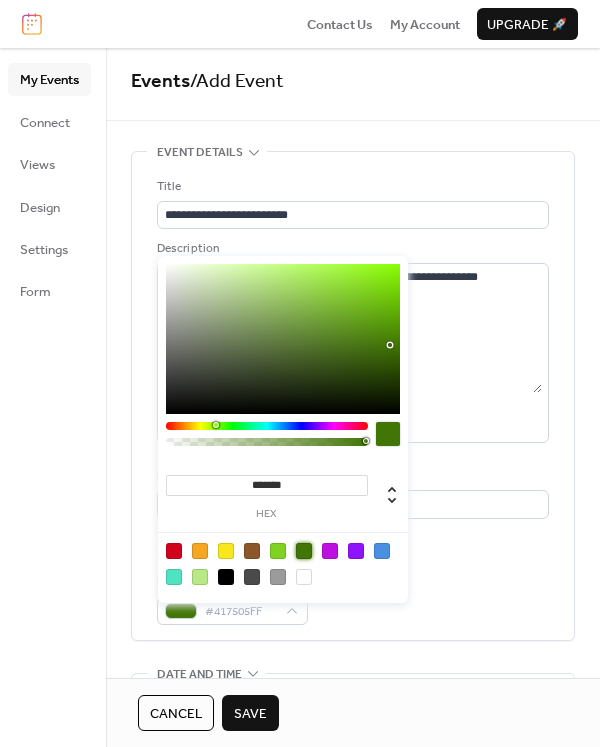 scroll, scrollTop: 8, scrollLeft: 0, axis: vertical 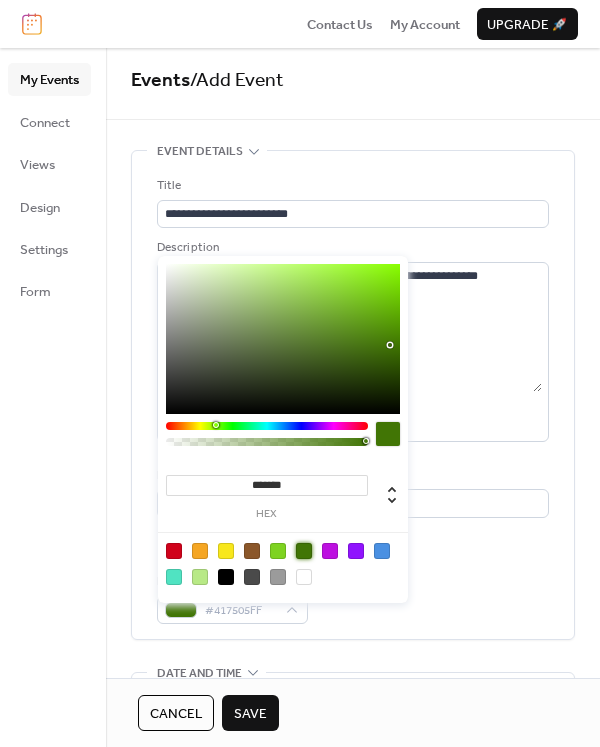 click at bounding box center [382, 551] 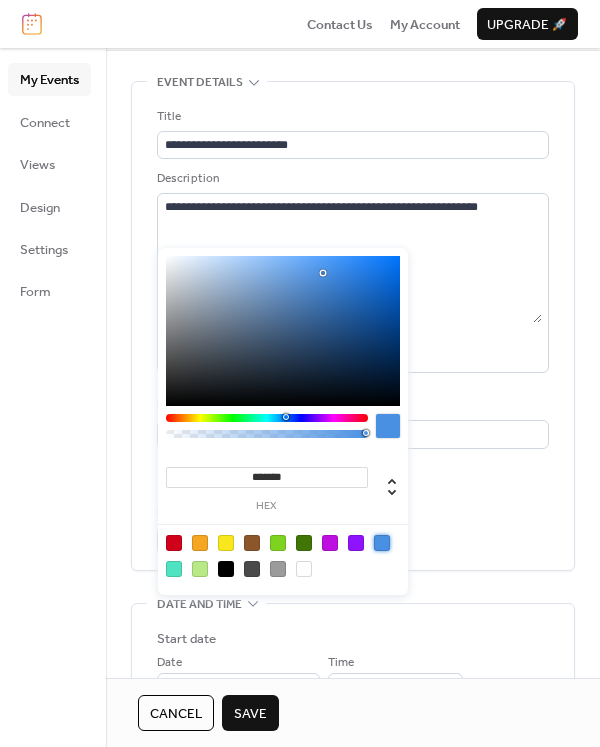 scroll, scrollTop: 92, scrollLeft: 0, axis: vertical 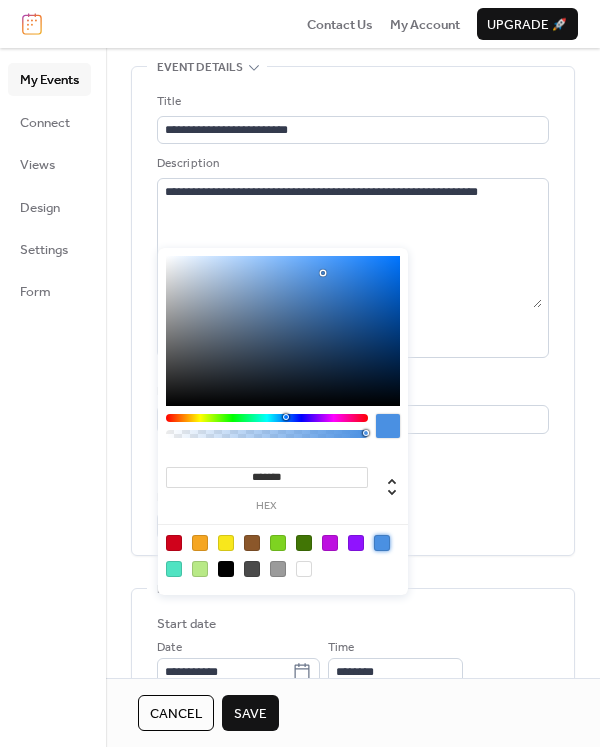 click on "**********" at bounding box center (353, 650) 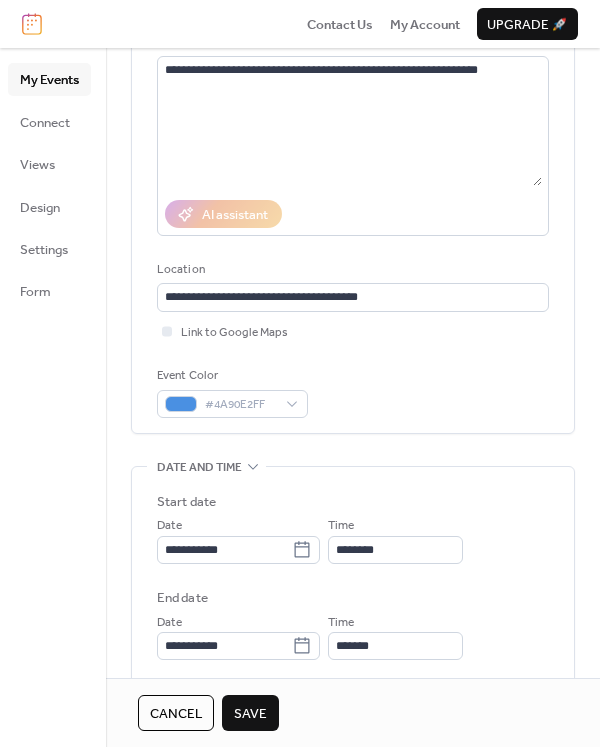 scroll, scrollTop: 273, scrollLeft: 0, axis: vertical 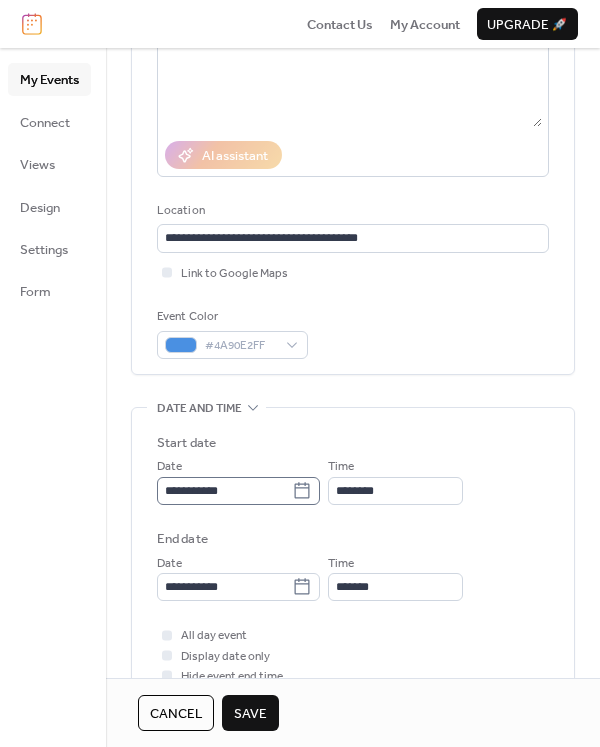 click 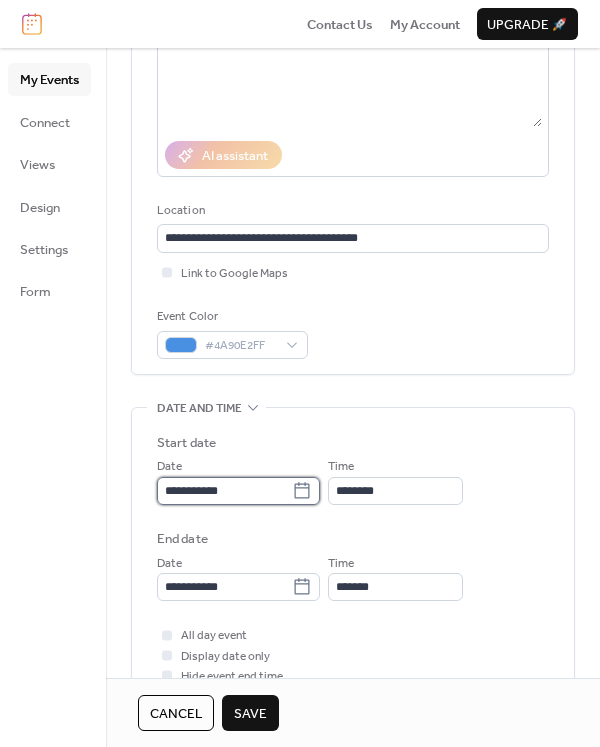 click on "**********" at bounding box center (224, 491) 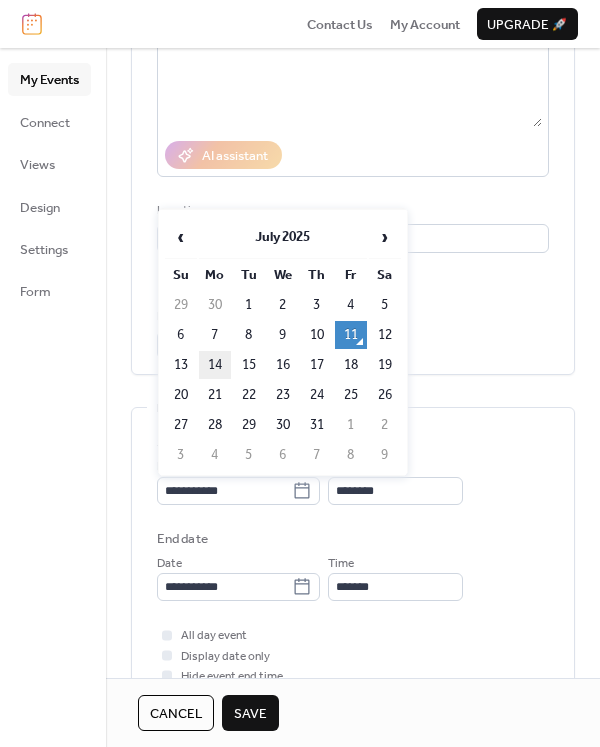 click on "14" at bounding box center (215, 365) 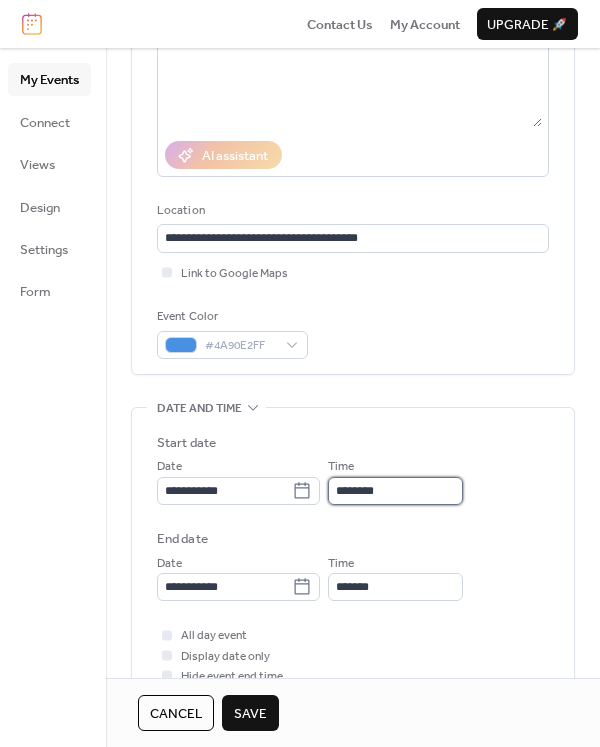 click on "********" at bounding box center [395, 491] 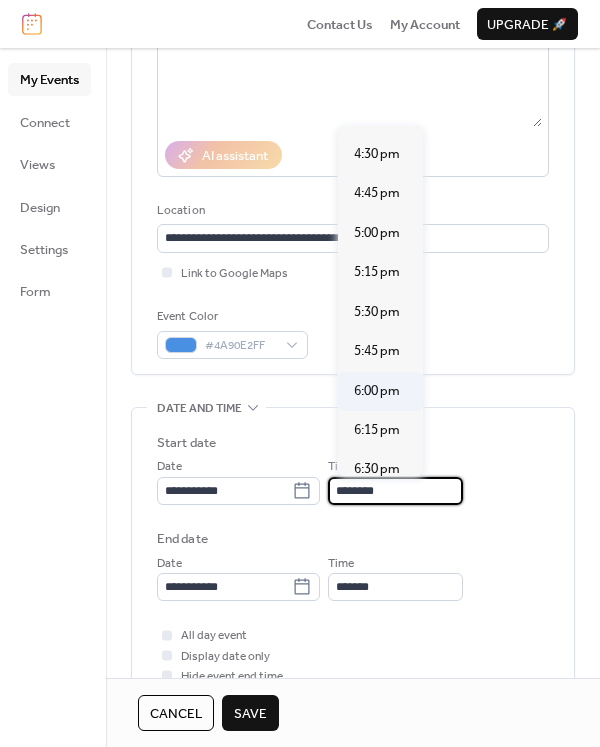 scroll, scrollTop: 2593, scrollLeft: 0, axis: vertical 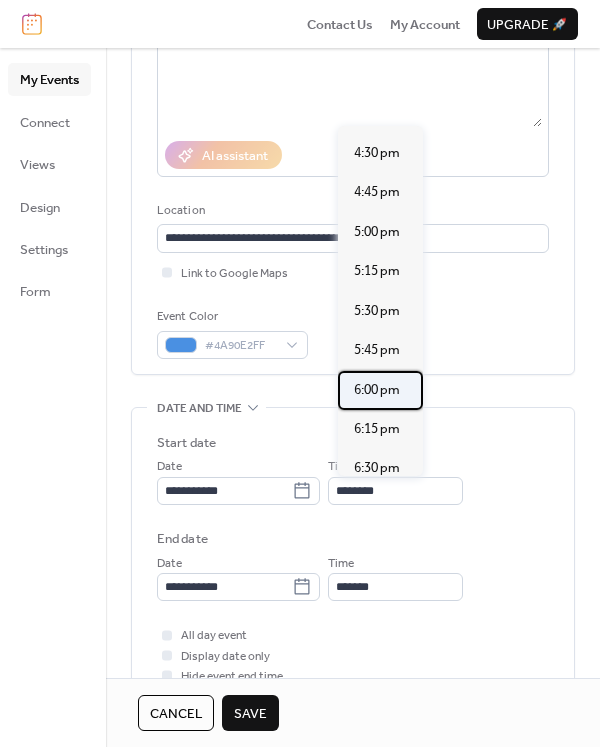 click on "6:00 pm" at bounding box center (377, 390) 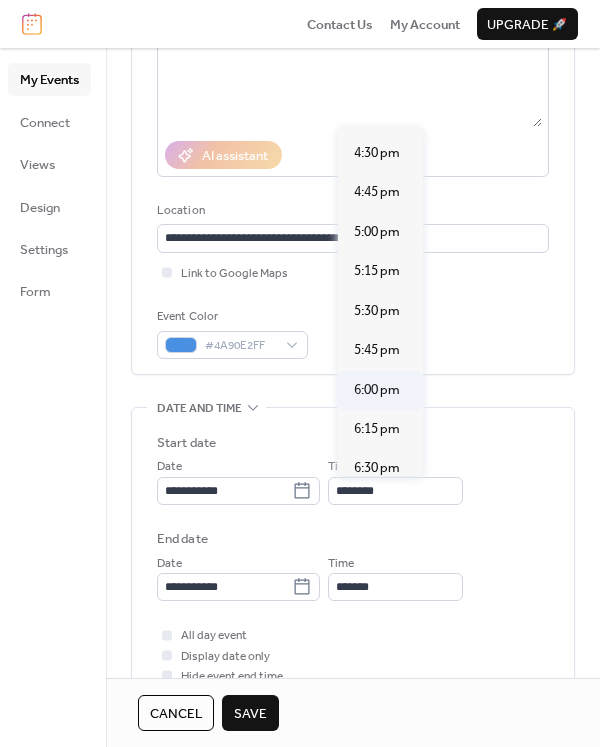 type on "*******" 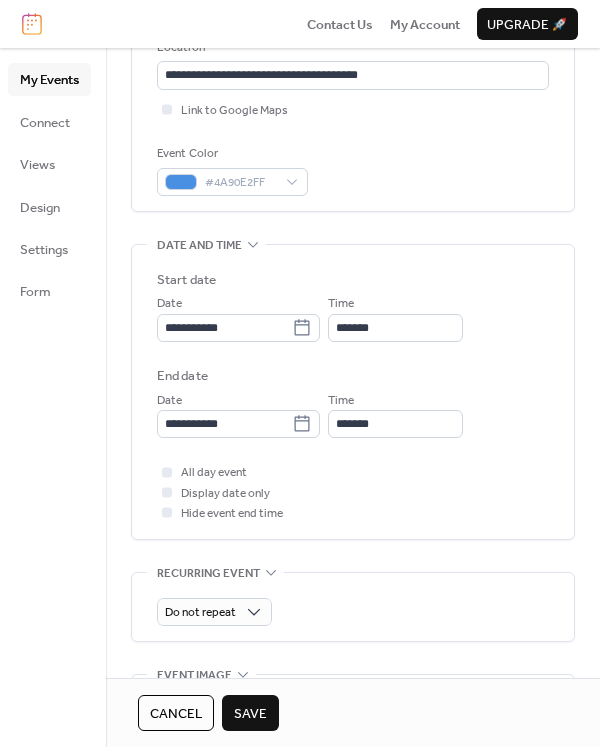 scroll, scrollTop: 557, scrollLeft: 0, axis: vertical 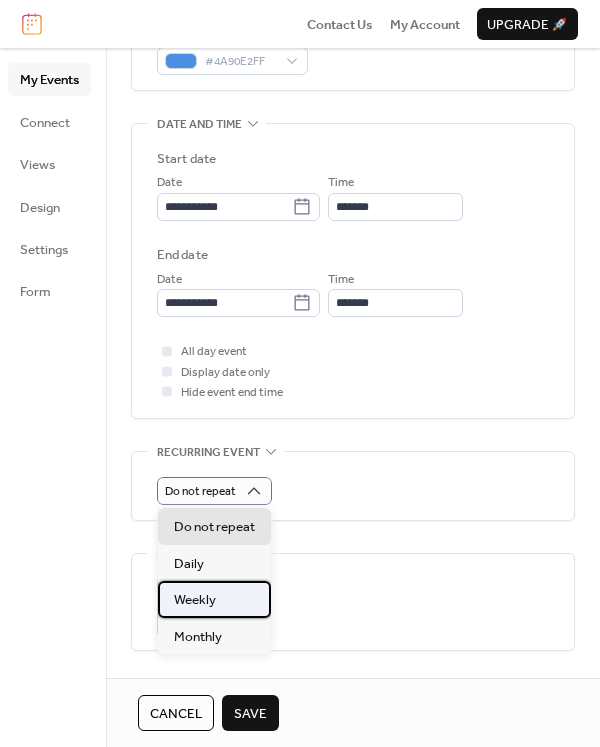 click on "Weekly" at bounding box center [214, 599] 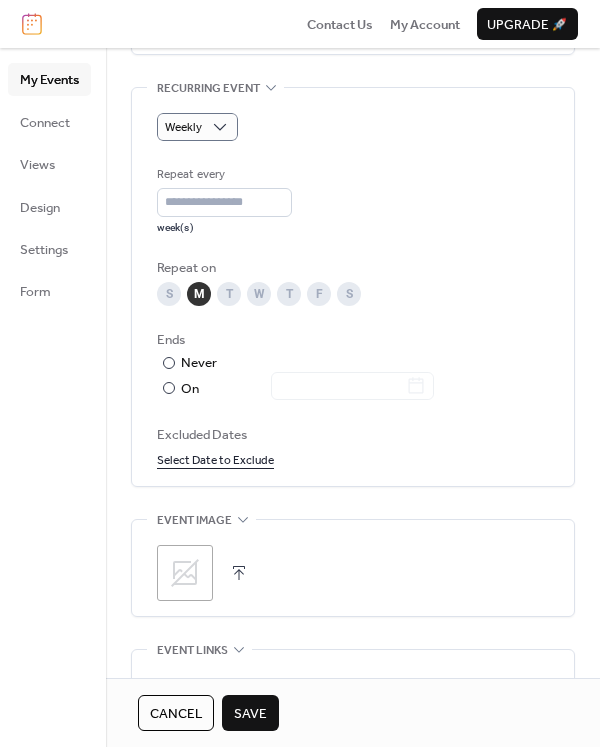 scroll, scrollTop: 925, scrollLeft: 0, axis: vertical 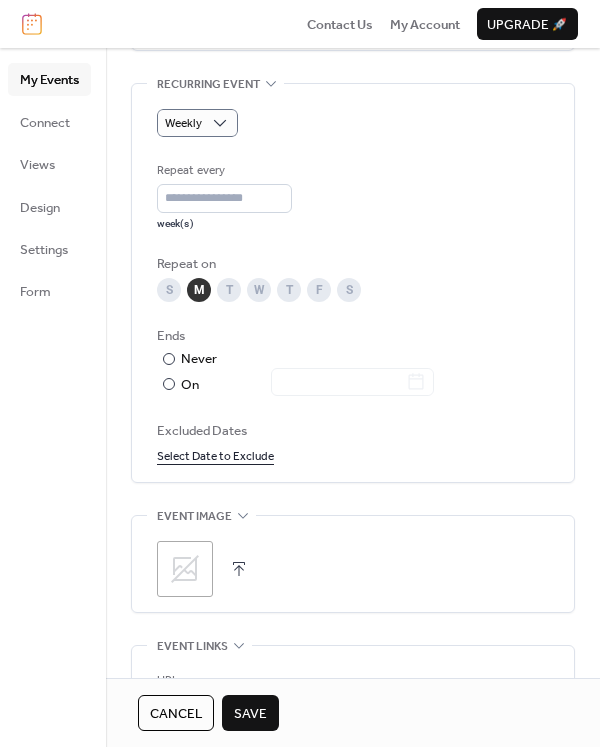 click on ";" at bounding box center (185, 569) 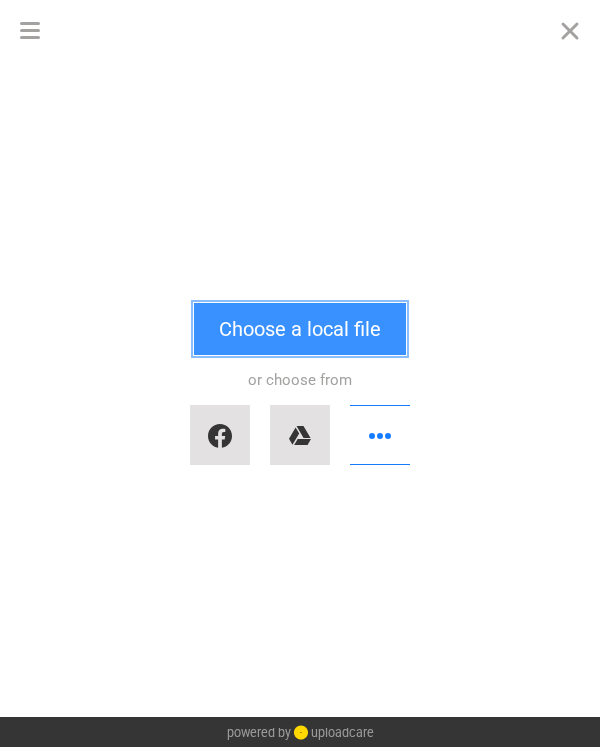 click on "Choose a local file" at bounding box center [300, 329] 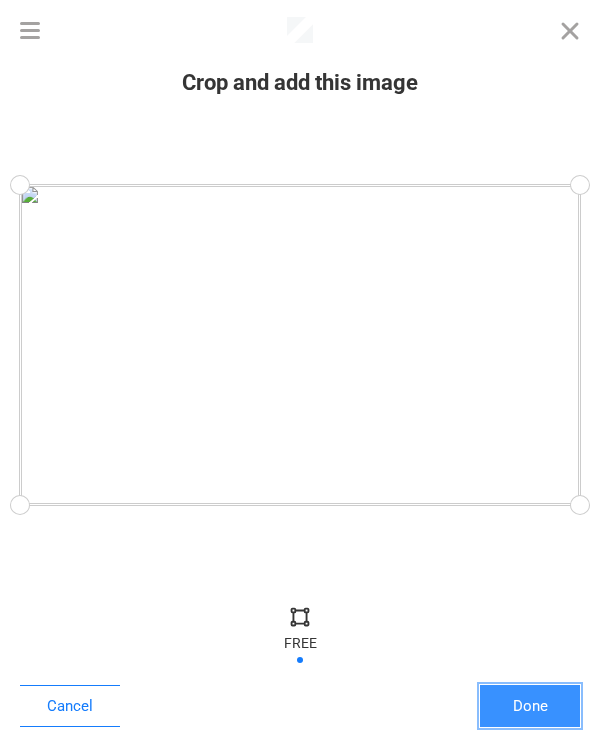 click on "Done" at bounding box center (530, 706) 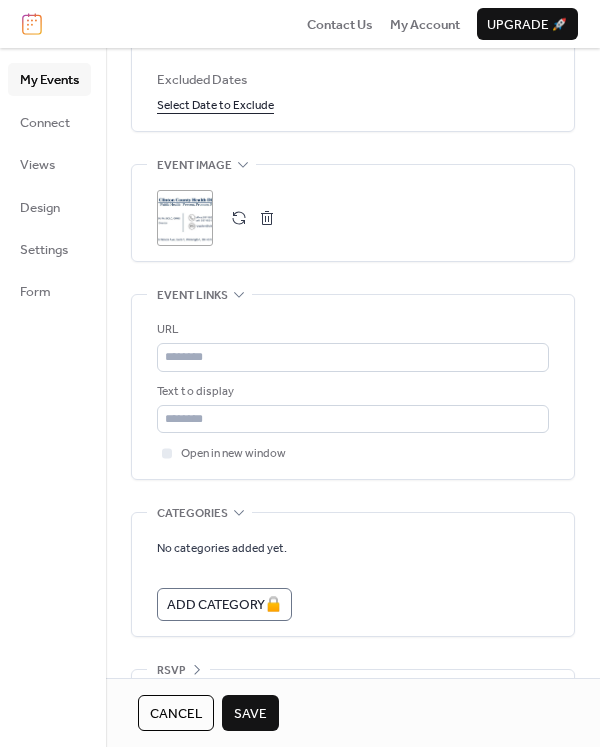scroll, scrollTop: 1287, scrollLeft: 0, axis: vertical 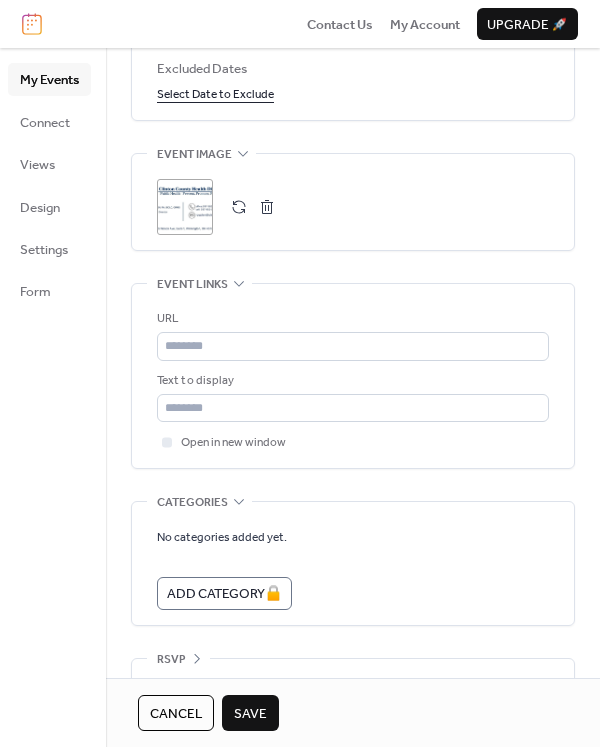 click on "Save" at bounding box center [250, 713] 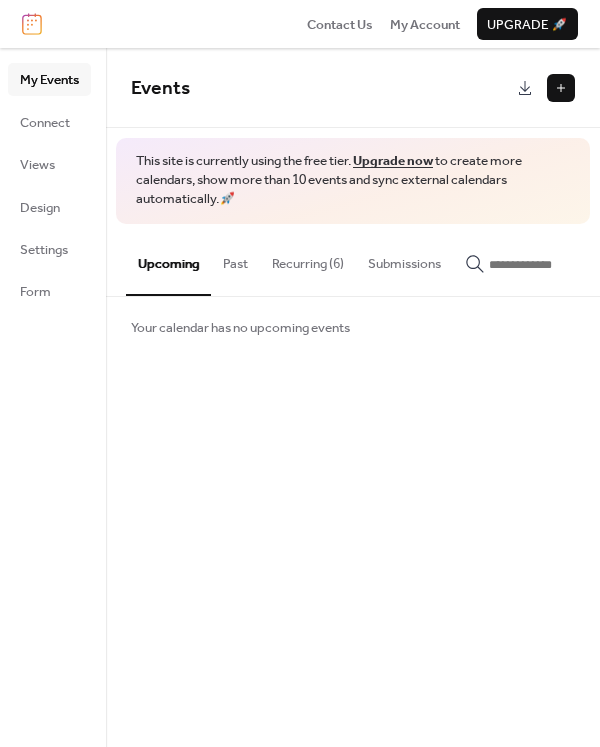 click at bounding box center [561, 88] 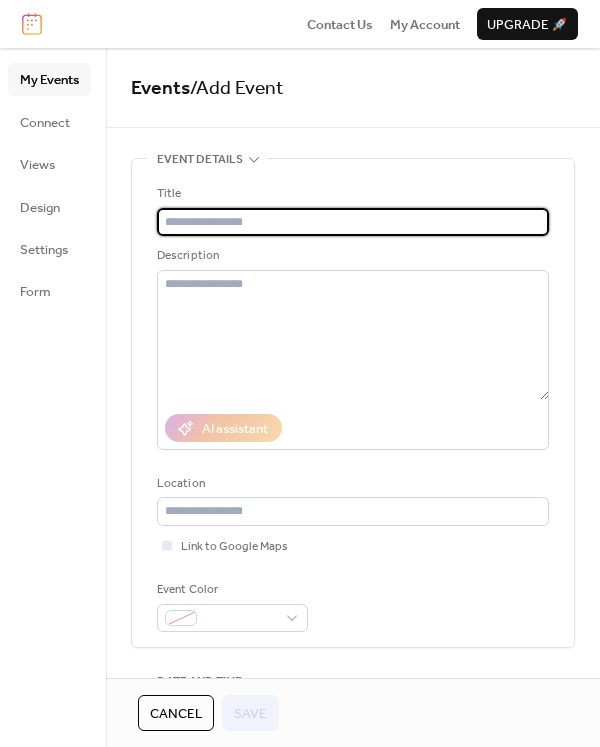 click at bounding box center [353, 222] 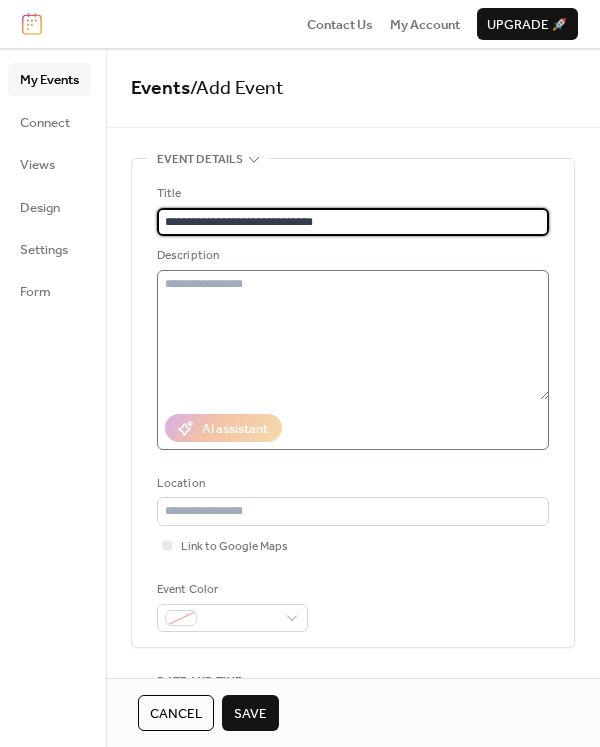 type on "**********" 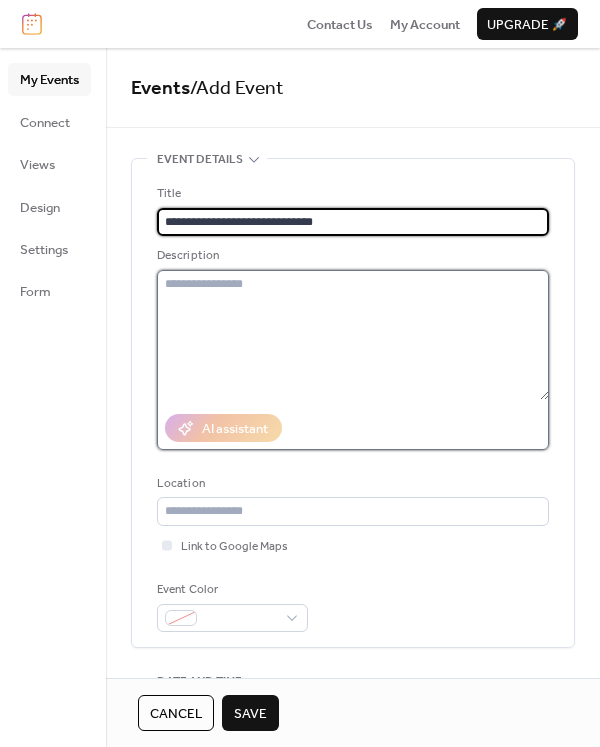 click at bounding box center [353, 335] 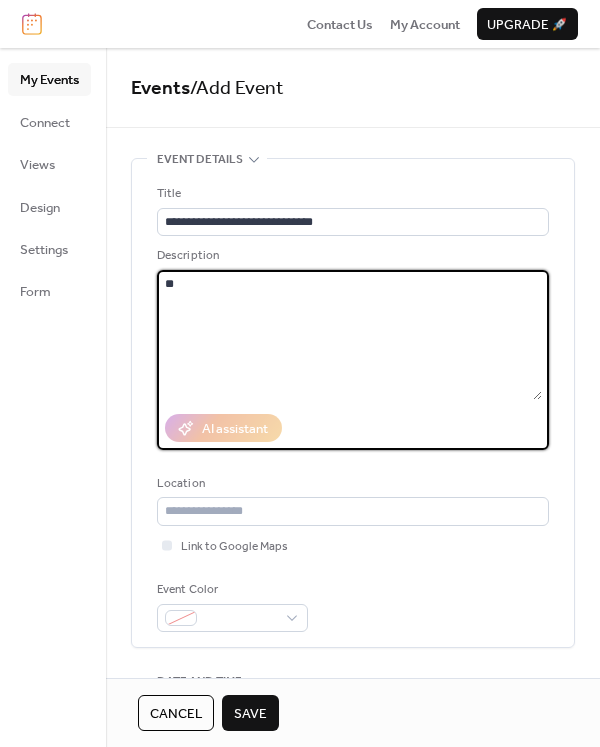 type on "*" 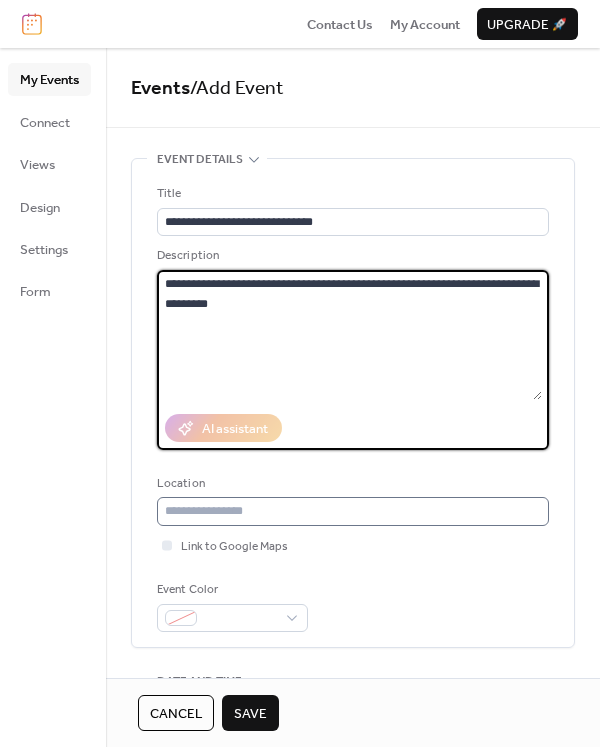 type on "**********" 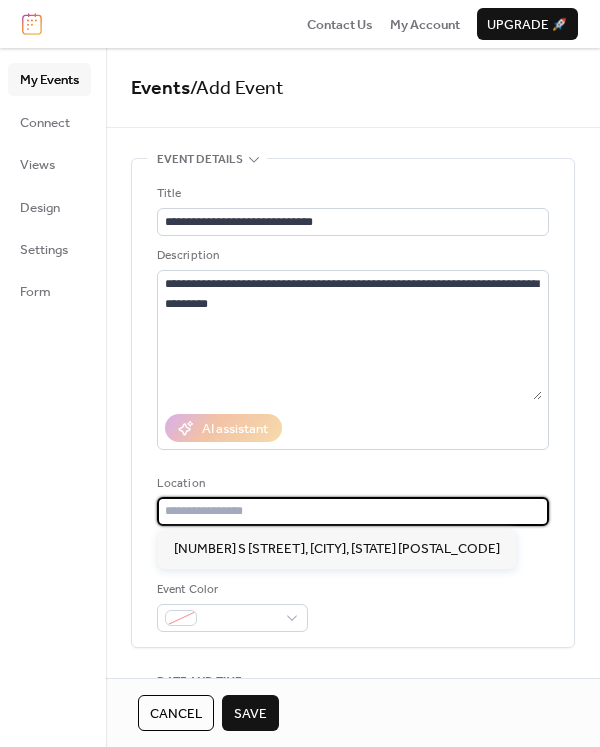 click at bounding box center (353, 511) 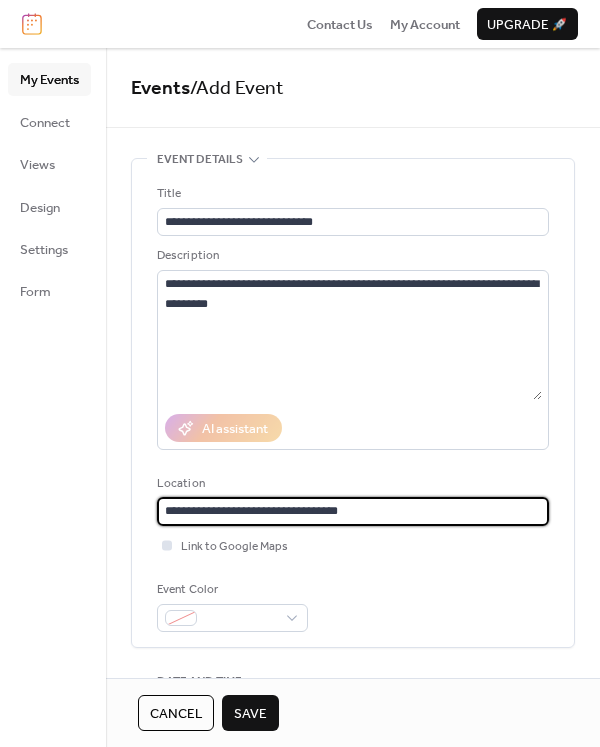 type on "**********" 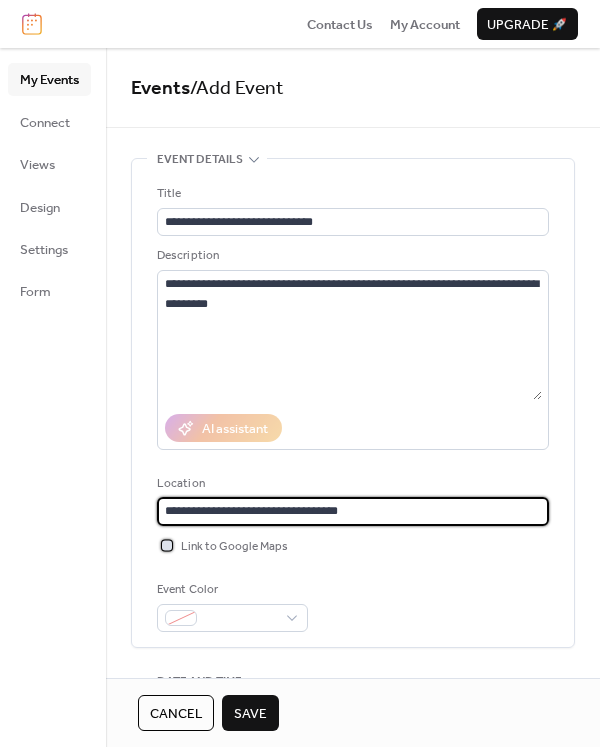 click at bounding box center (167, 545) 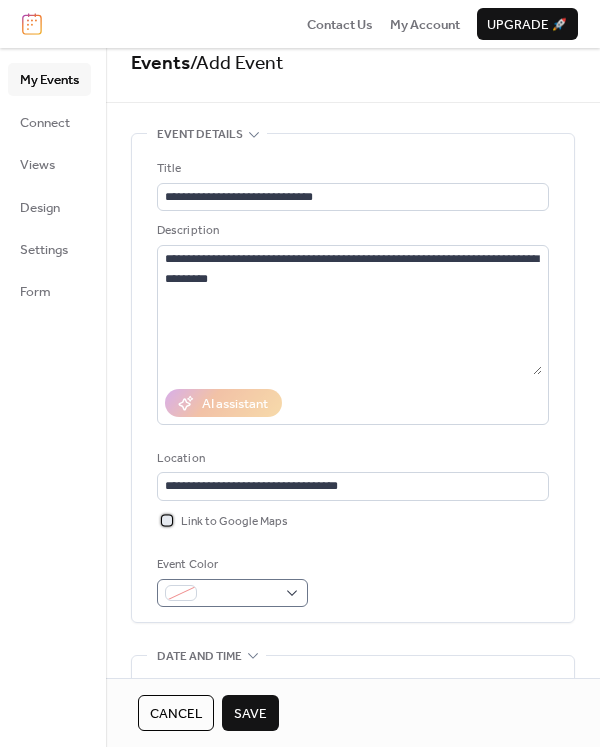 scroll, scrollTop: 42, scrollLeft: 0, axis: vertical 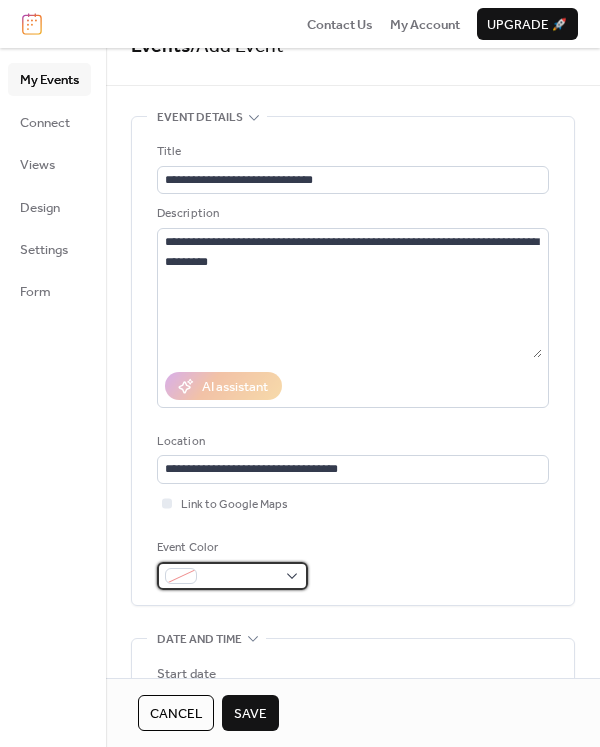 click at bounding box center (232, 576) 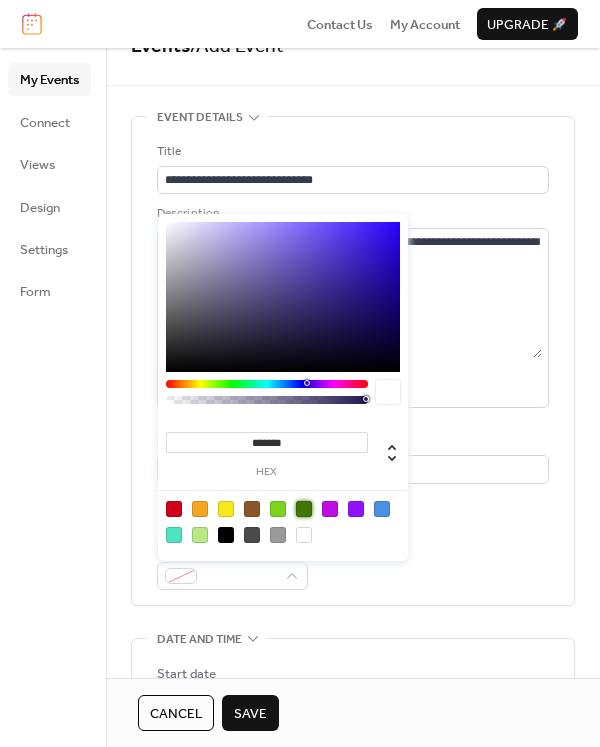 click at bounding box center [304, 509] 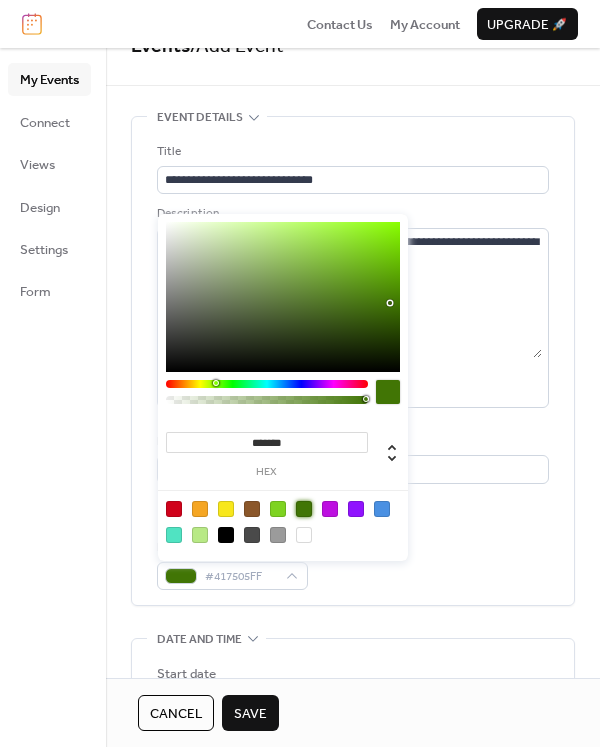 click on "Event Color #417505FF" at bounding box center [353, 564] 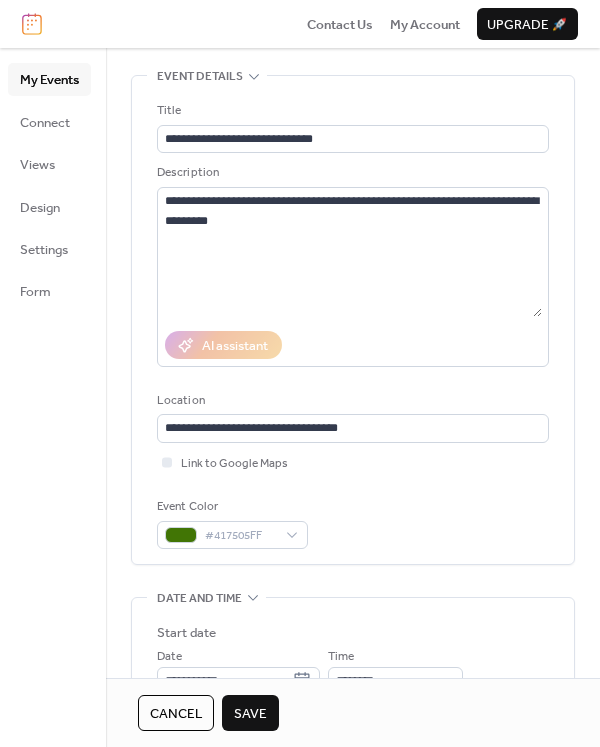 scroll, scrollTop: 213, scrollLeft: 0, axis: vertical 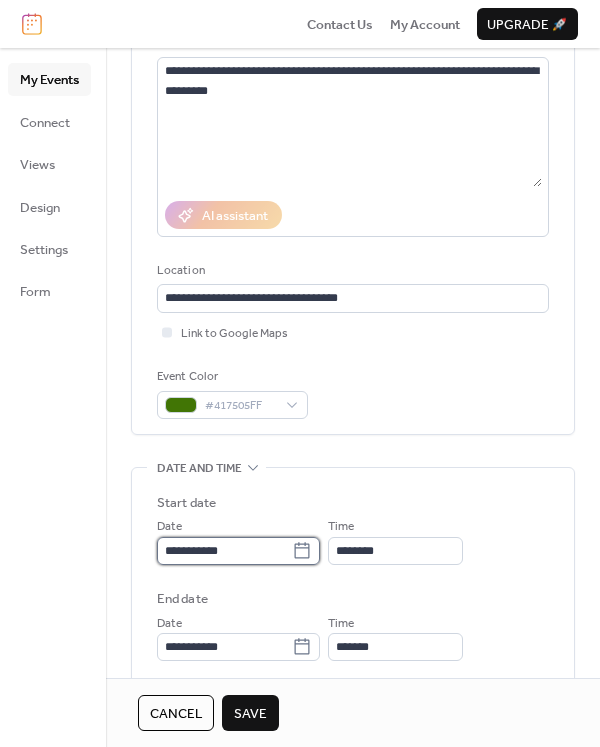 click on "**********" at bounding box center (224, 551) 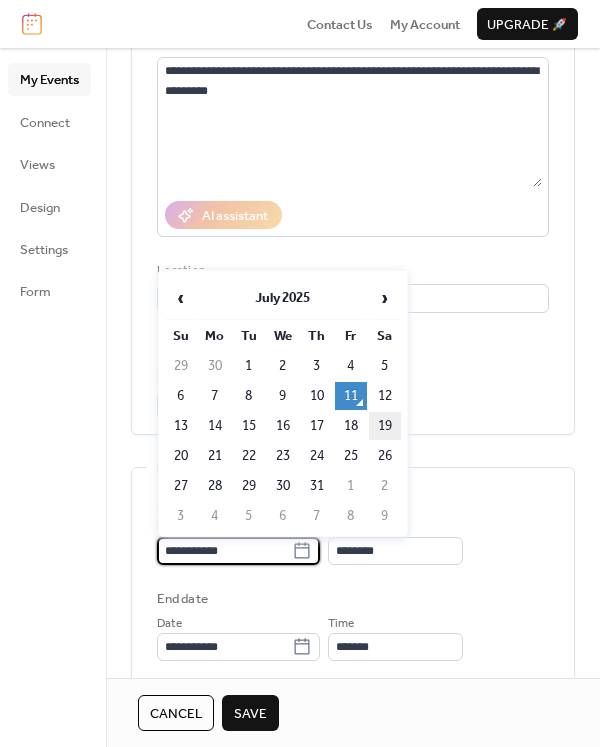 click on "19" at bounding box center [385, 426] 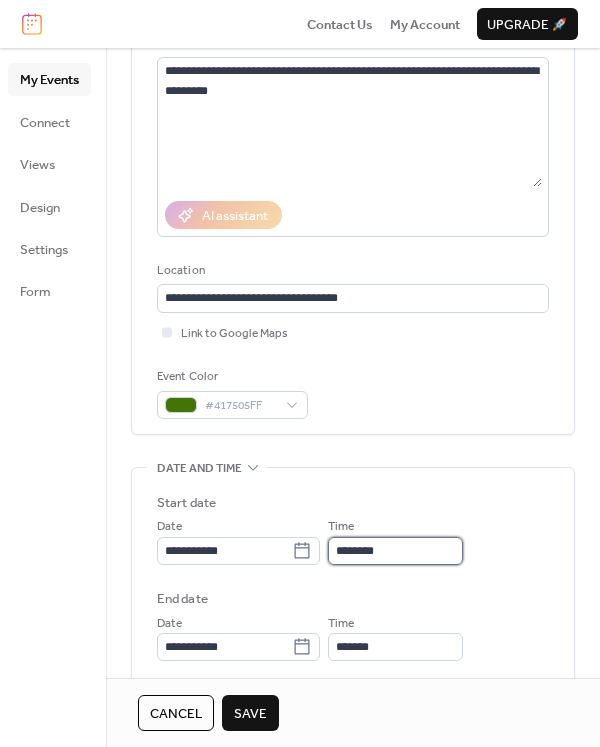 click on "********" at bounding box center (395, 551) 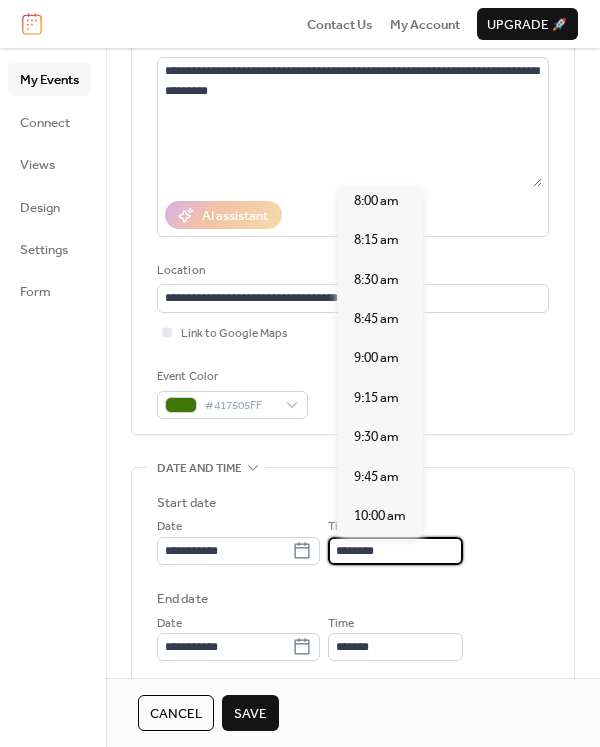 scroll, scrollTop: 1252, scrollLeft: 0, axis: vertical 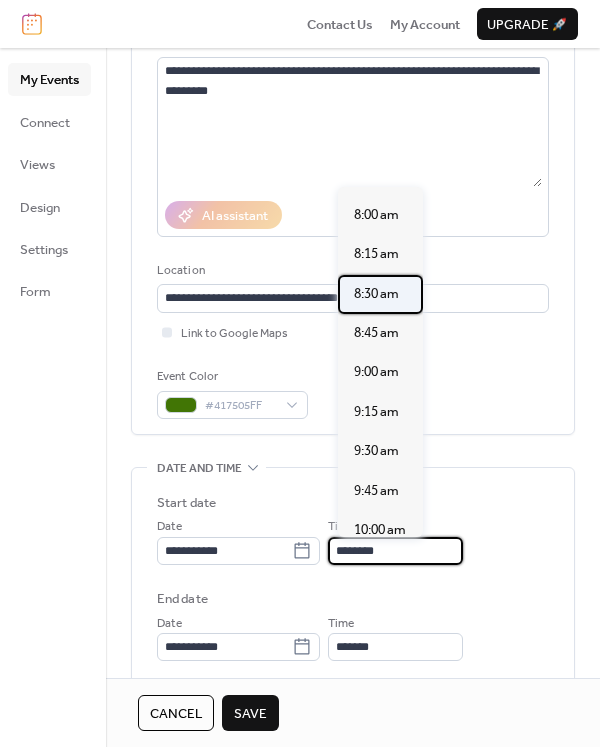 click on "8:30 am" at bounding box center (376, 294) 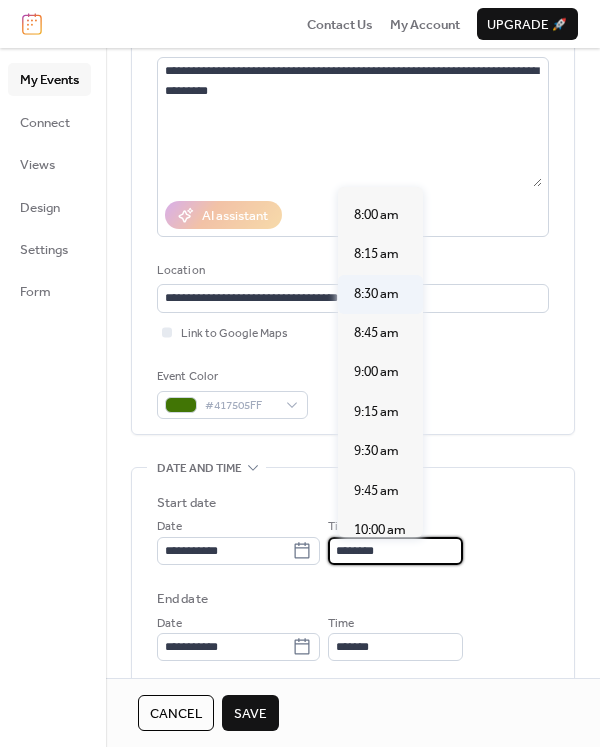 type on "*******" 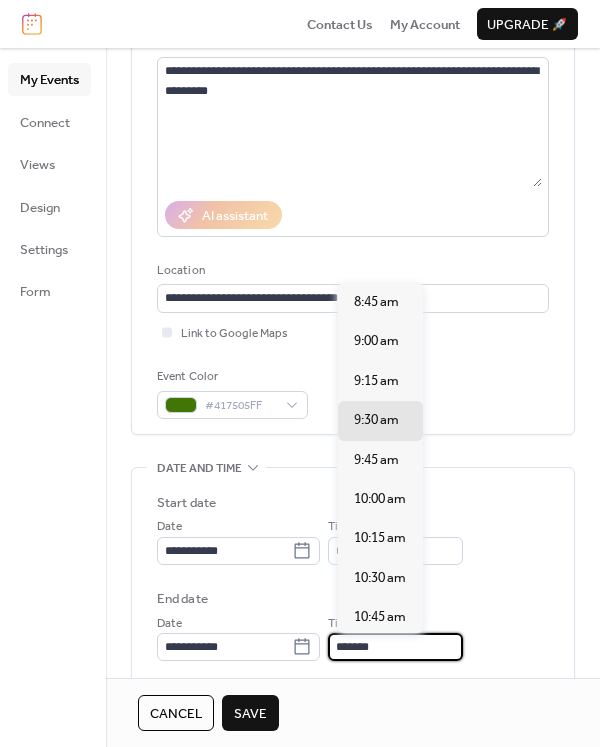 click on "*******" at bounding box center (395, 647) 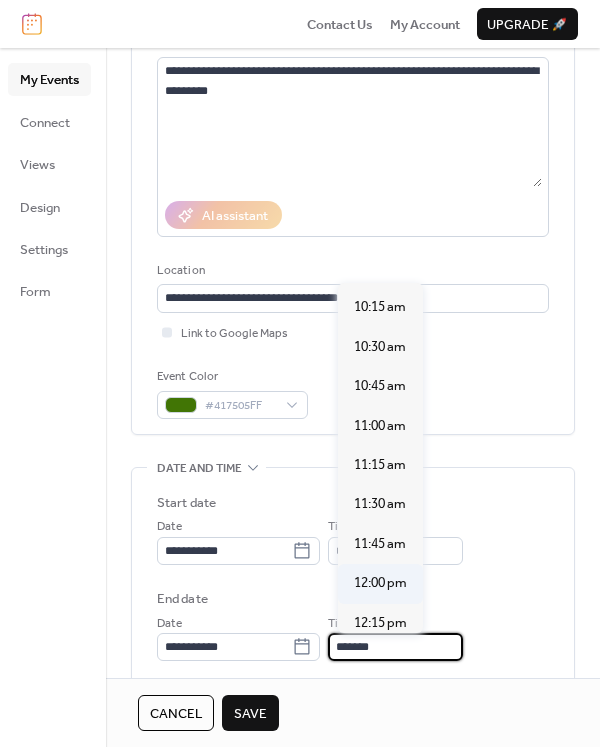 scroll, scrollTop: 235, scrollLeft: 0, axis: vertical 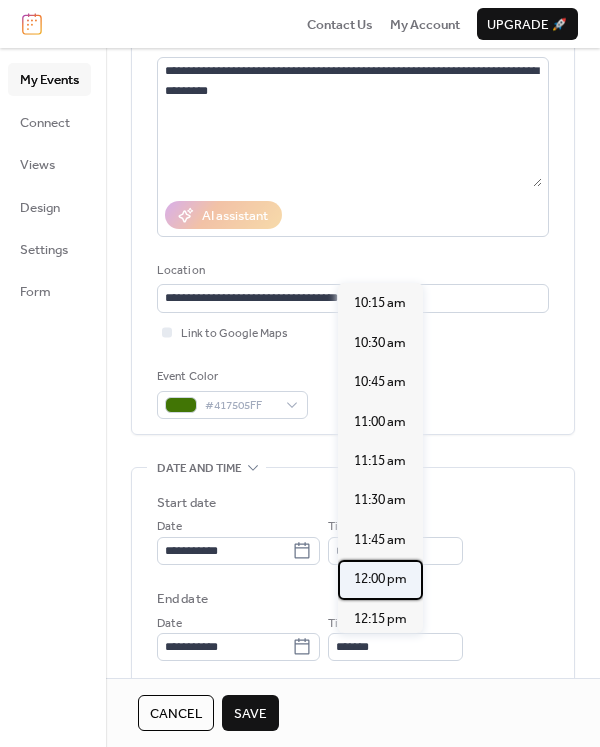 click on "12:00 pm" at bounding box center [380, 579] 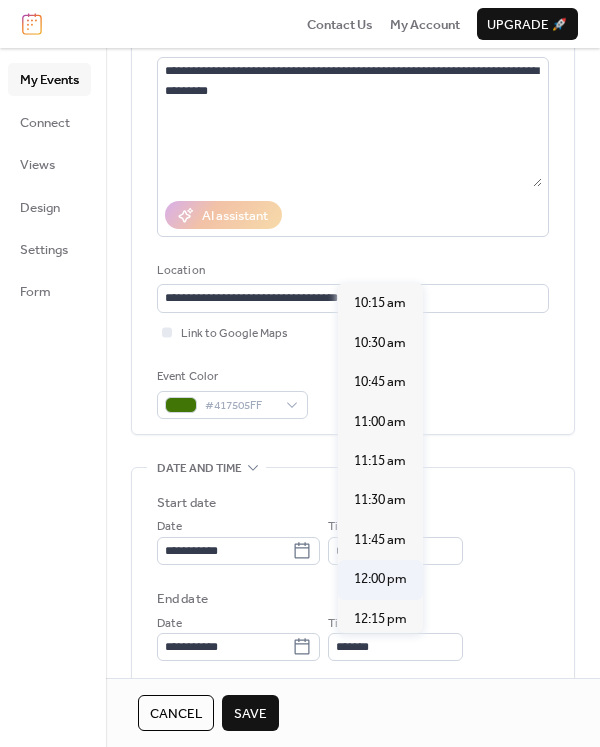 type on "********" 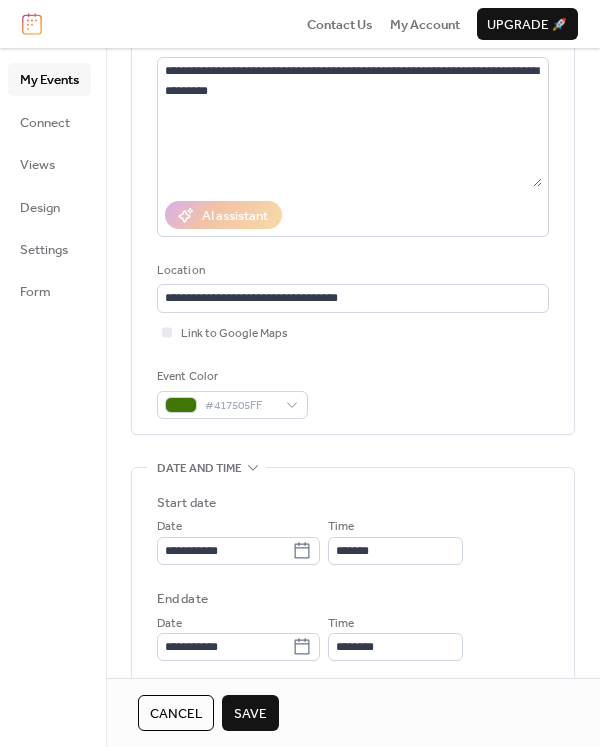 click on "**********" at bounding box center [353, 577] 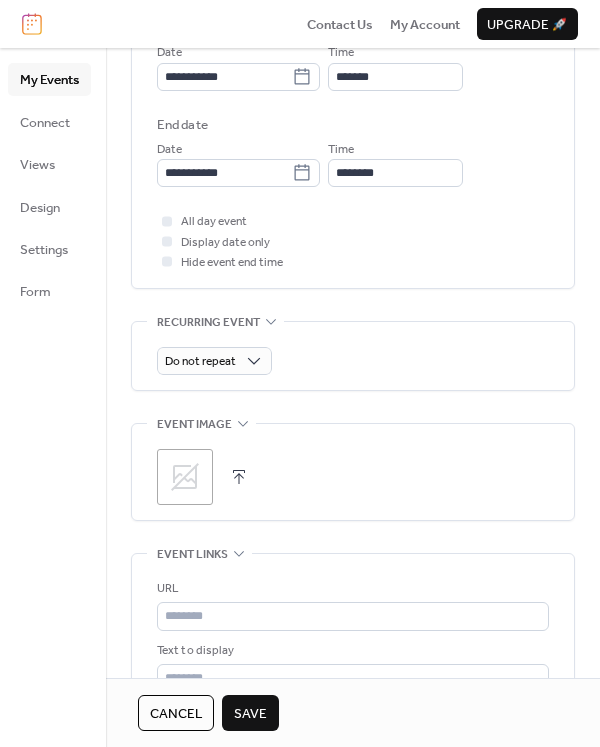 scroll, scrollTop: 688, scrollLeft: 0, axis: vertical 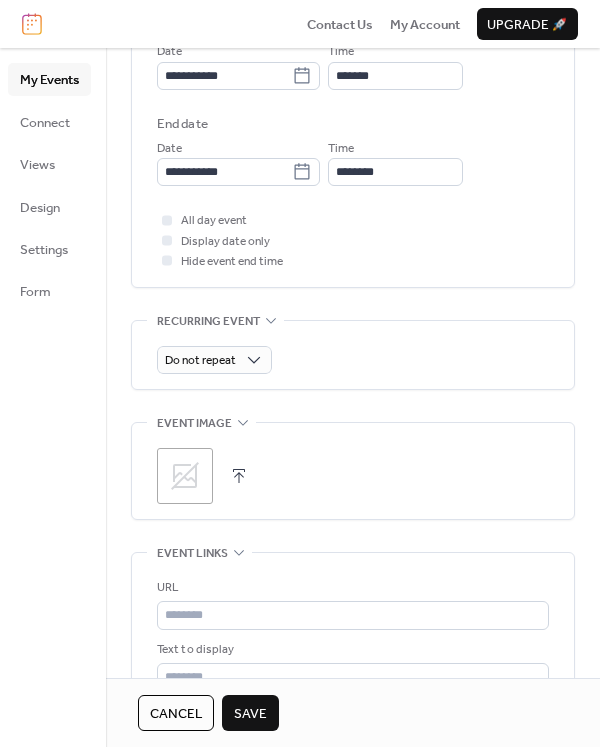 click 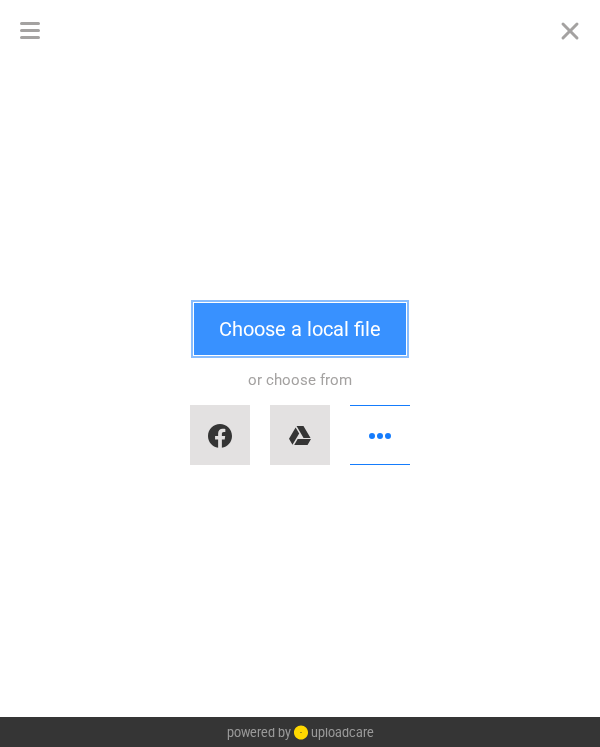 click on "Choose a local file" at bounding box center [300, 329] 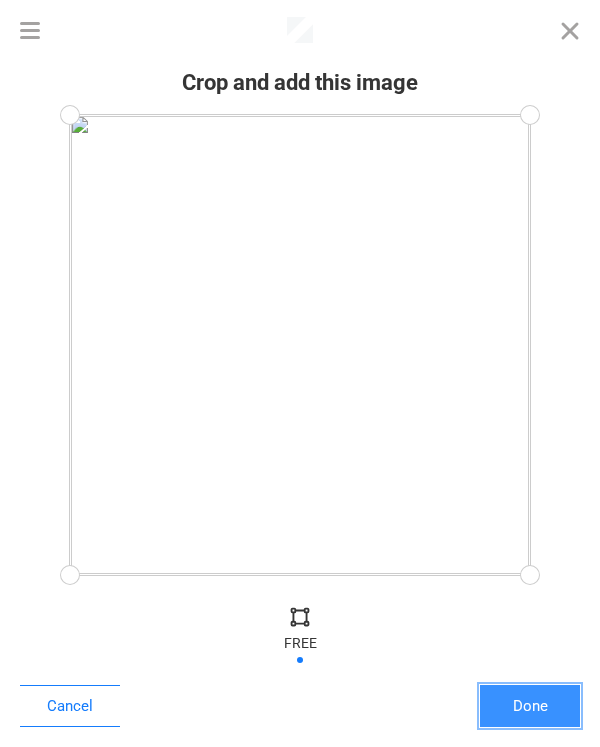 click on "Done" at bounding box center [530, 706] 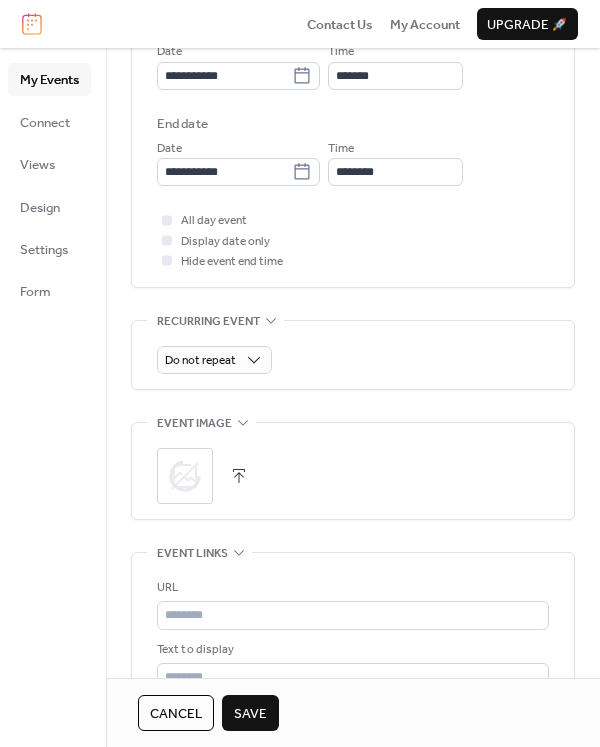 scroll, scrollTop: 692, scrollLeft: 0, axis: vertical 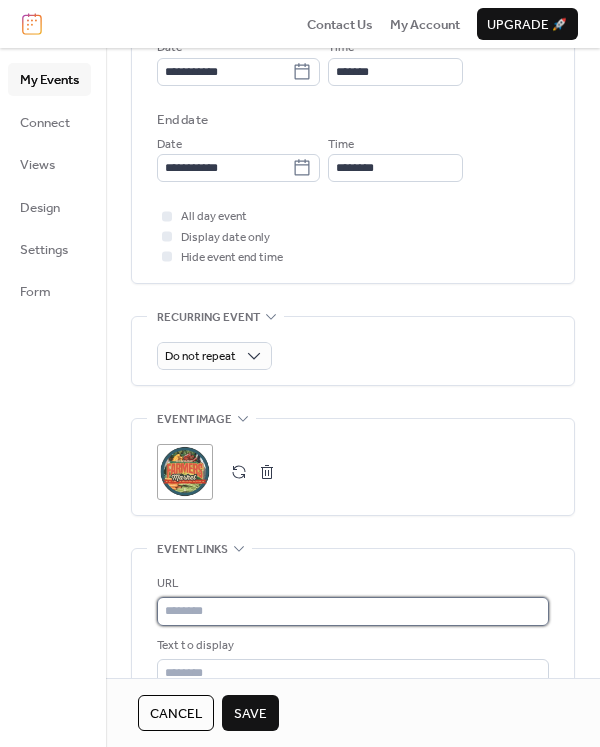 click at bounding box center (353, 611) 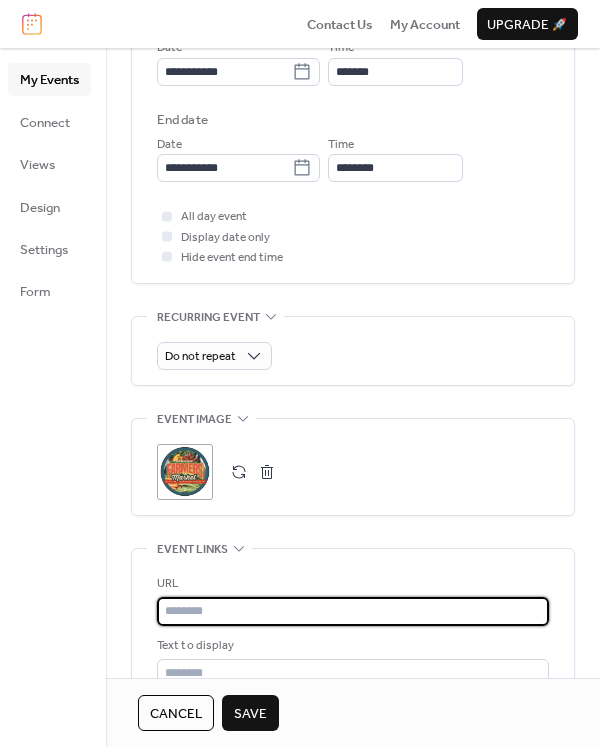 paste on "**********" 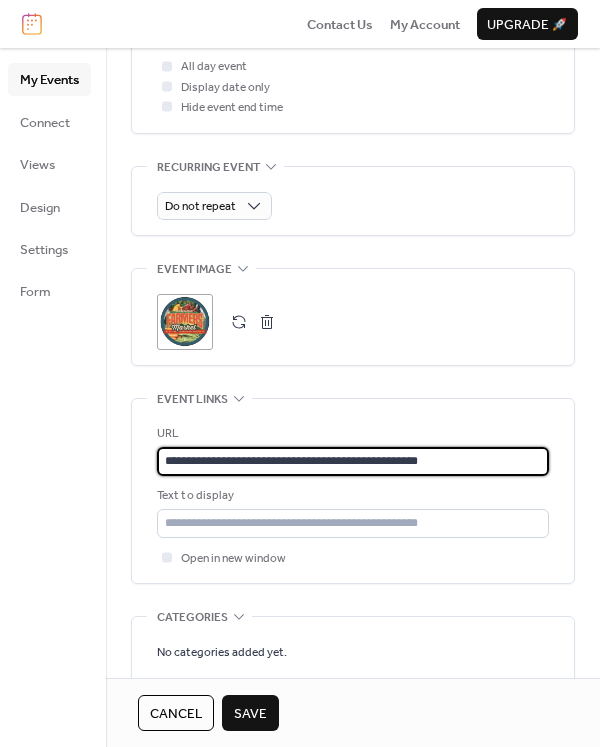 scroll, scrollTop: 846, scrollLeft: 0, axis: vertical 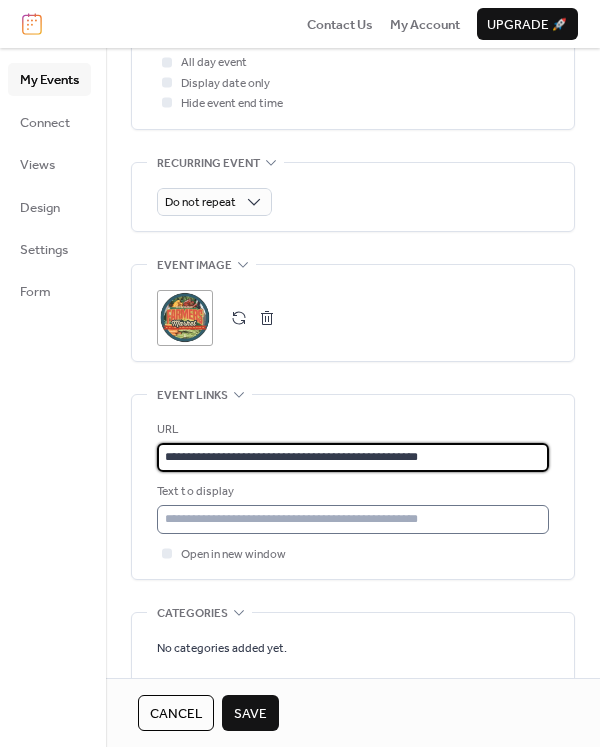 type on "**********" 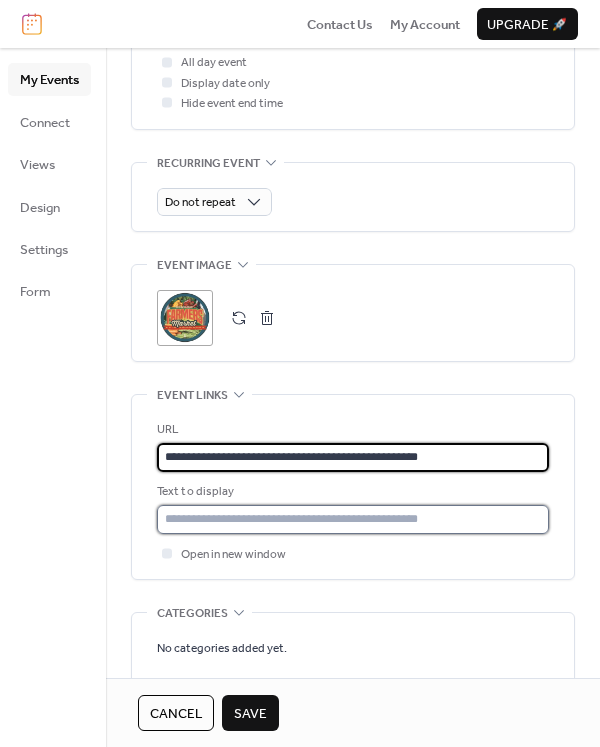 click at bounding box center (353, 519) 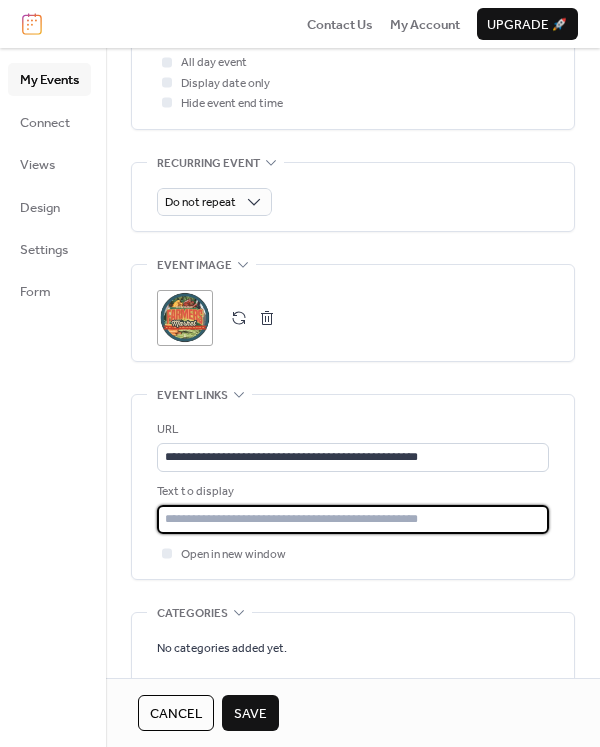 click at bounding box center (353, 519) 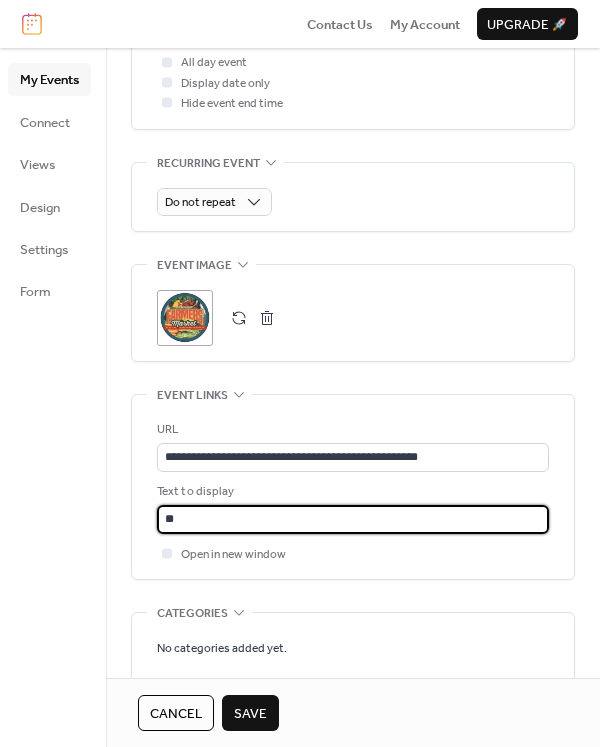 type on "*" 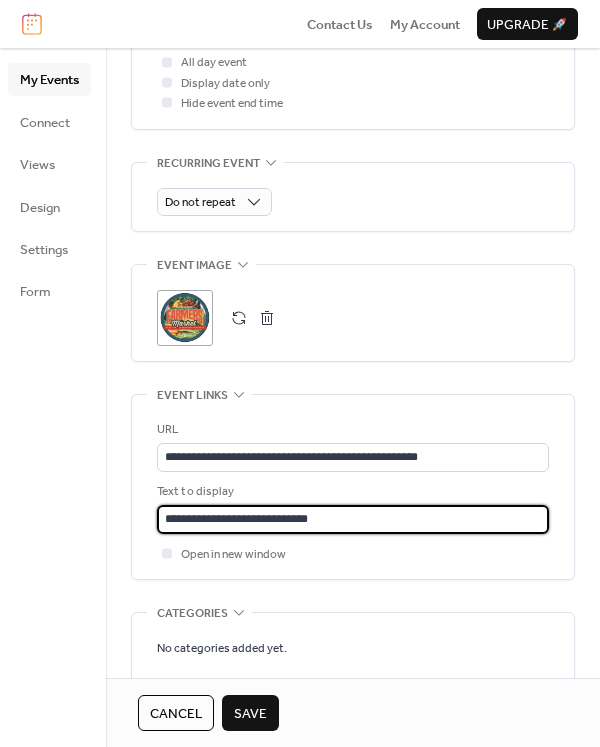 type on "**********" 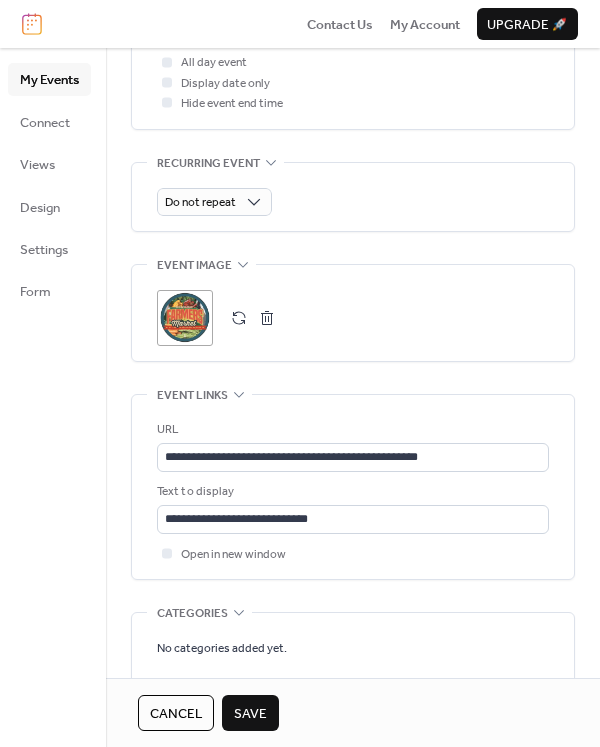 click on "No categories added yet. A d d   C a t e g o r y  🔒" at bounding box center (353, 674) 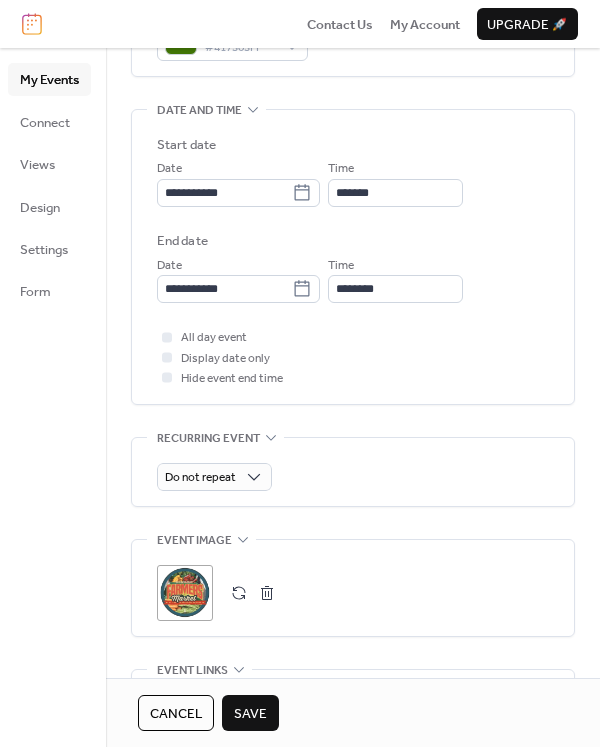 scroll, scrollTop: 674, scrollLeft: 0, axis: vertical 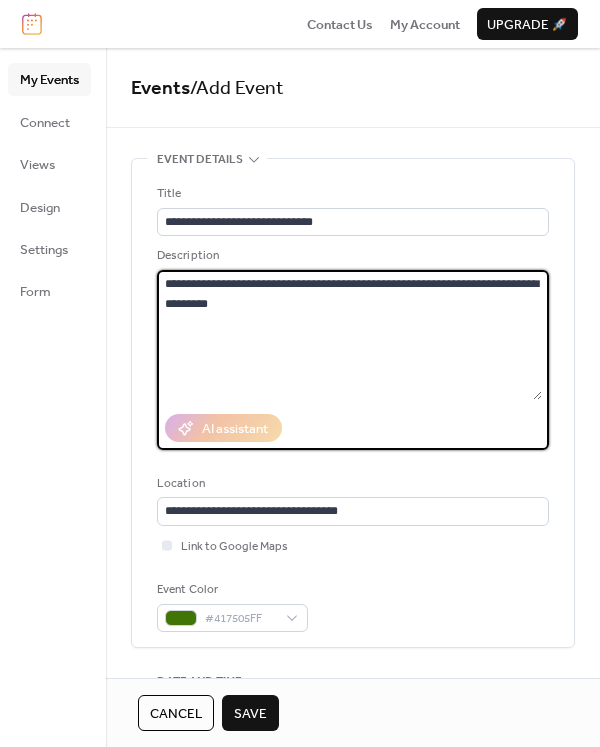 drag, startPoint x: 275, startPoint y: 298, endPoint x: 139, endPoint y: 280, distance: 137.186 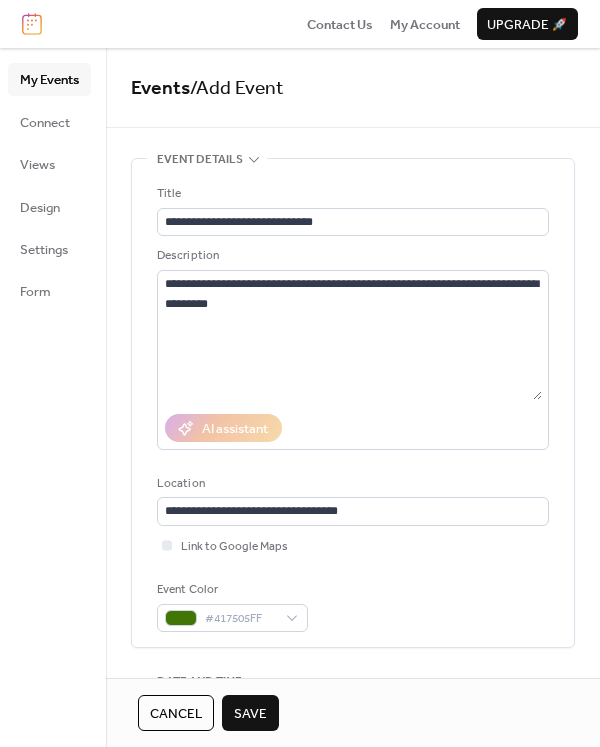 click on "Save" at bounding box center [250, 713] 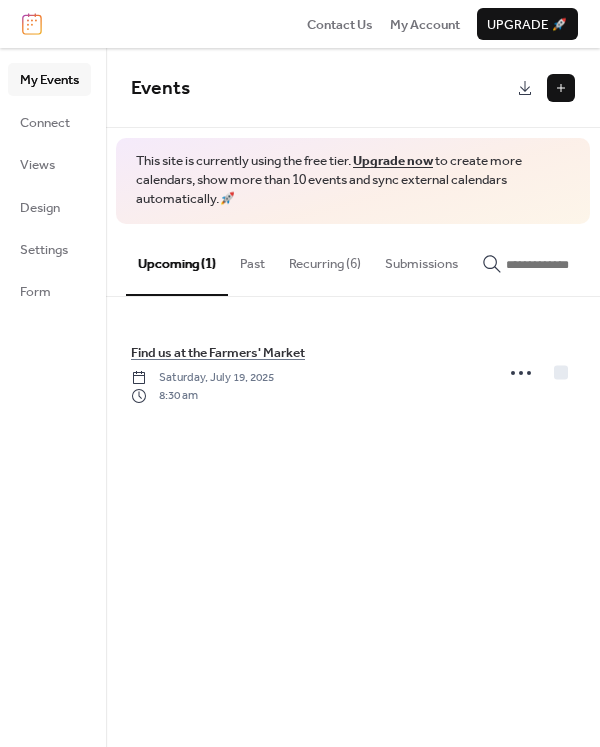 click at bounding box center (561, 88) 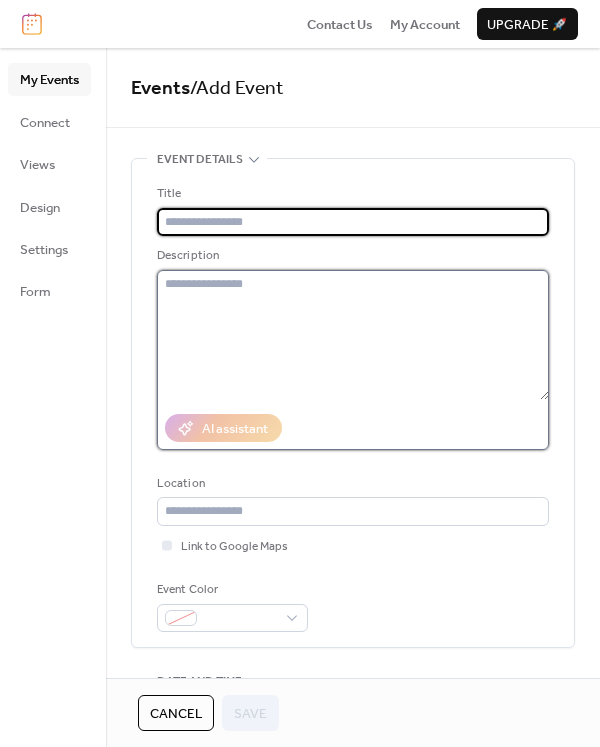 click at bounding box center (353, 335) 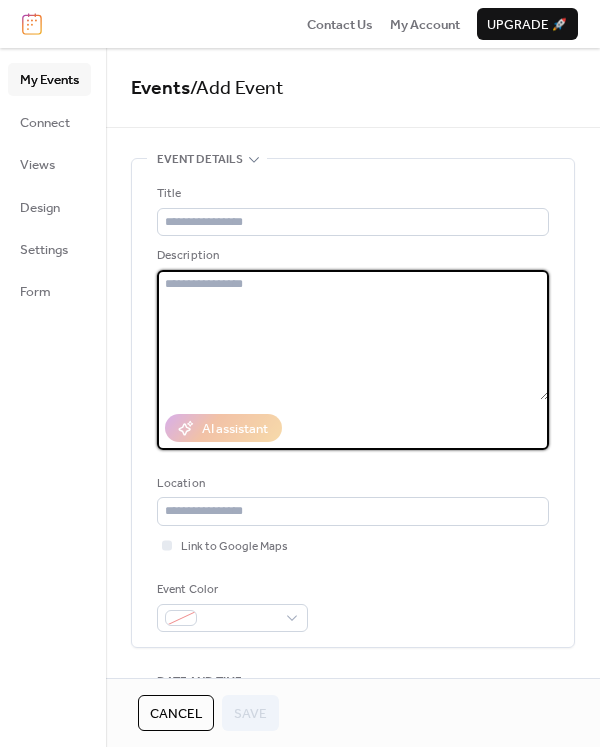 paste on "**********" 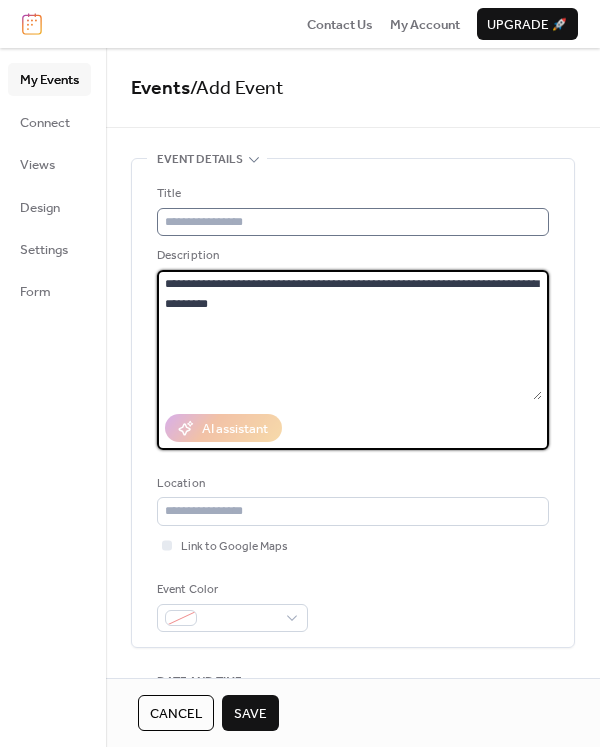 type on "**********" 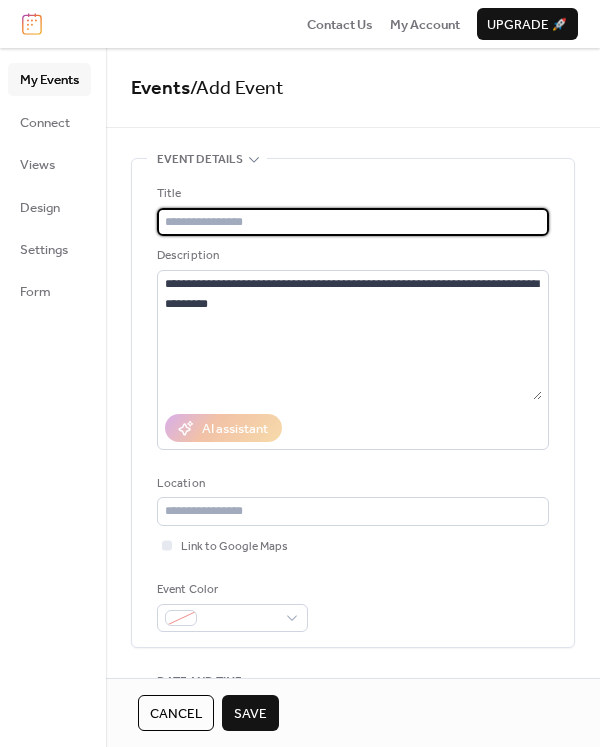 click at bounding box center [353, 222] 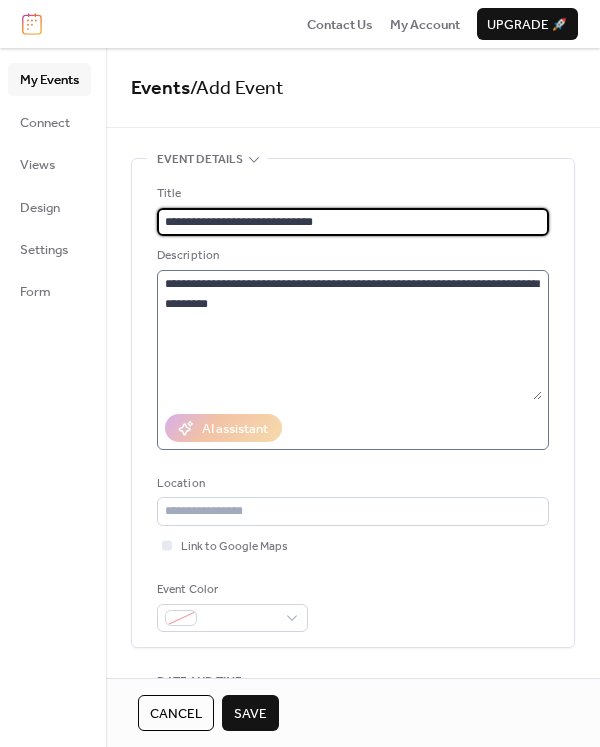 type on "**********" 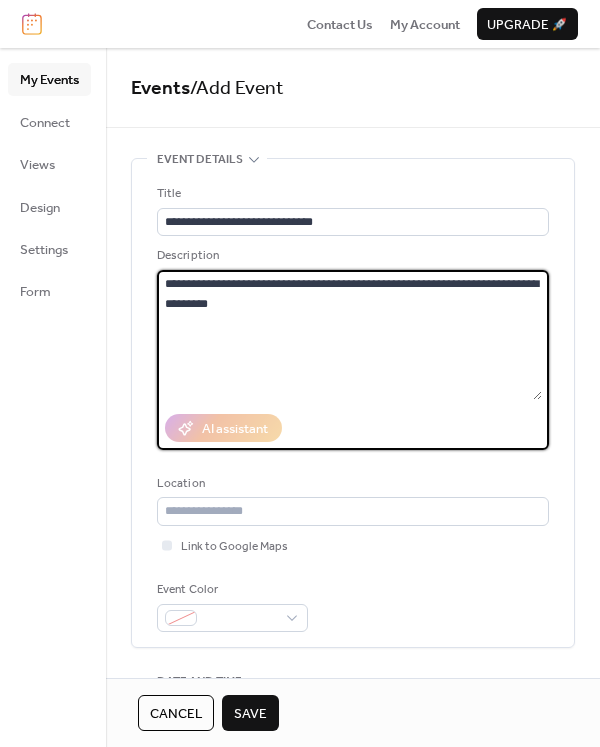 drag, startPoint x: 310, startPoint y: 285, endPoint x: 339, endPoint y: 283, distance: 29.068884 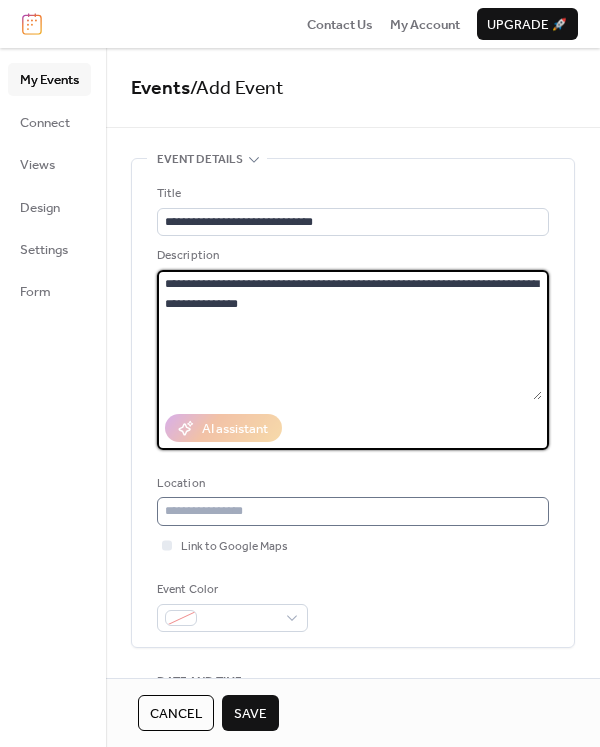 type on "**********" 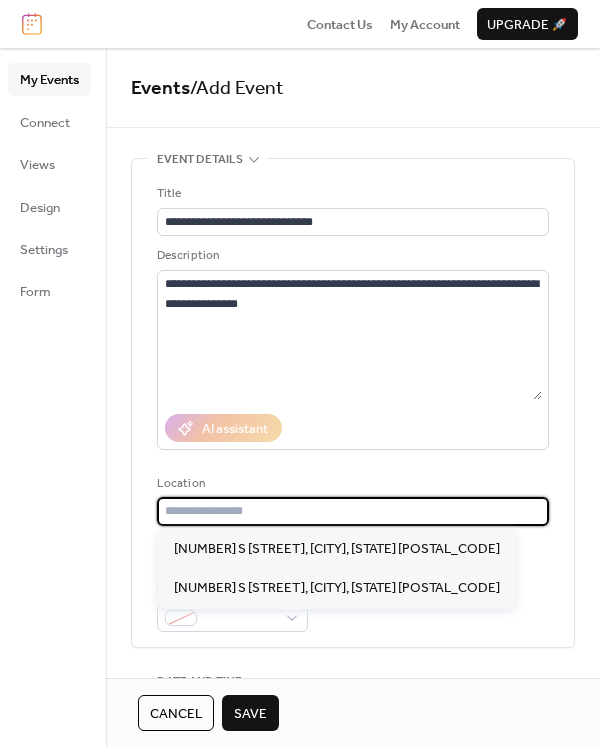 click at bounding box center [353, 511] 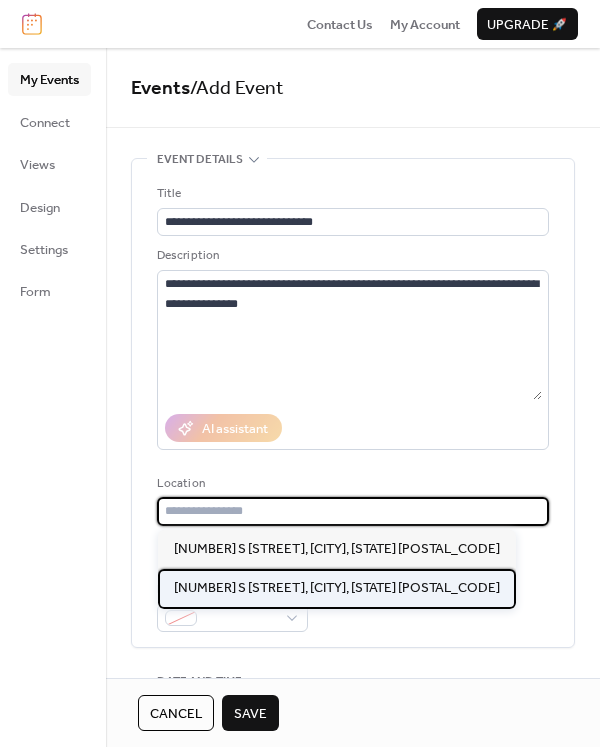 click on "[NUMBER] S [STREET], [CITY], [STATE] [POSTAL_CODE]" at bounding box center [337, 588] 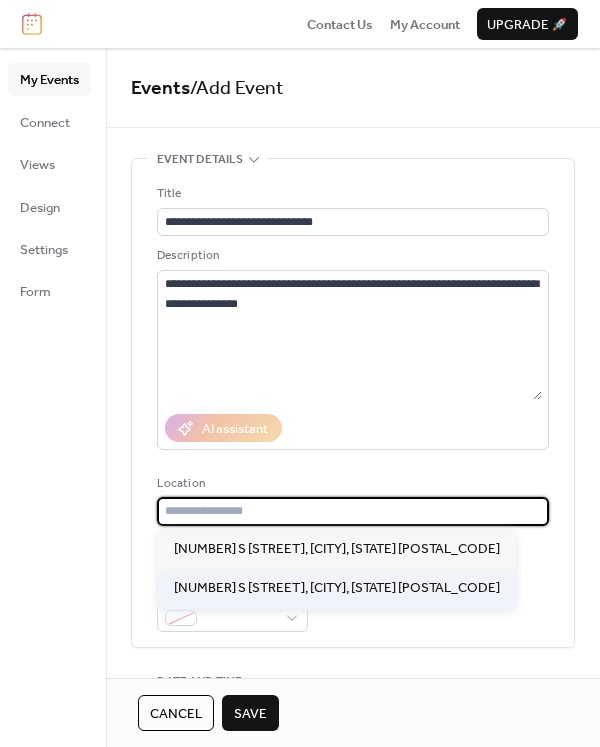 type on "**********" 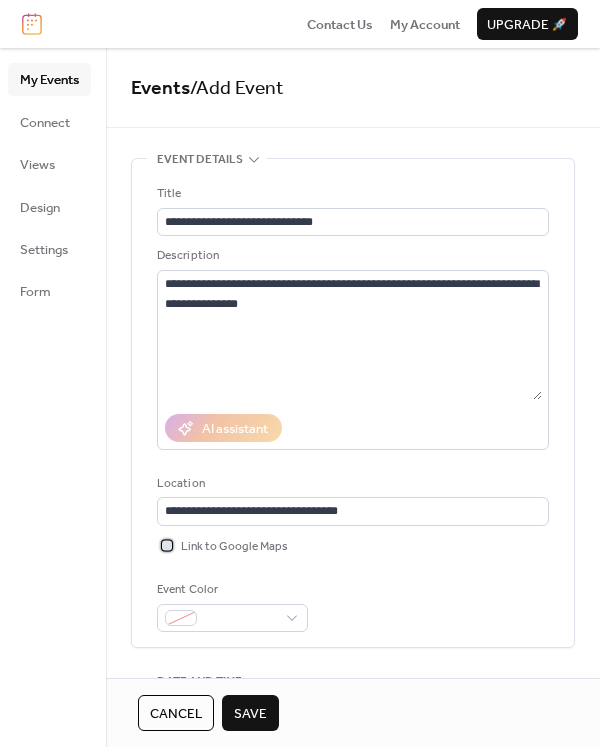click on "Link to Google Maps" at bounding box center (234, 547) 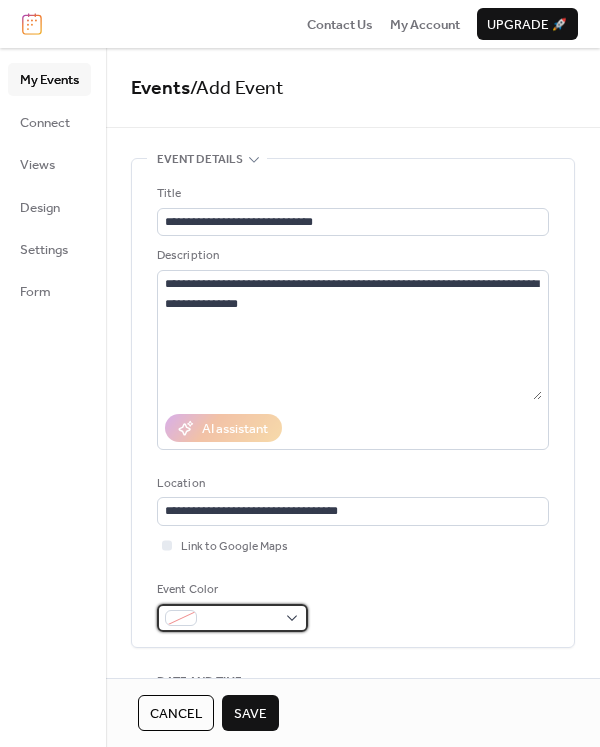 click at bounding box center (232, 618) 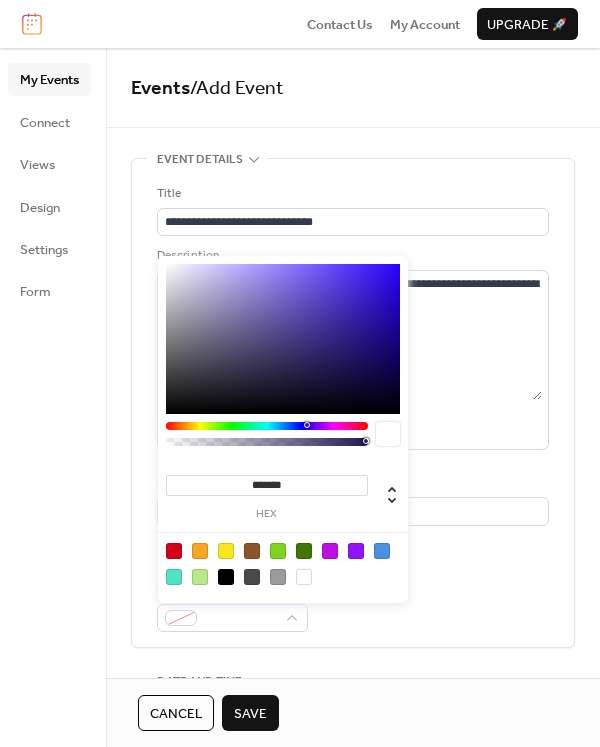click at bounding box center (304, 551) 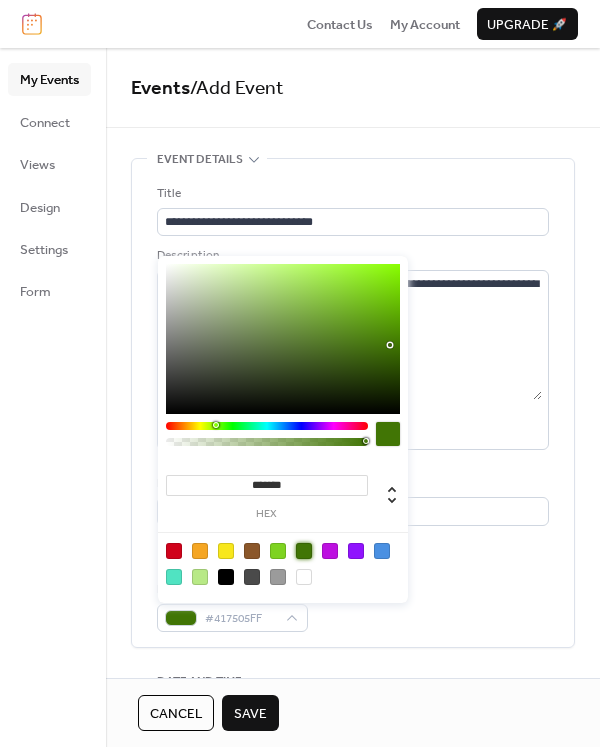 click on "**********" at bounding box center (353, 403) 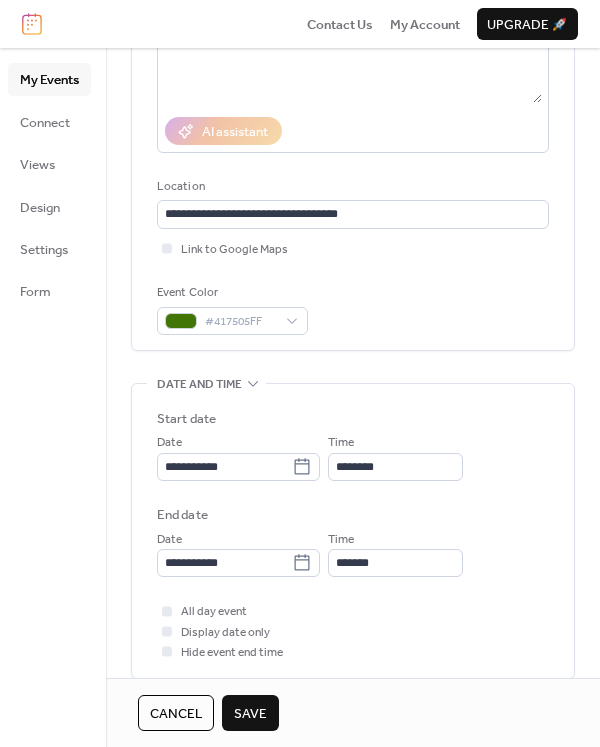 scroll, scrollTop: 433, scrollLeft: 0, axis: vertical 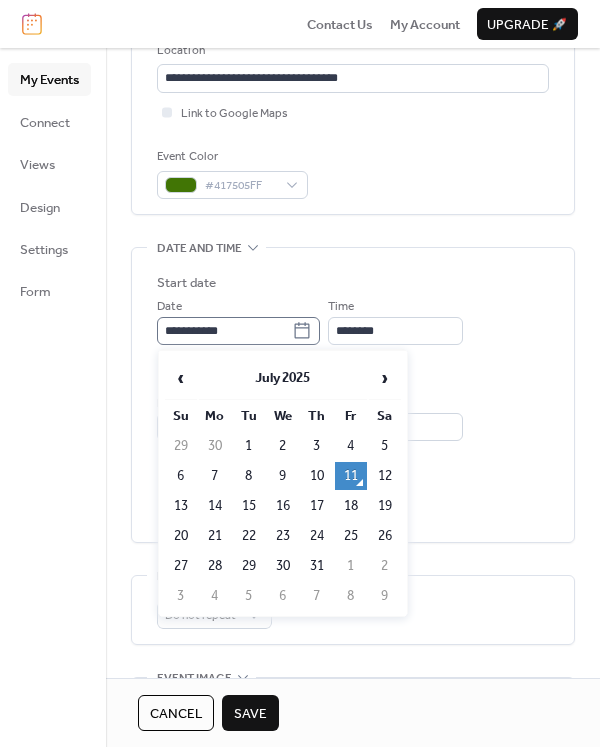 click 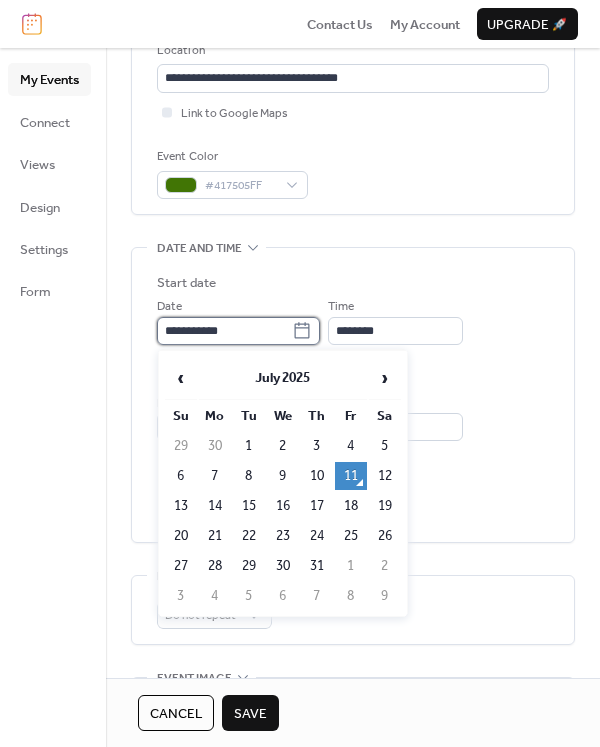 click on "**********" at bounding box center [224, 331] 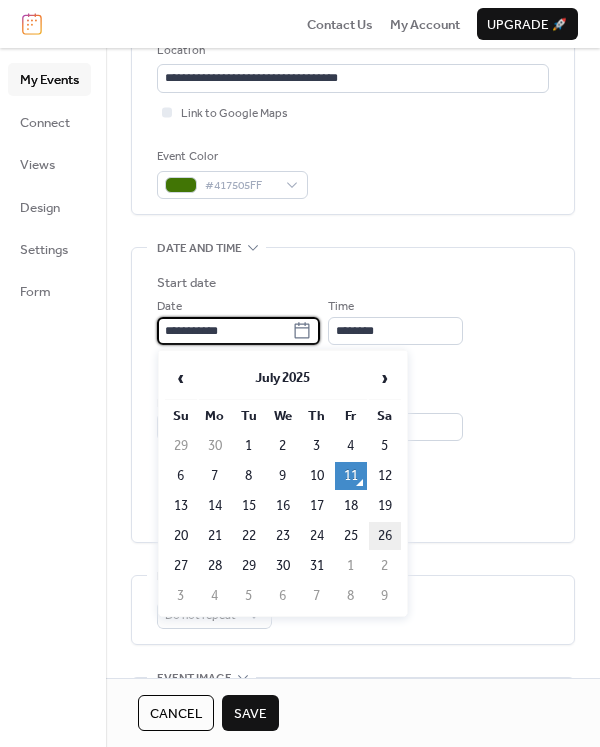 click on "26" at bounding box center [385, 536] 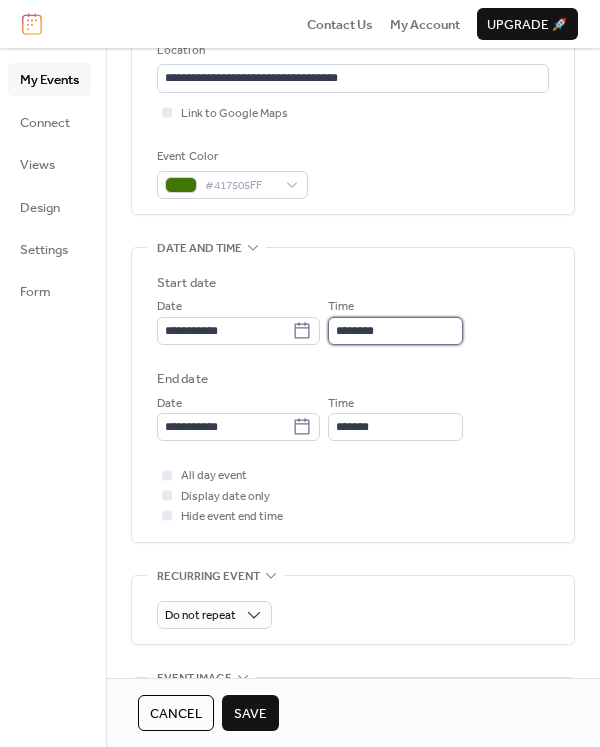 click on "********" at bounding box center (395, 331) 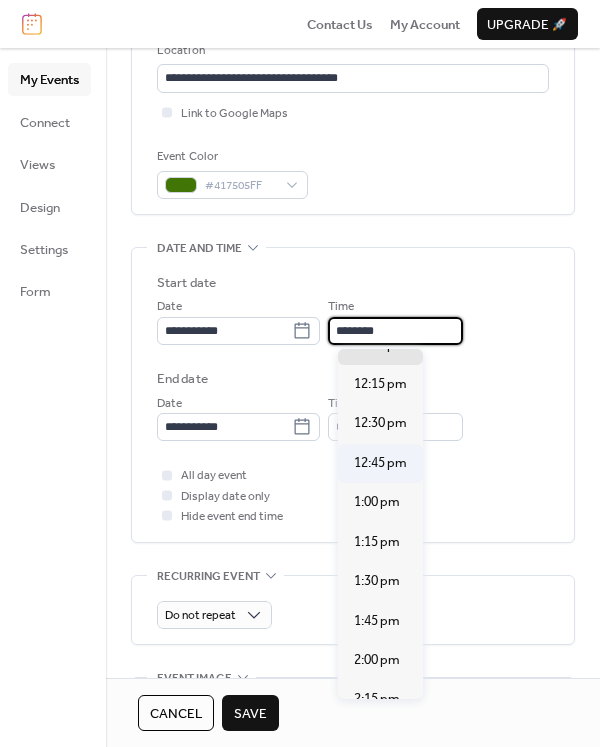 scroll, scrollTop: 1227, scrollLeft: 0, axis: vertical 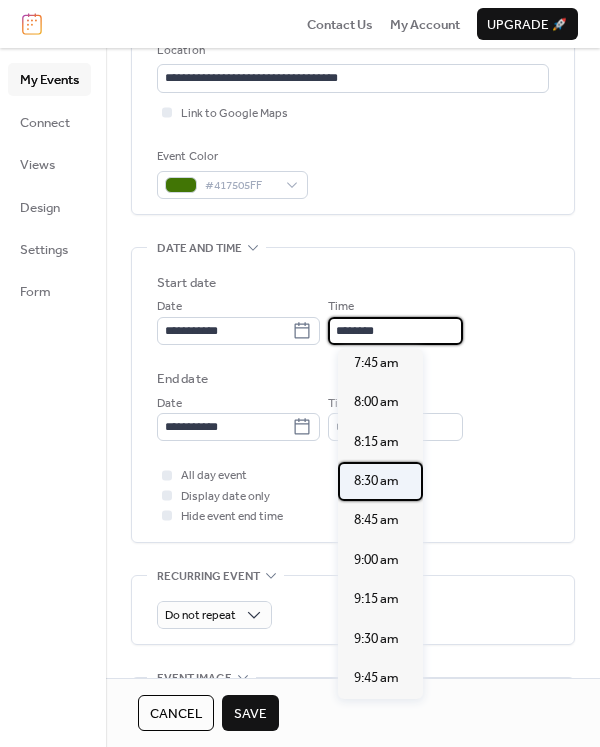 click on "8:30 am" at bounding box center [376, 481] 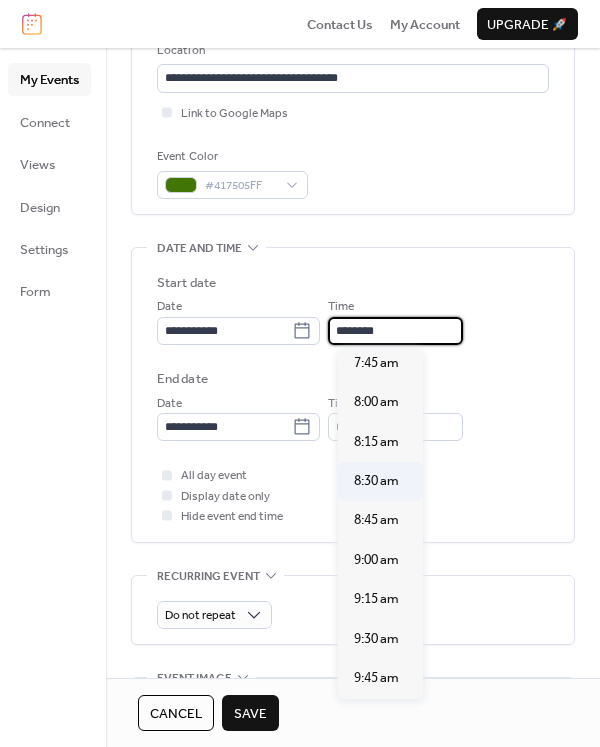 type on "*******" 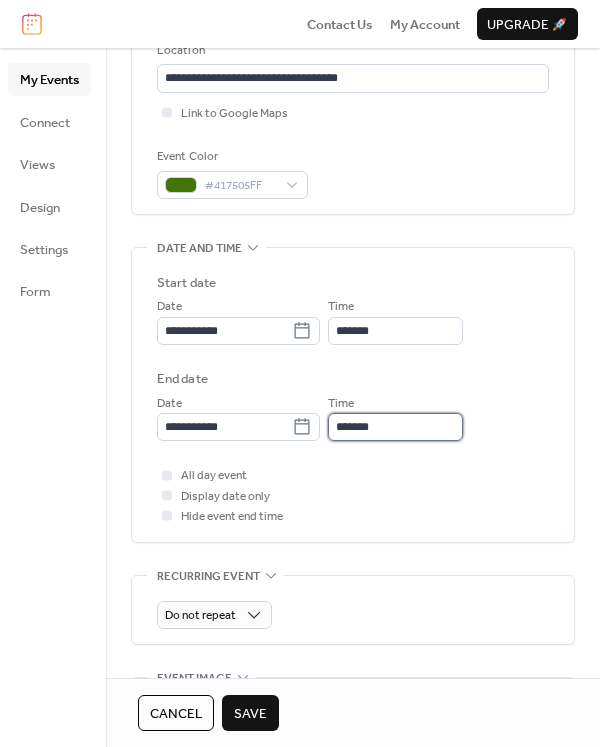 click on "*******" at bounding box center (395, 427) 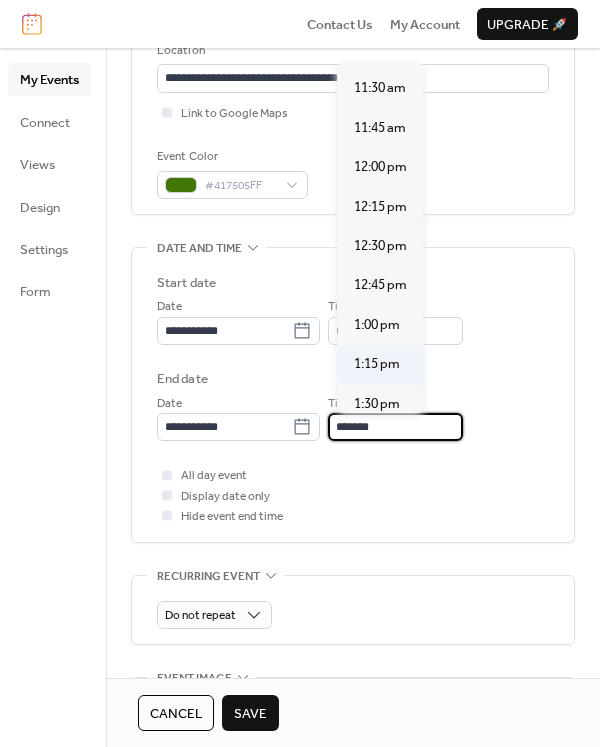 scroll, scrollTop: 448, scrollLeft: 0, axis: vertical 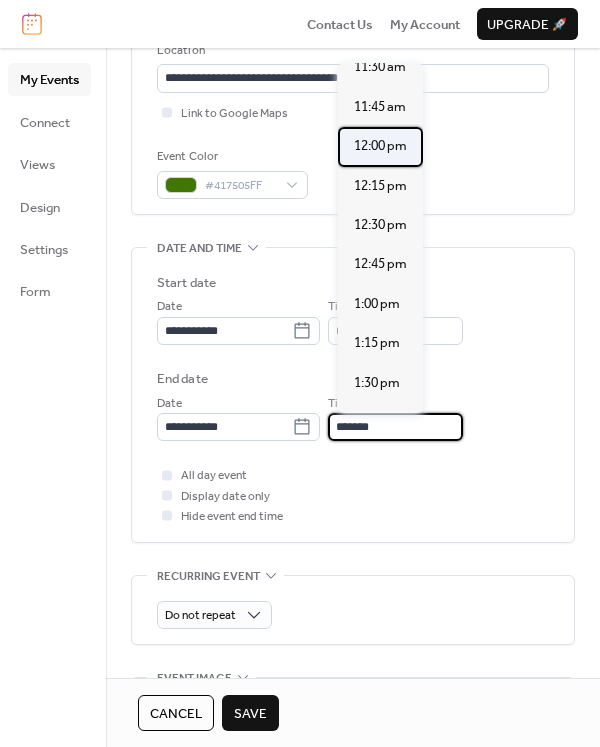 click on "12:00 pm" at bounding box center [380, 146] 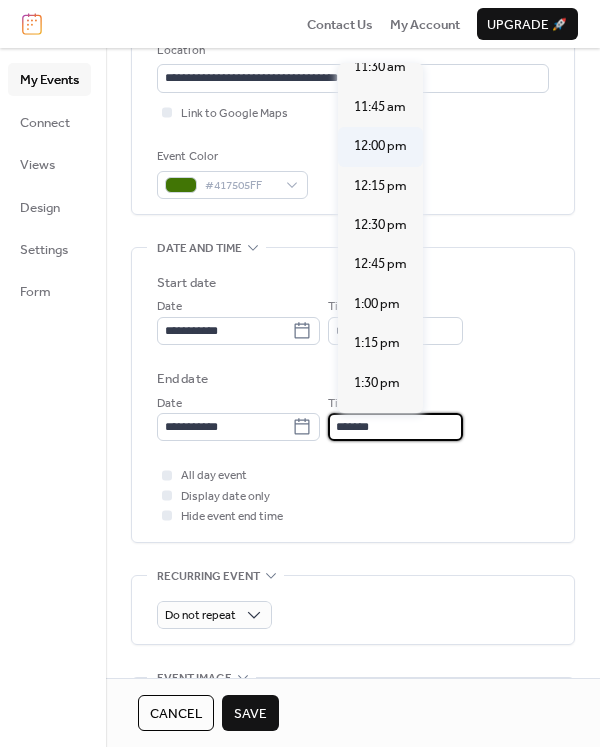 type on "********" 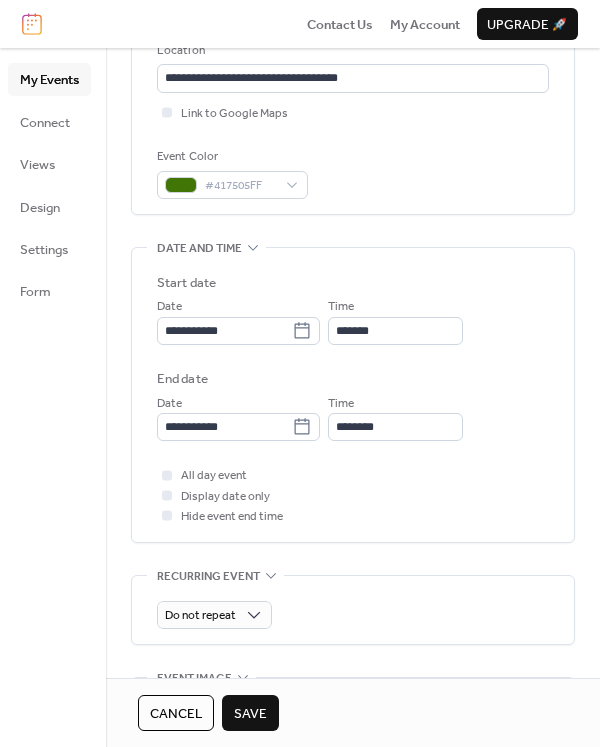 click on "All day event Display date only Hide event end time" at bounding box center [353, 495] 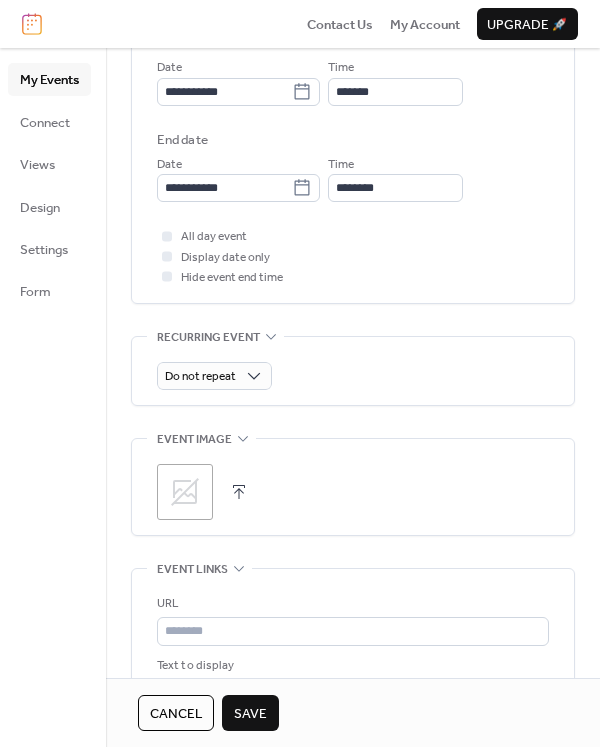 scroll, scrollTop: 731, scrollLeft: 0, axis: vertical 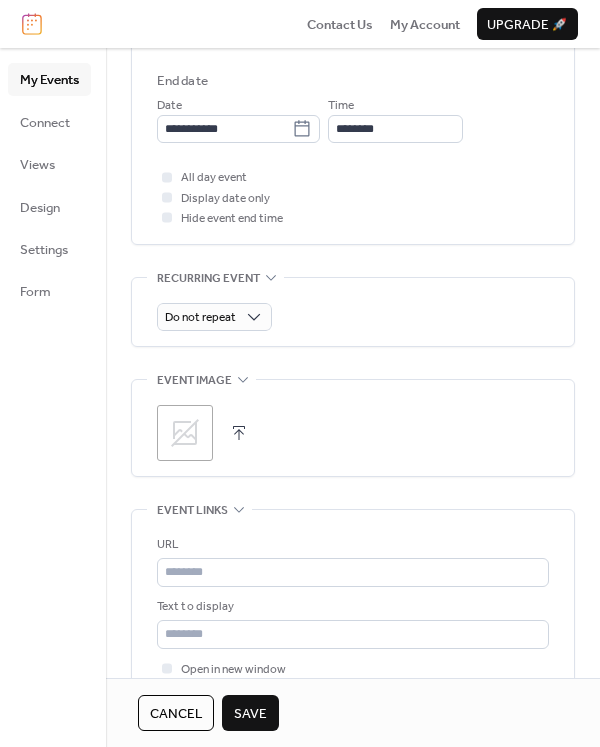 click 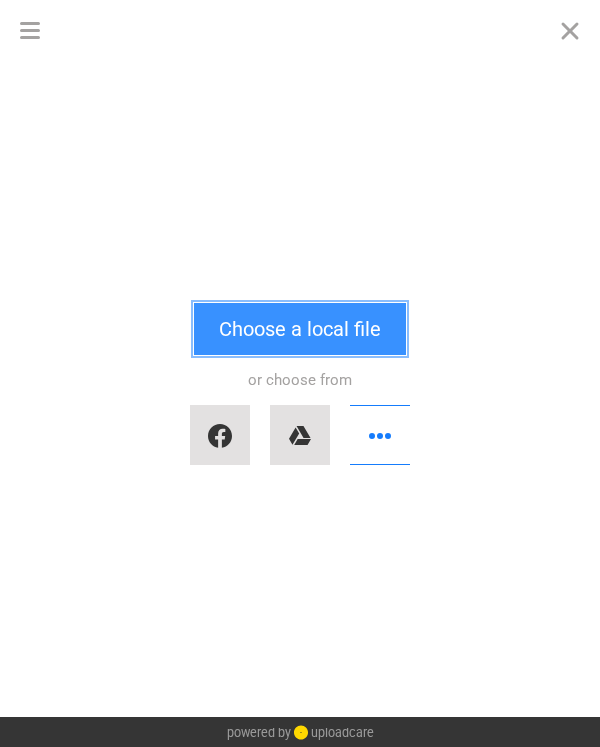 click on "Choose a local file" at bounding box center (300, 329) 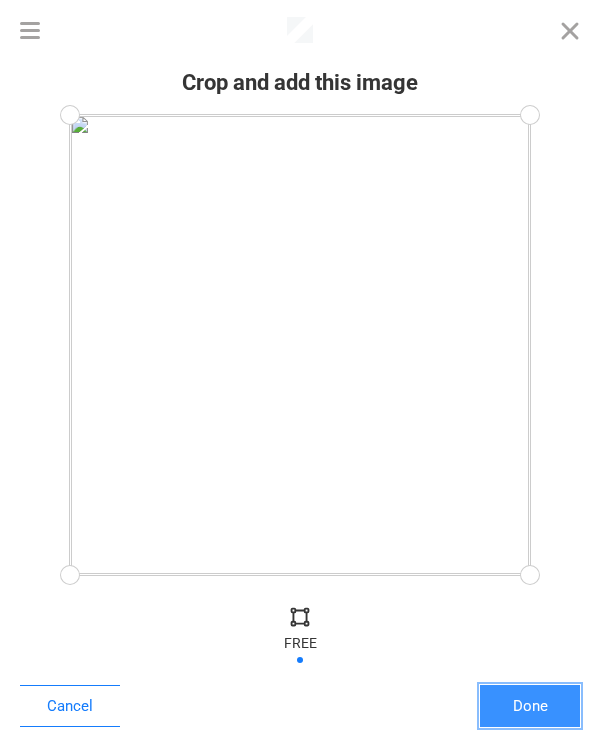 click on "Done" at bounding box center (530, 706) 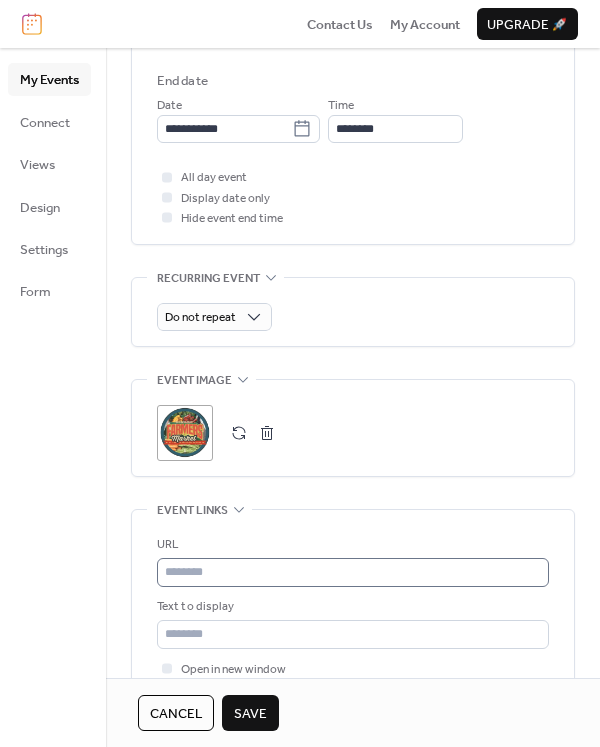 click on "URL Text to display Open in new window" at bounding box center [353, 607] 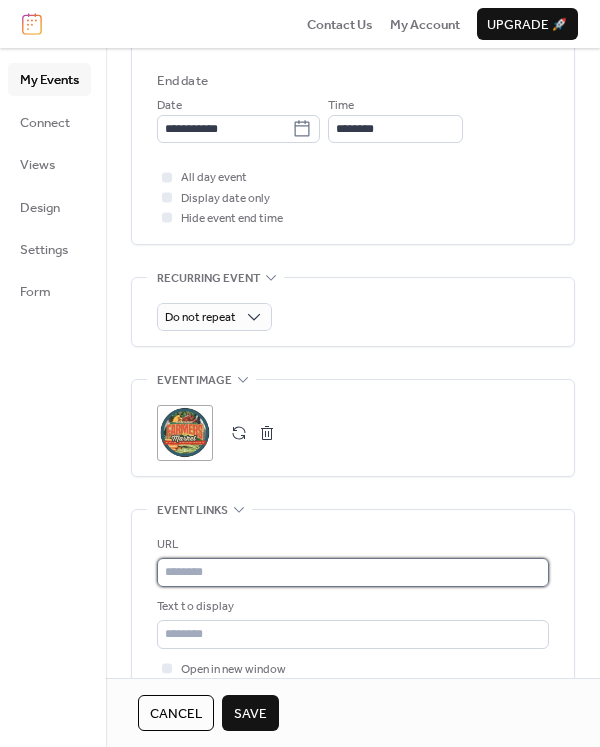 click at bounding box center (353, 572) 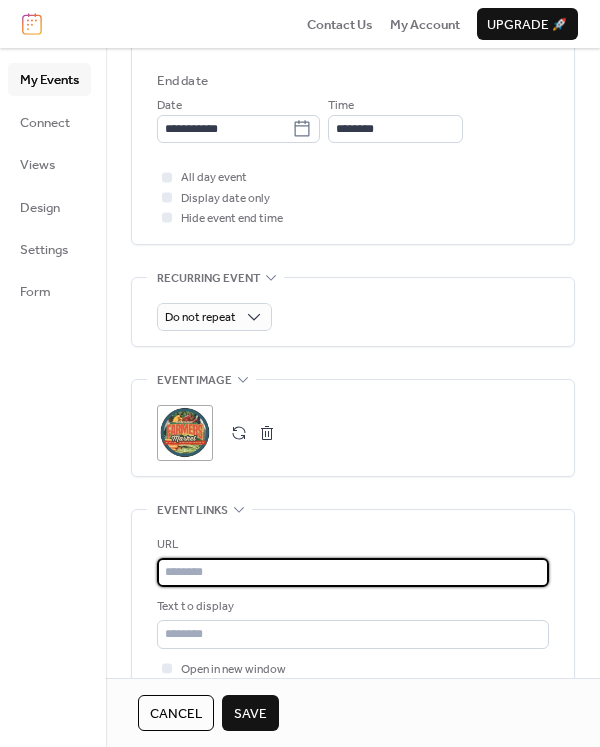 paste on "**********" 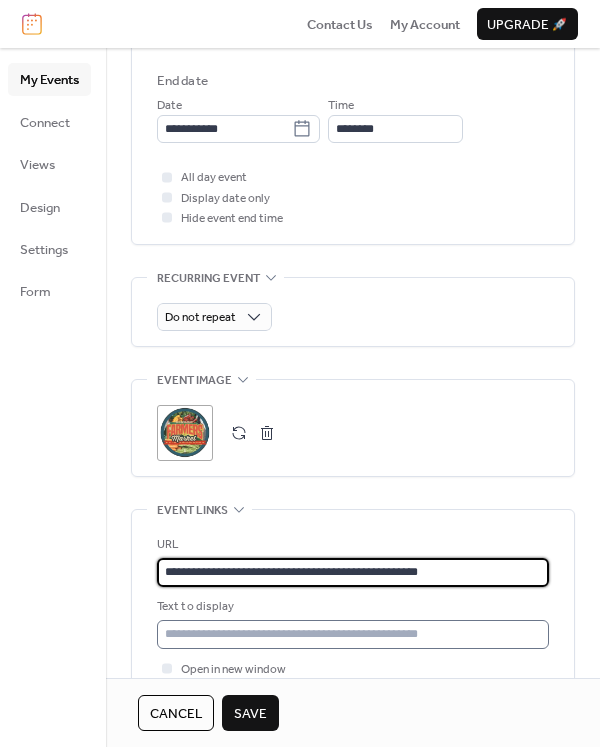 type on "**********" 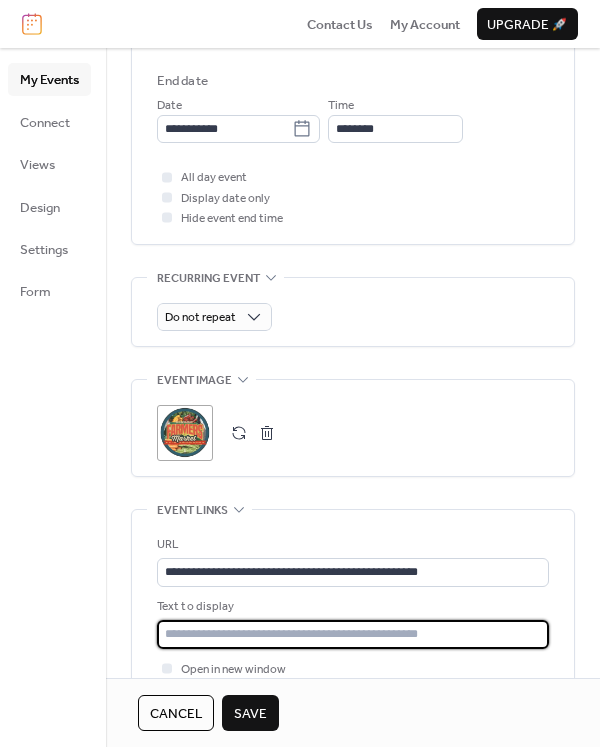 click at bounding box center (353, 634) 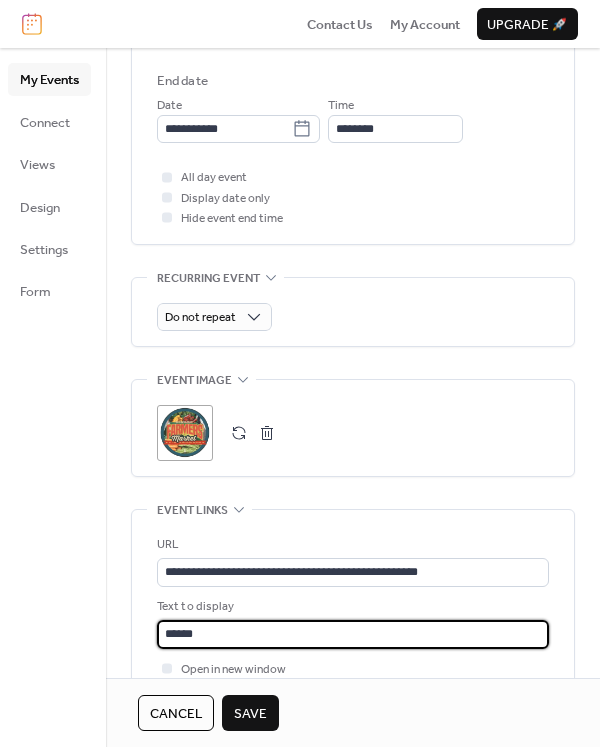 type on "**********" 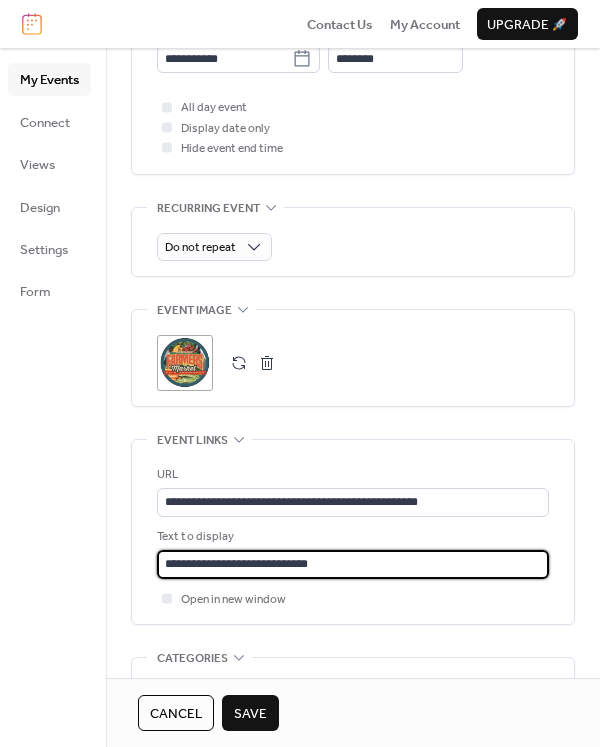 scroll, scrollTop: 900, scrollLeft: 0, axis: vertical 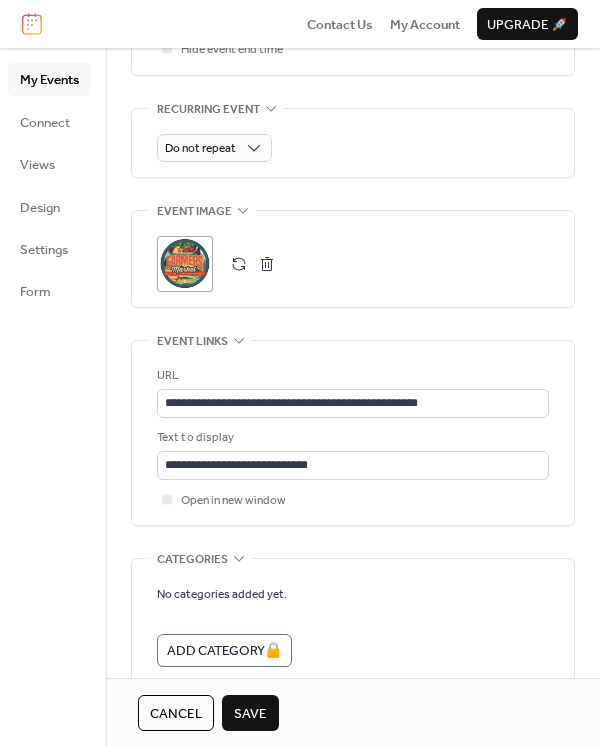 click on "Save" at bounding box center (250, 713) 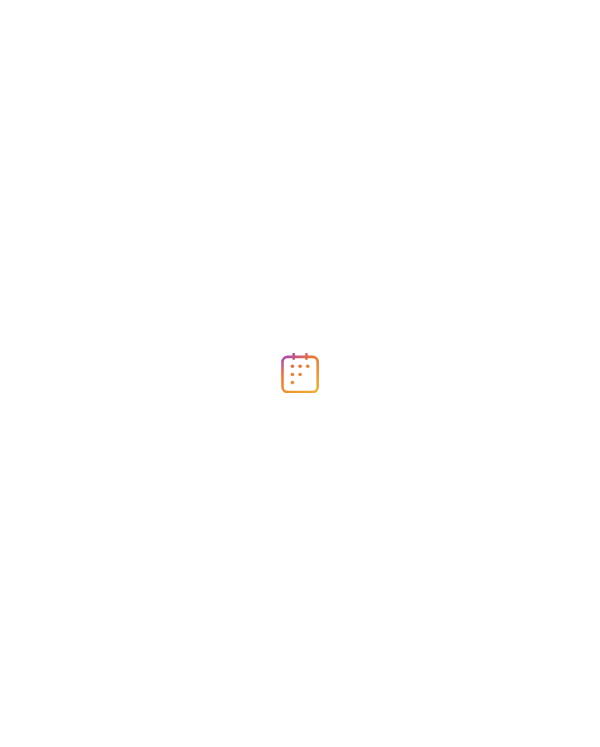 scroll, scrollTop: 0, scrollLeft: 0, axis: both 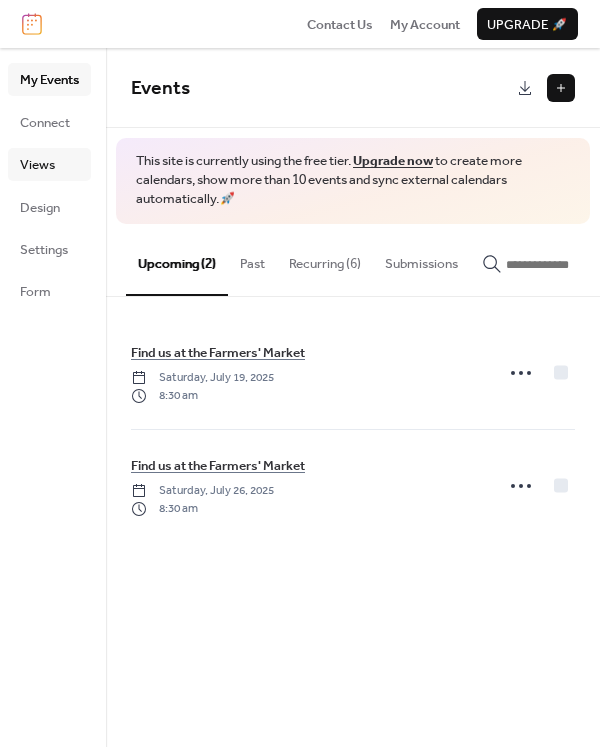 click on "Views" at bounding box center (37, 165) 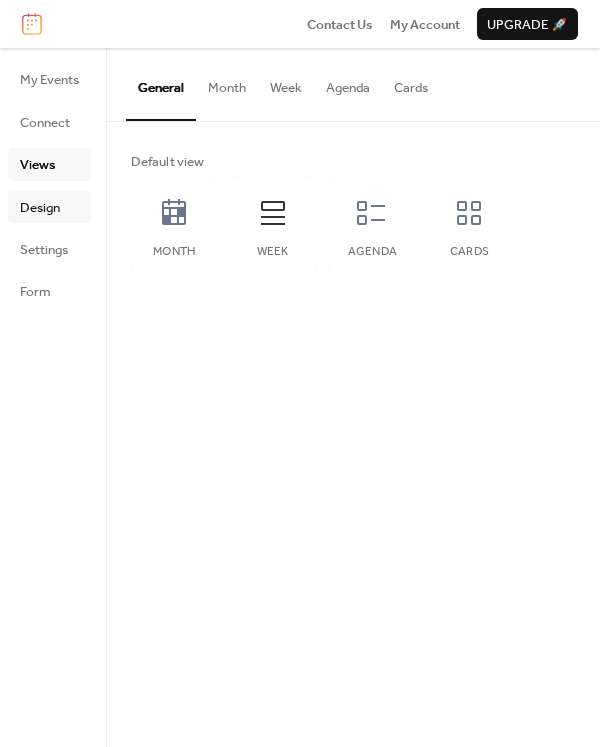 click on "Design" at bounding box center [40, 208] 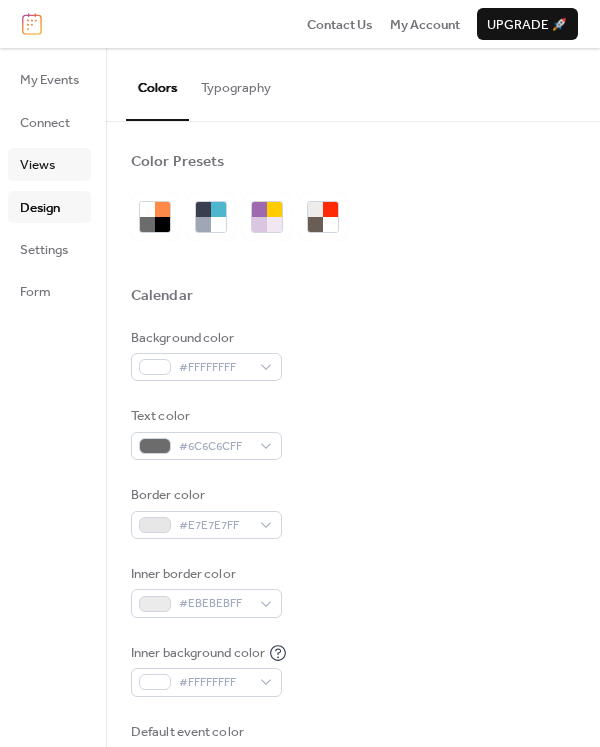 click on "Views" at bounding box center (37, 165) 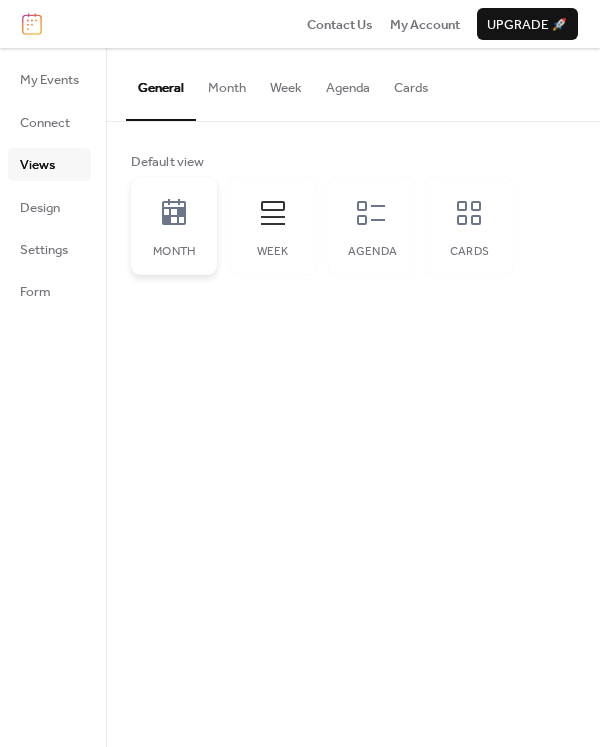 click 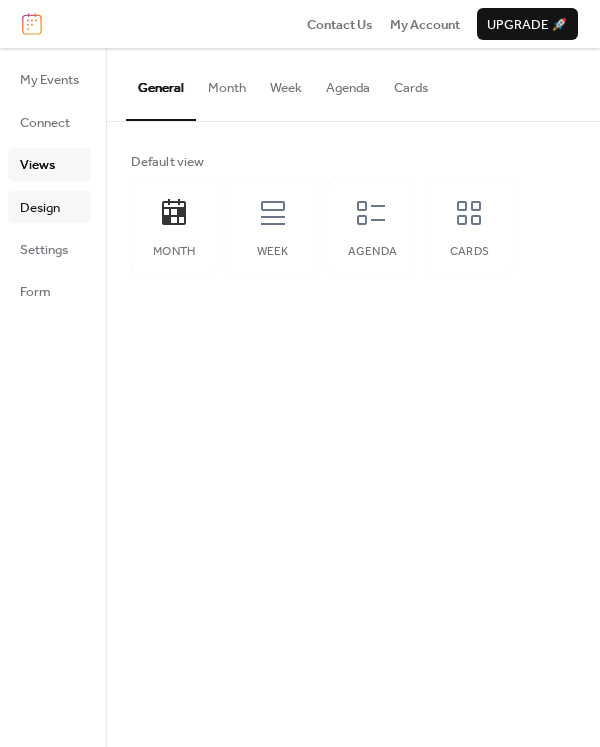 click on "Design" at bounding box center (40, 208) 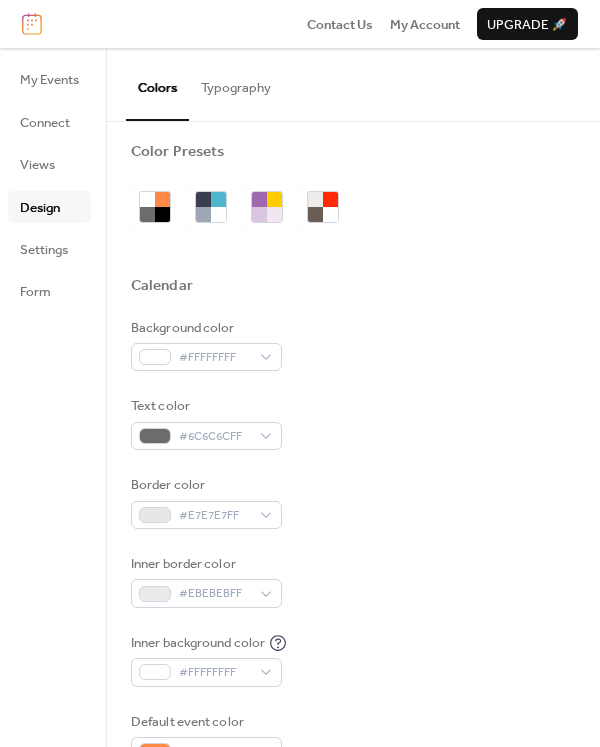 scroll, scrollTop: 12, scrollLeft: 0, axis: vertical 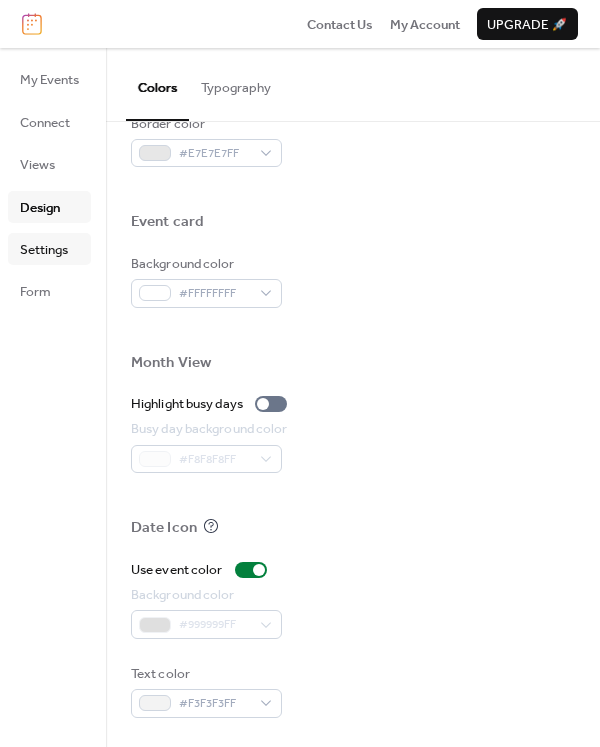 click on "Settings" at bounding box center (44, 250) 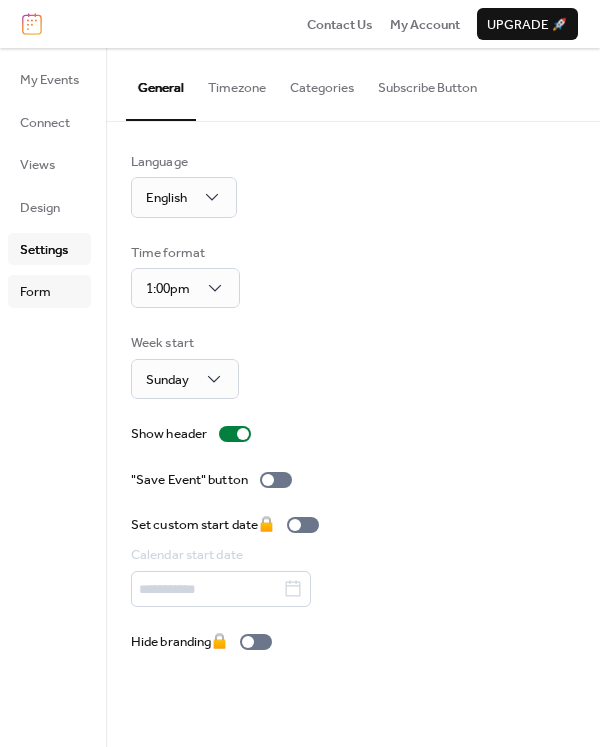 click on "Form" at bounding box center [35, 292] 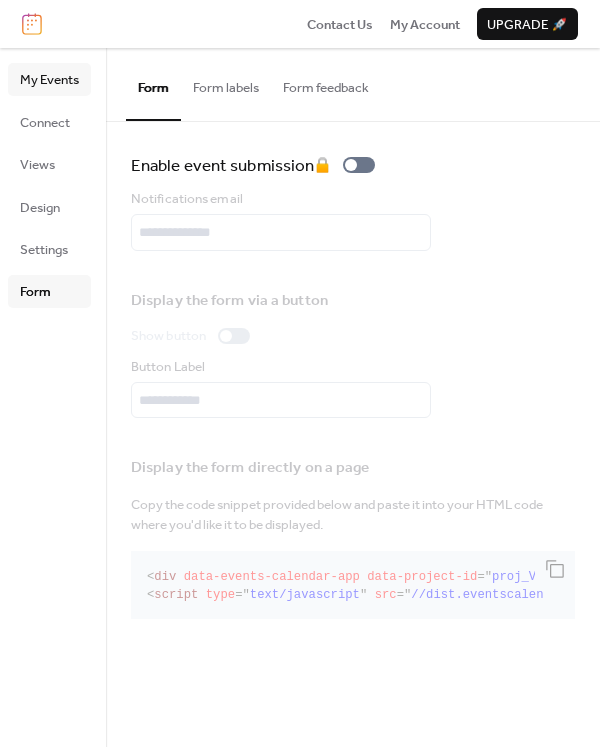 click on "My Events" at bounding box center (49, 80) 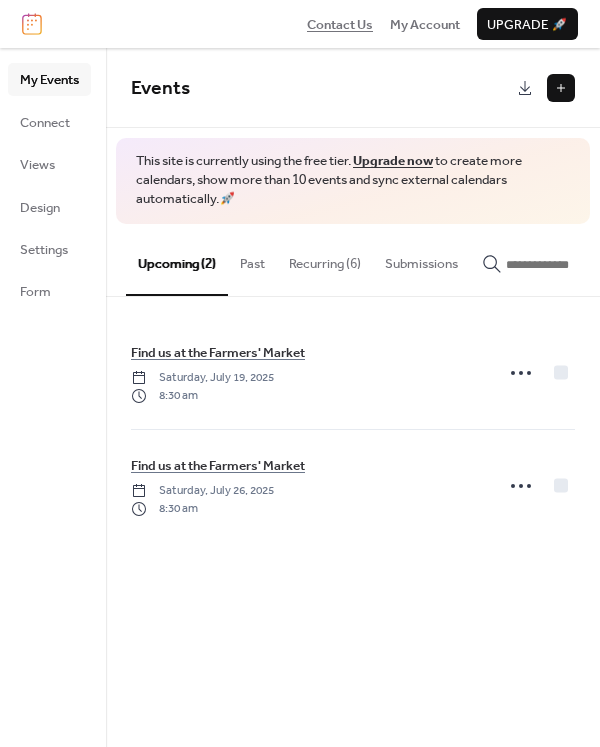 click on "Contact Us" at bounding box center [340, 25] 